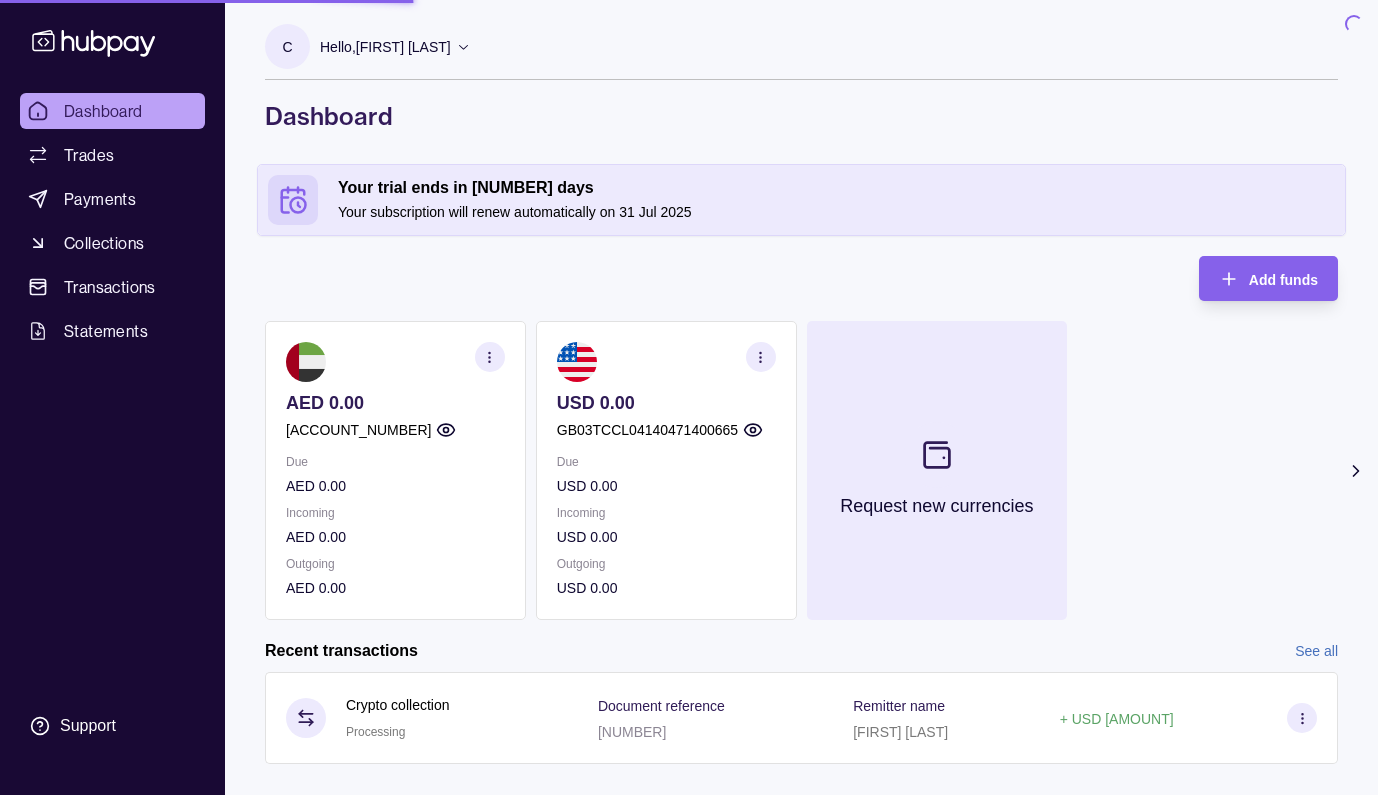 scroll, scrollTop: 36, scrollLeft: 0, axis: vertical 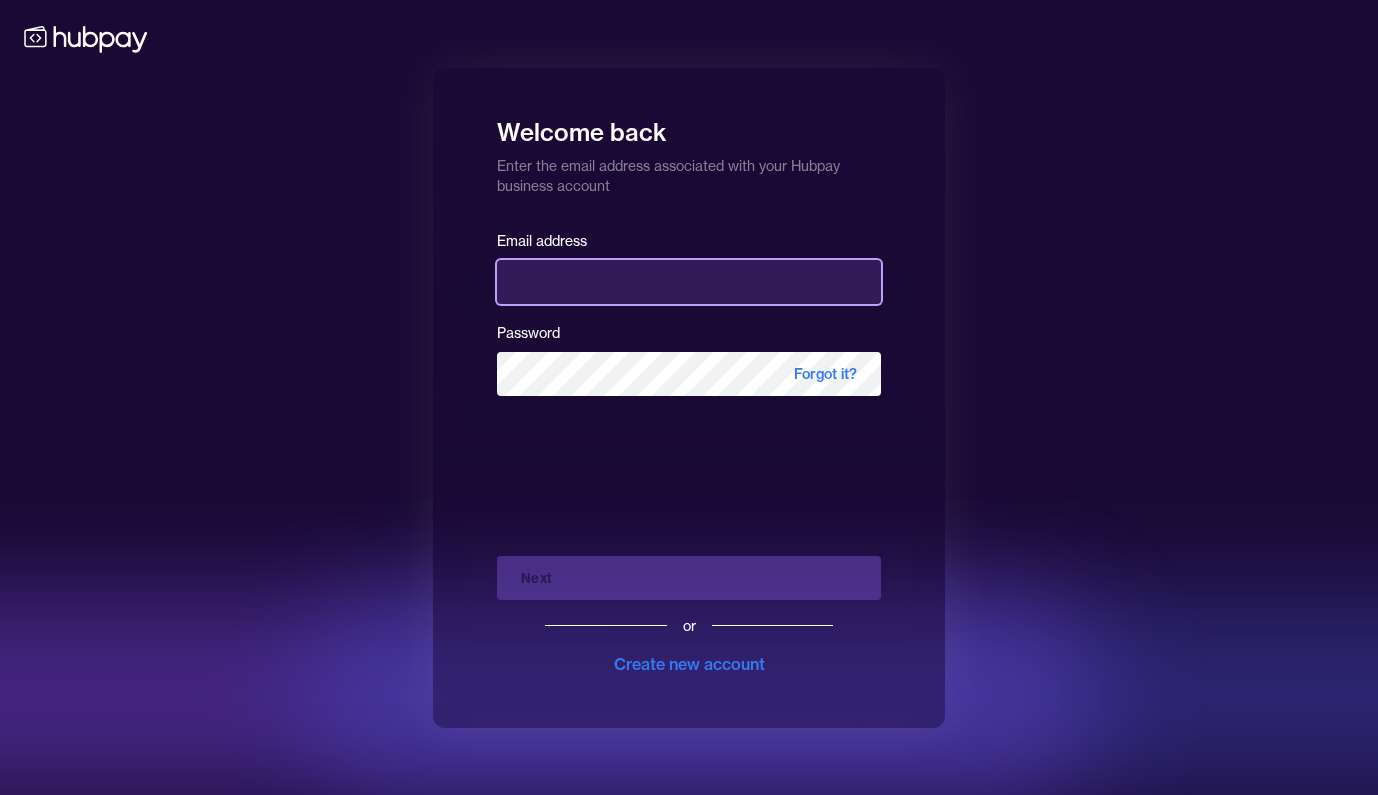 type on "**********" 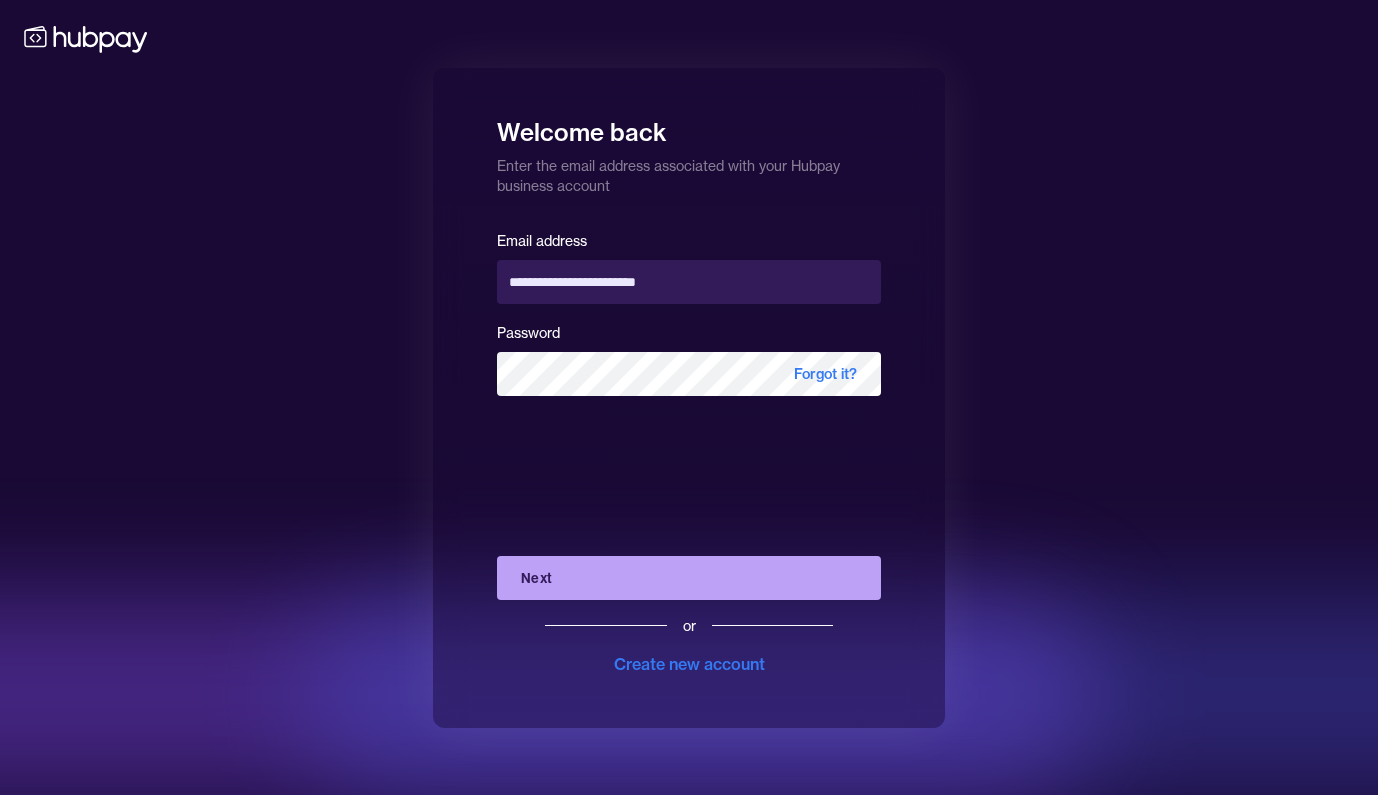 click on "Next" at bounding box center (689, 578) 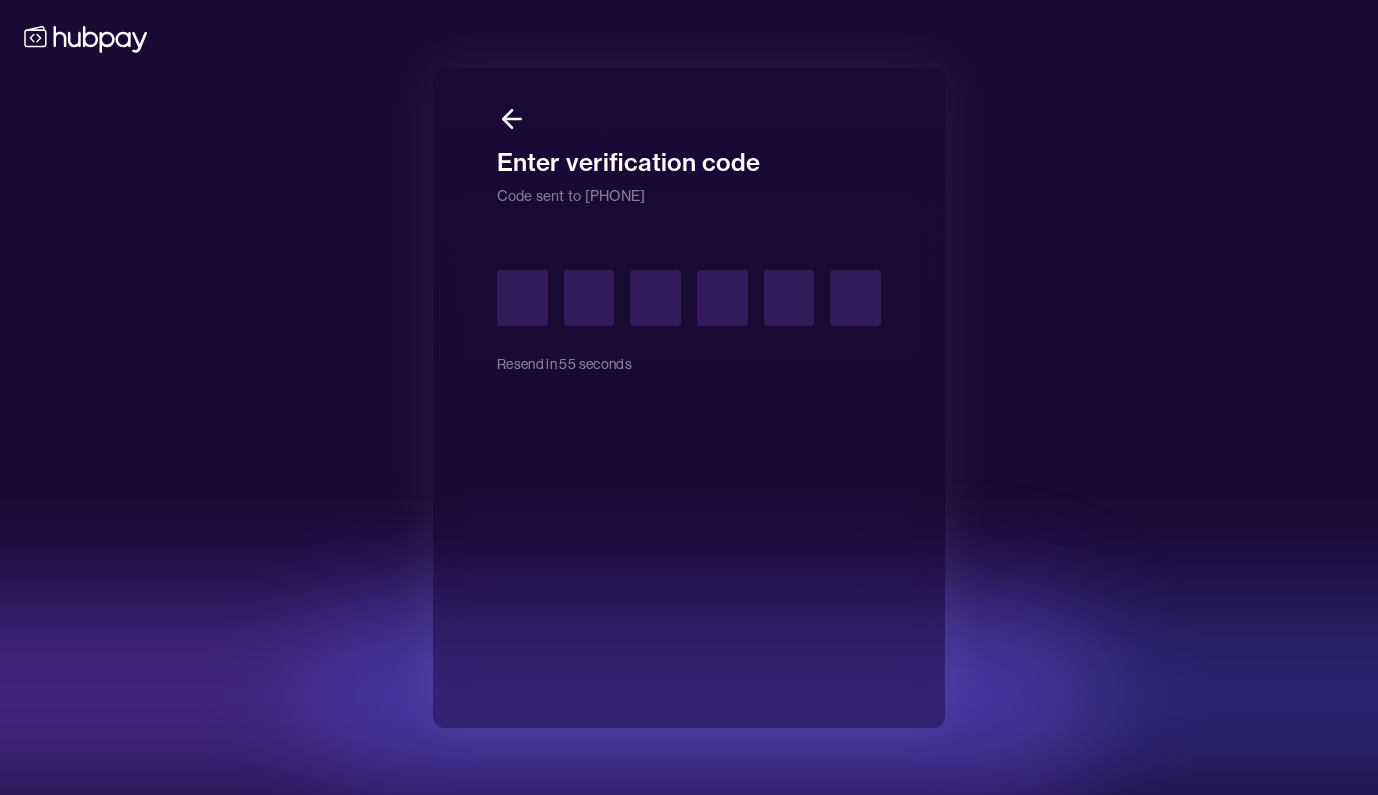 type on "*" 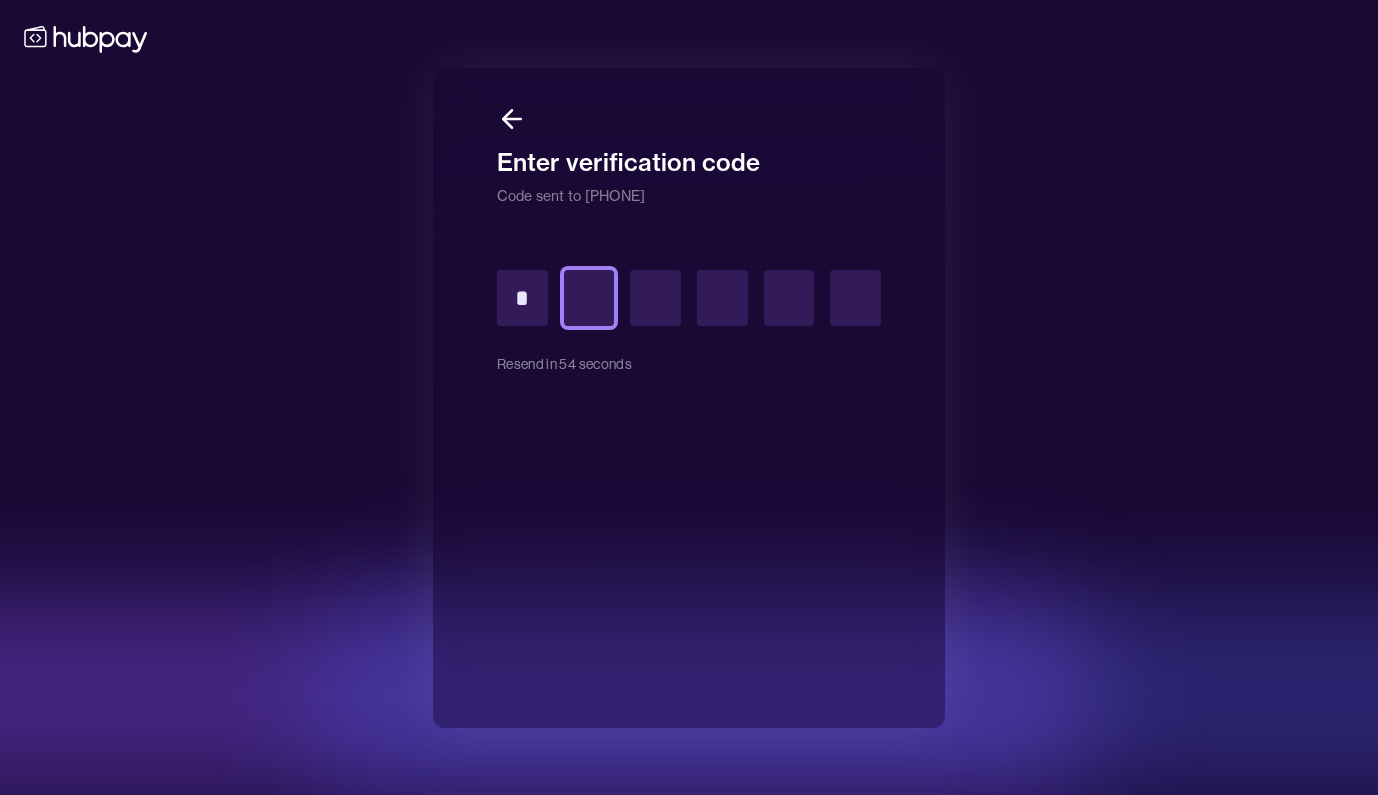 type on "*" 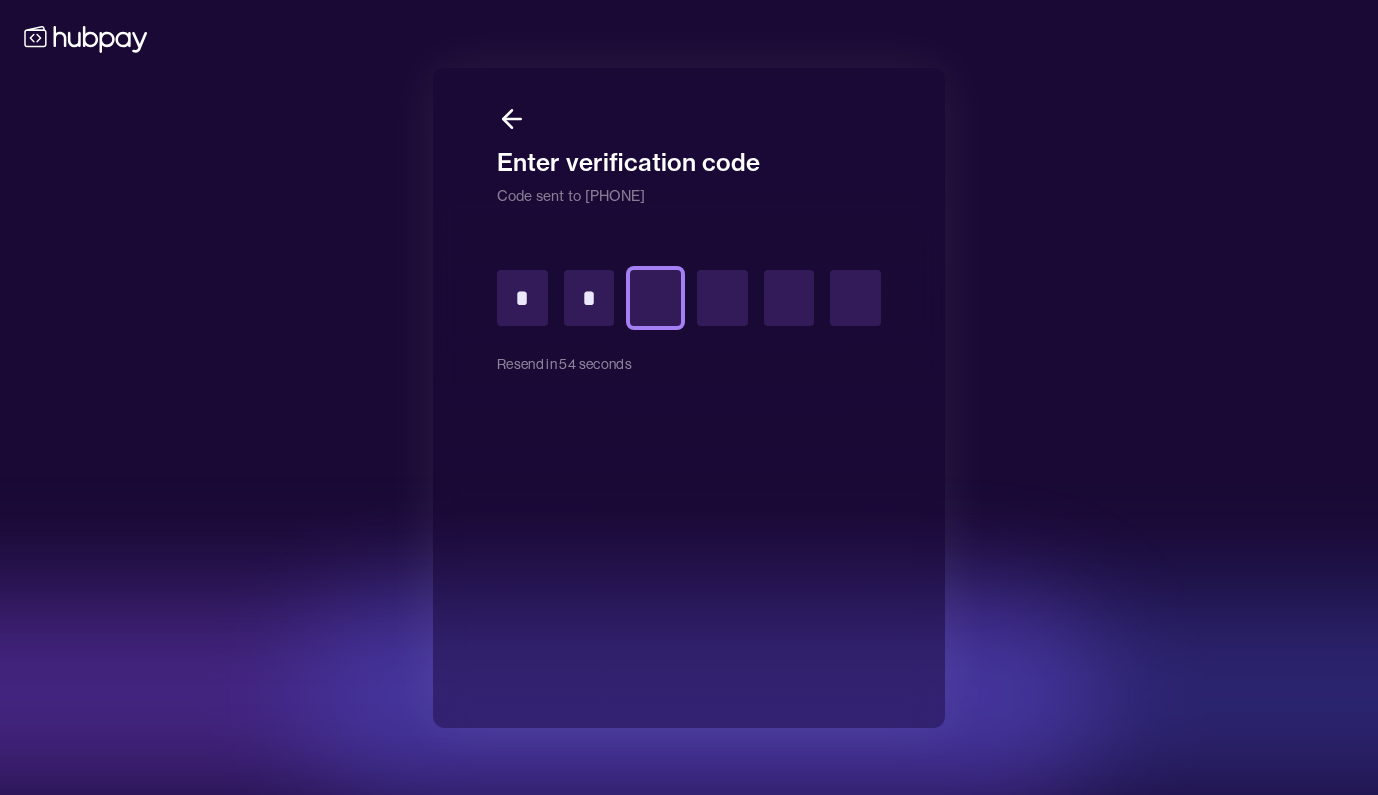 type on "*" 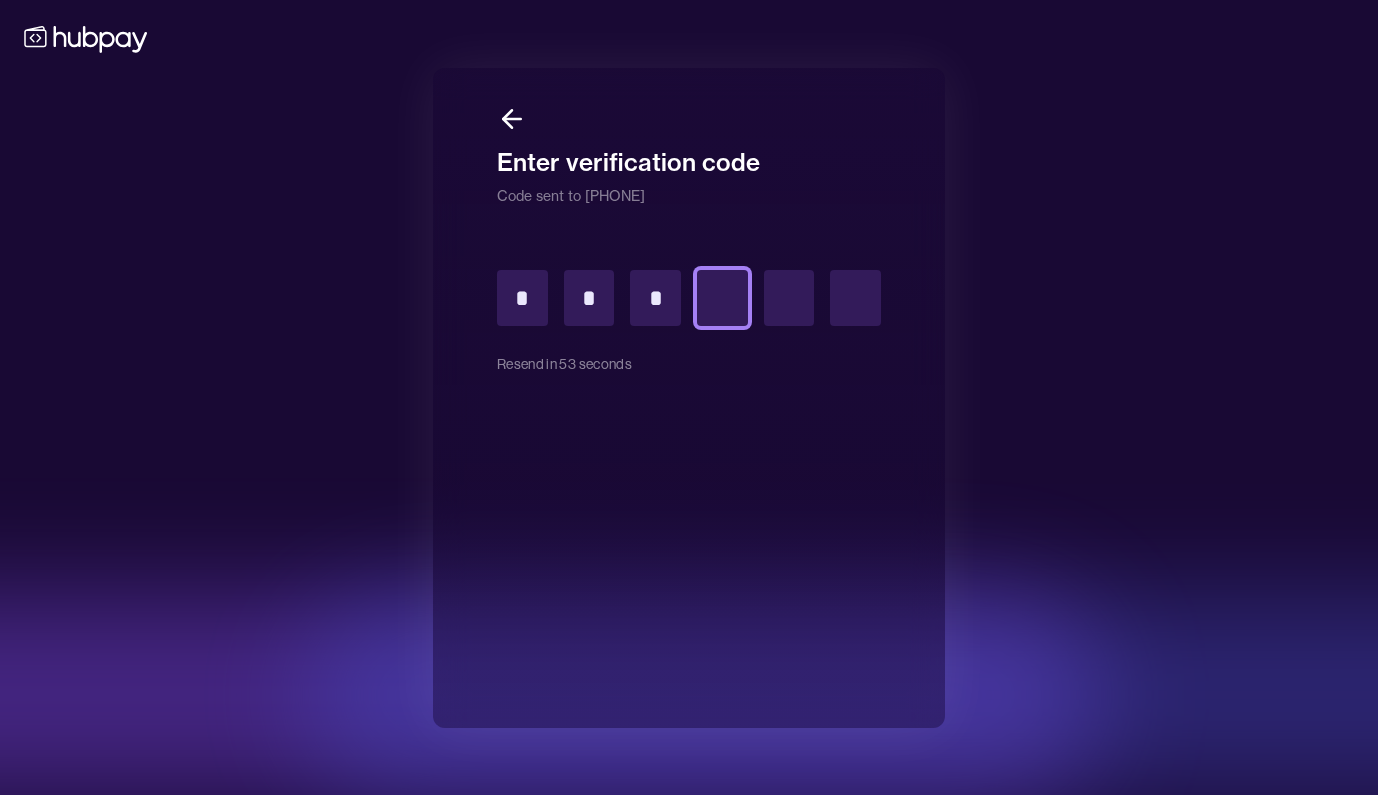 type on "*" 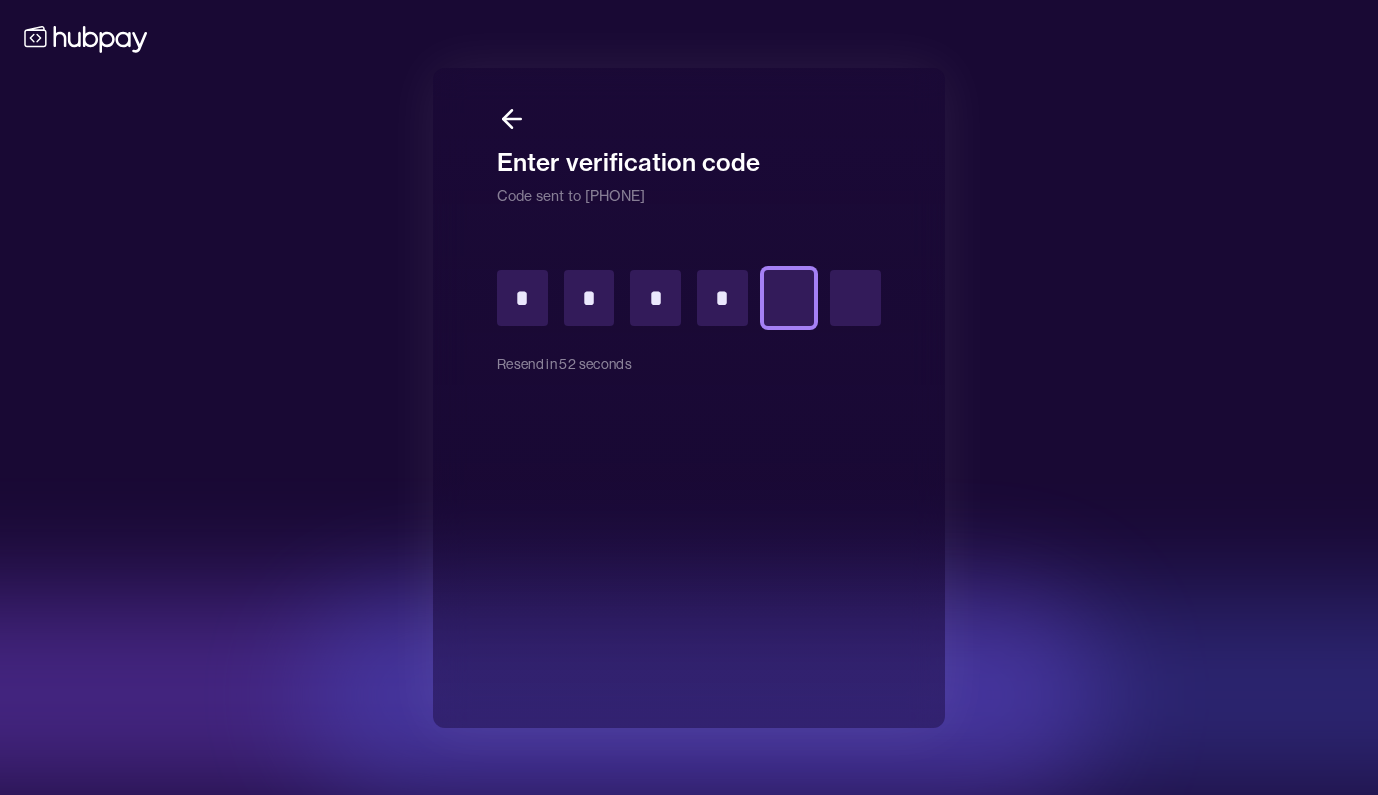 type on "*" 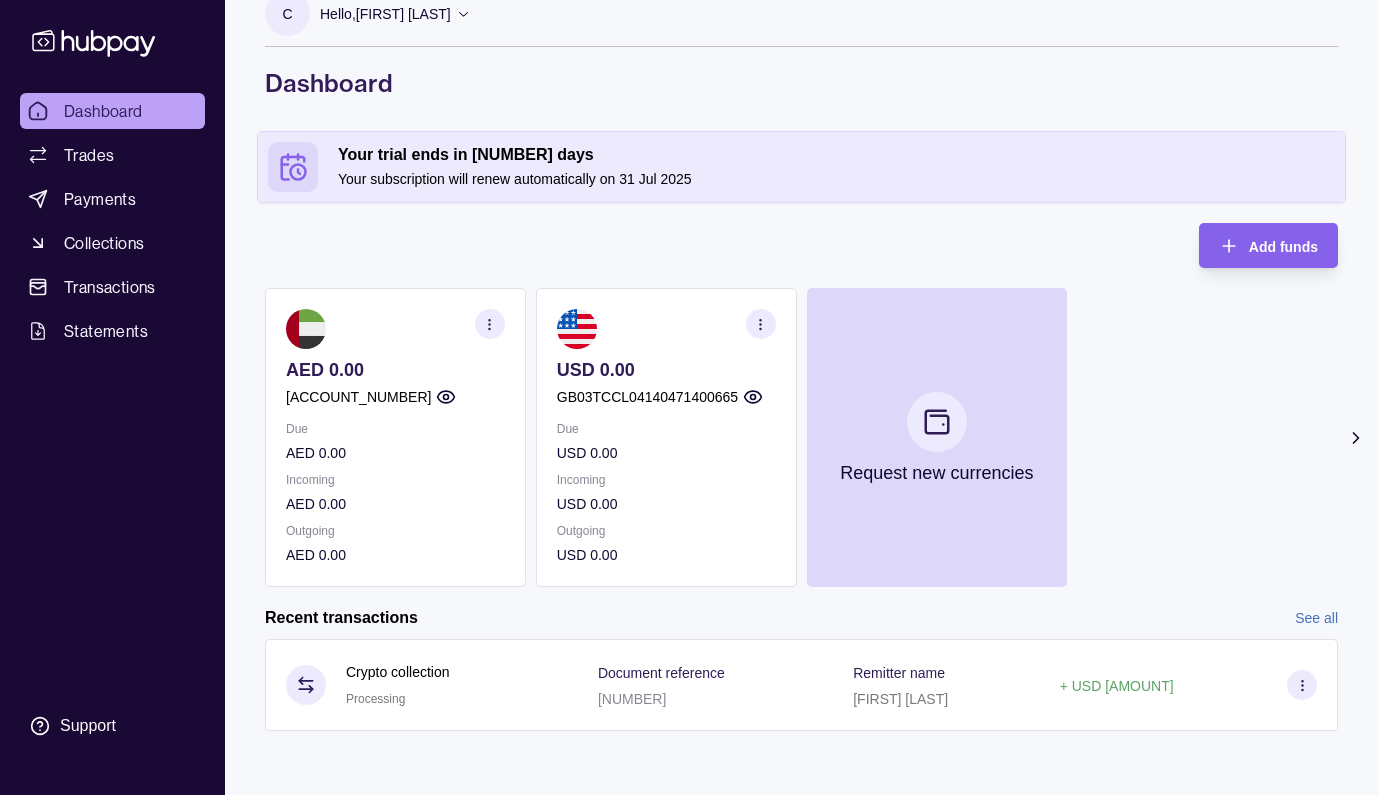 scroll, scrollTop: 33, scrollLeft: 0, axis: vertical 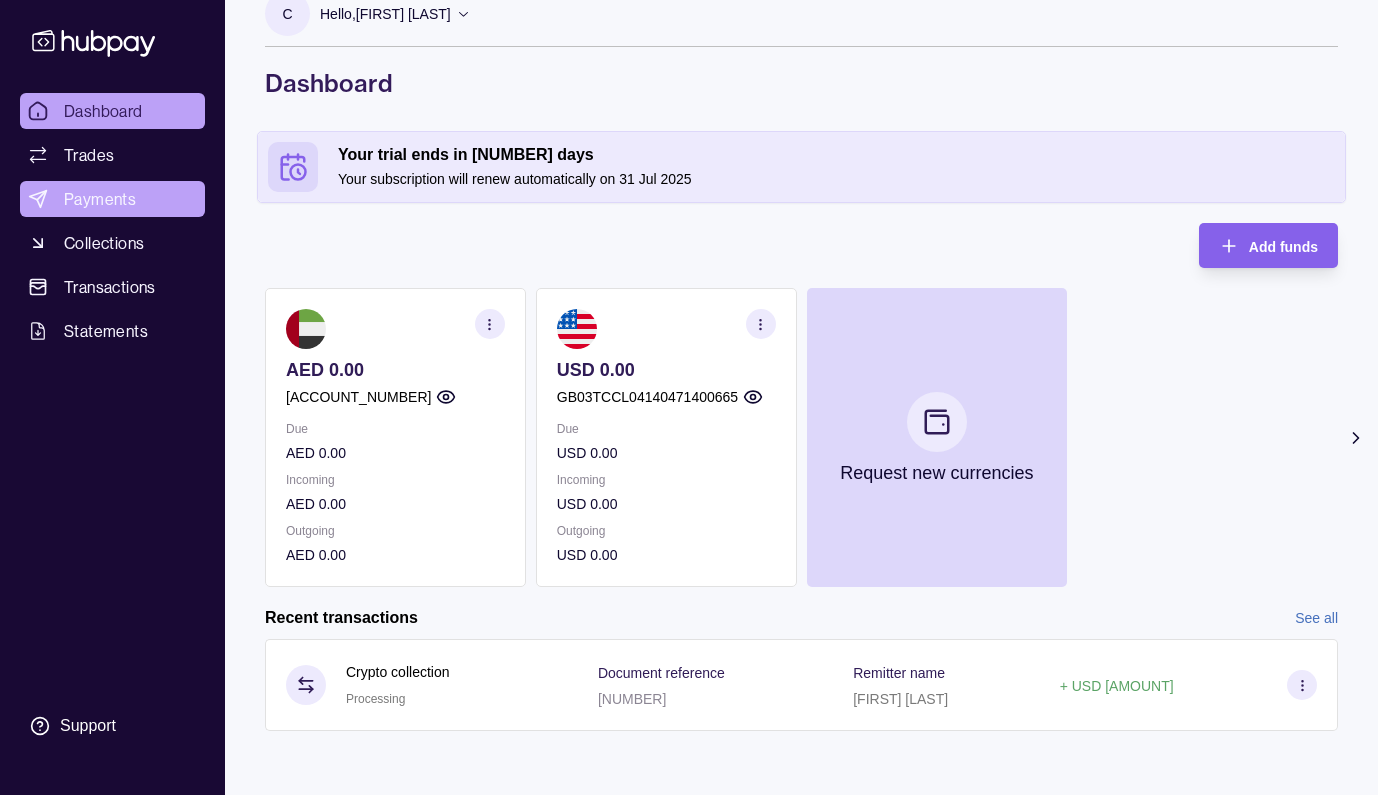 click on "Payments" at bounding box center (100, 199) 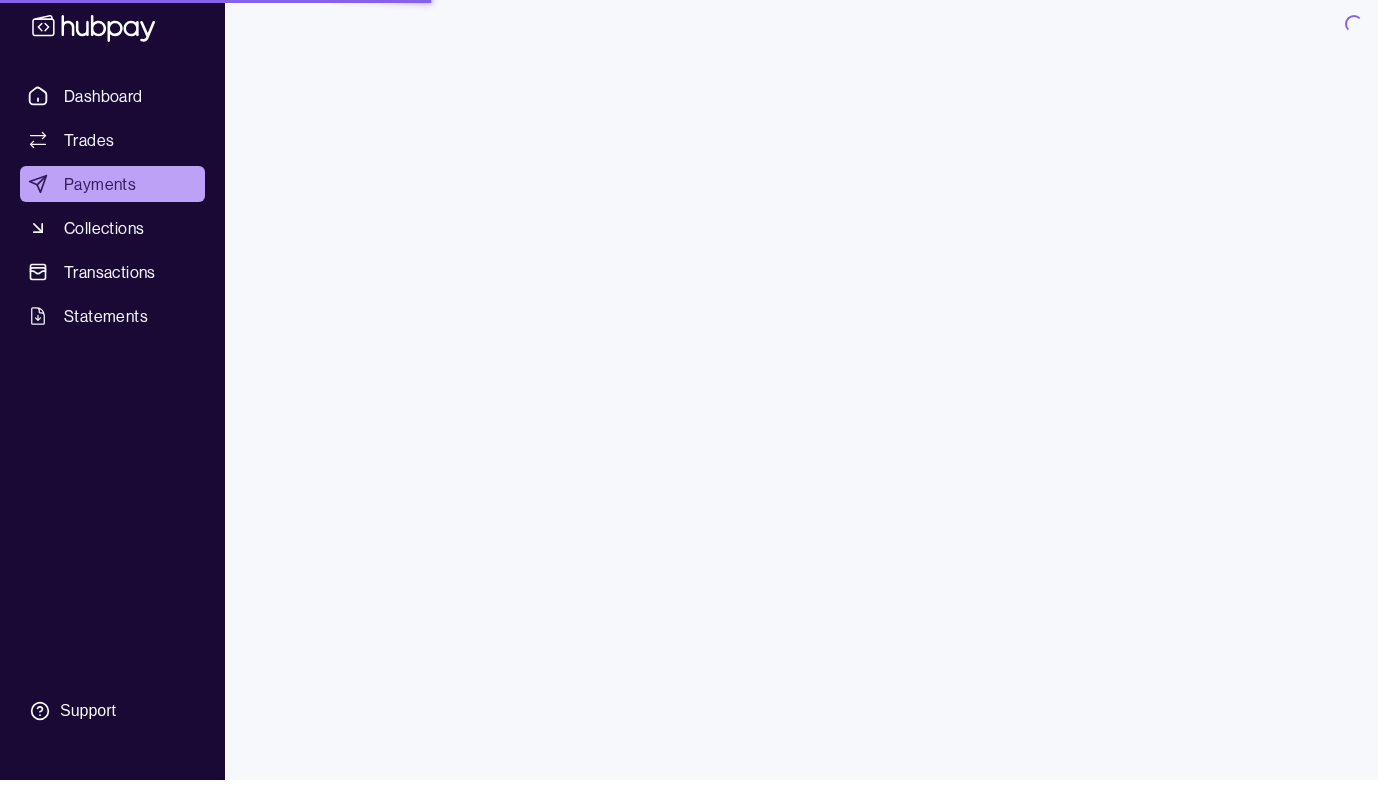 scroll, scrollTop: 0, scrollLeft: 0, axis: both 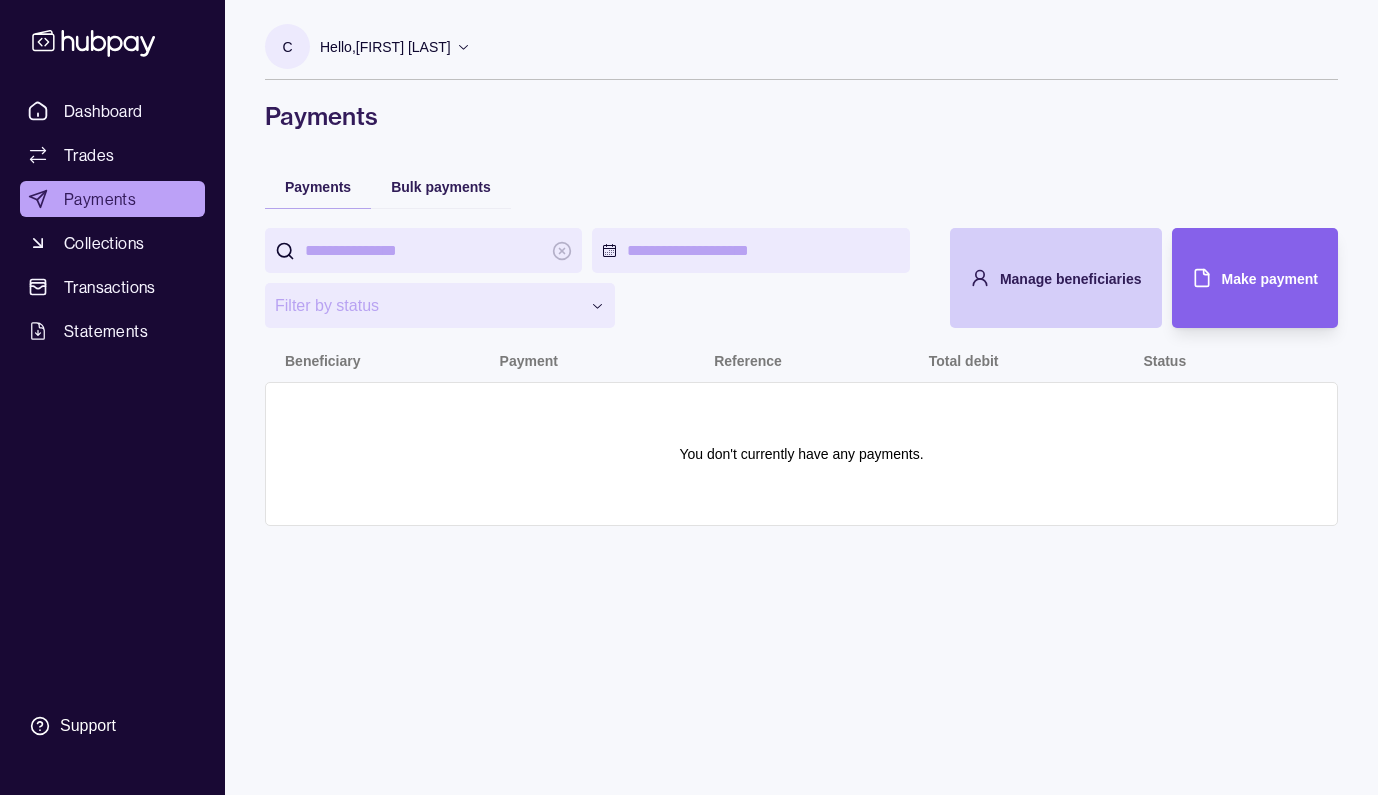 click on "Manage beneficiaries" at bounding box center [1041, 278] 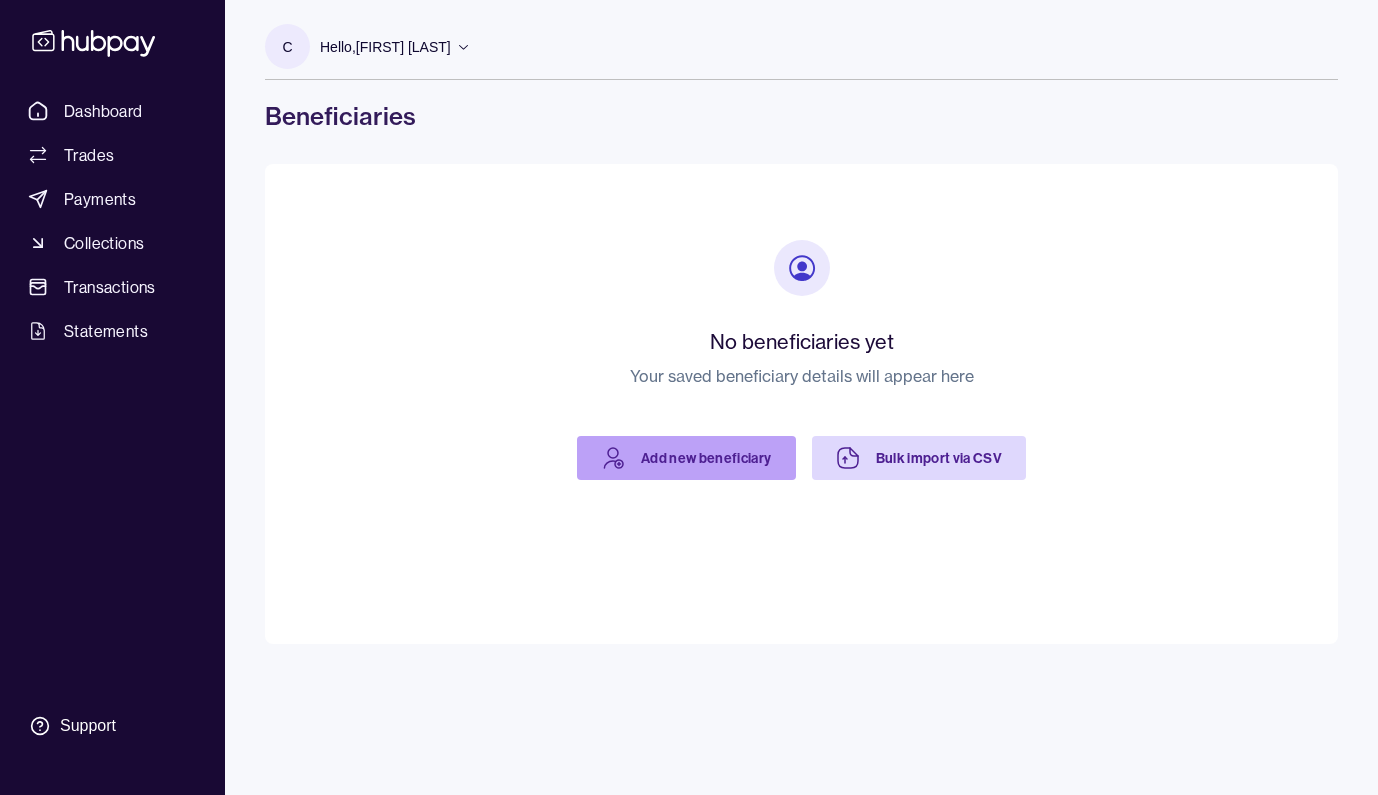 click on "Add new beneficiary" at bounding box center [686, 458] 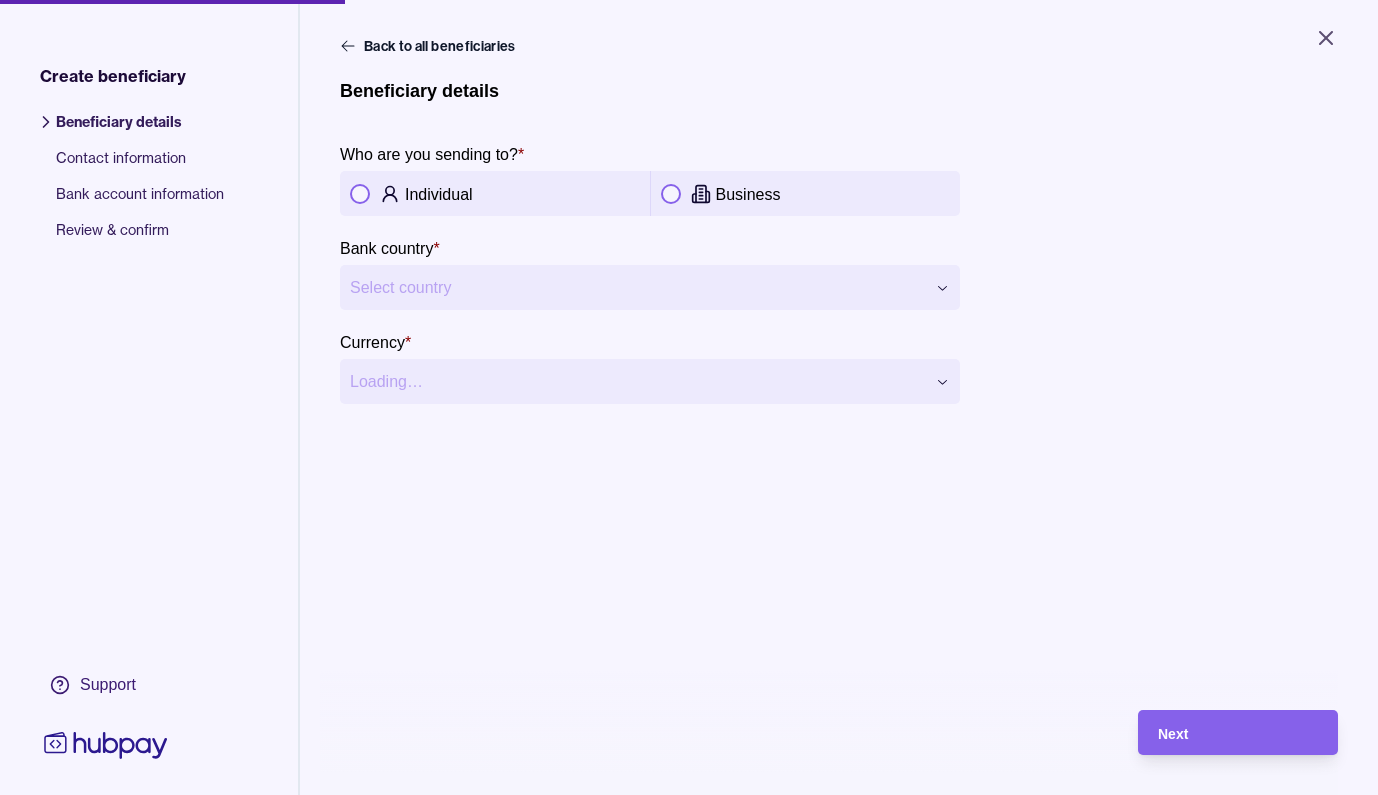 click at bounding box center (360, 194) 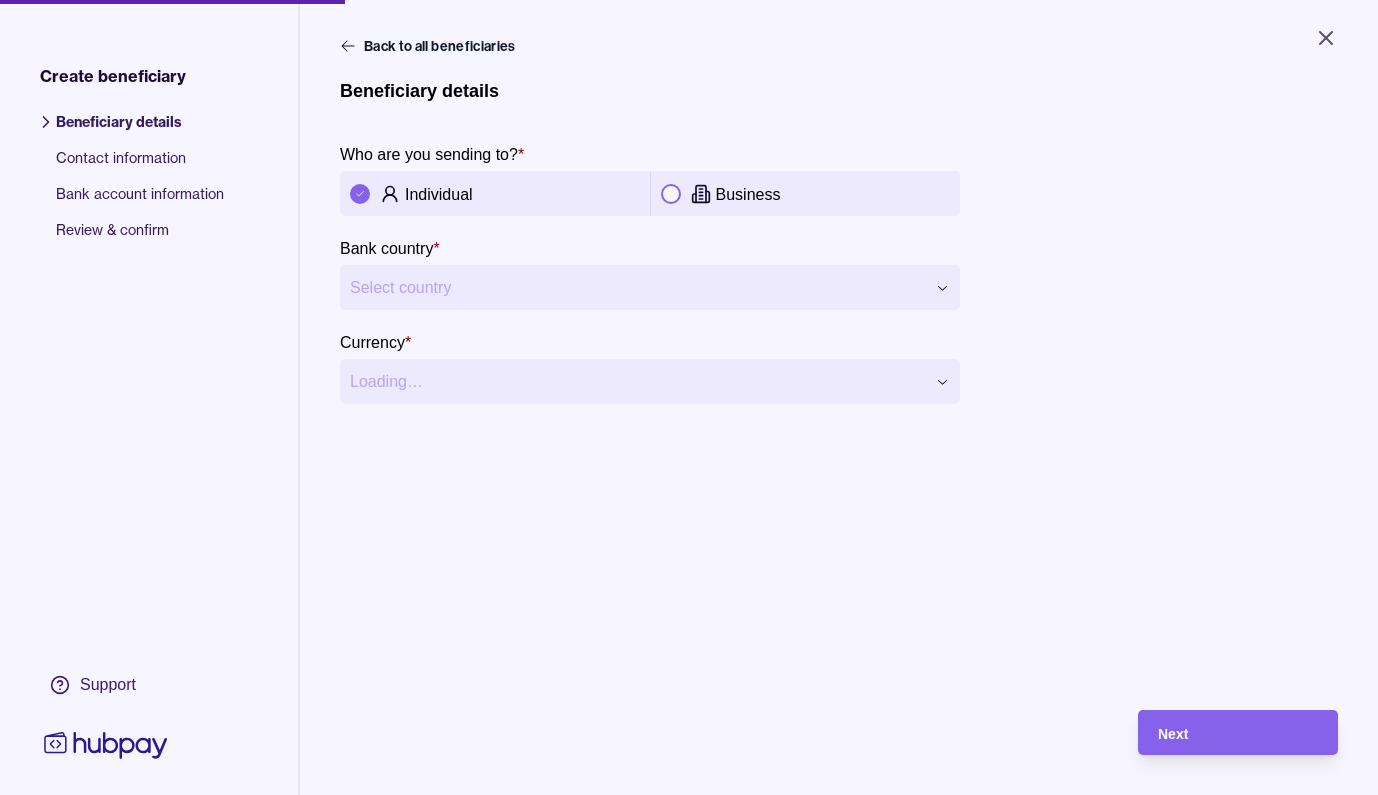 click on "**********" at bounding box center (689, 397) 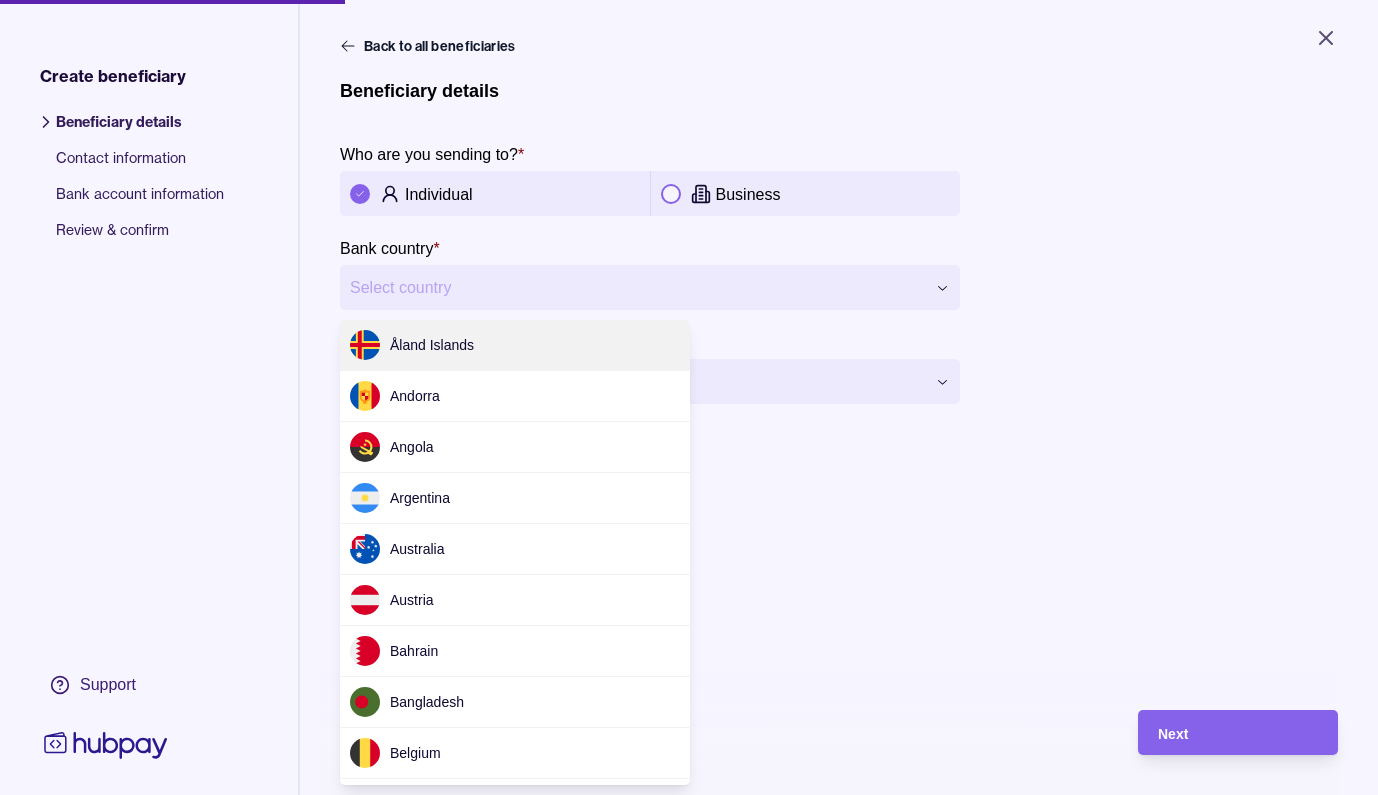 scroll, scrollTop: 5913, scrollLeft: 0, axis: vertical 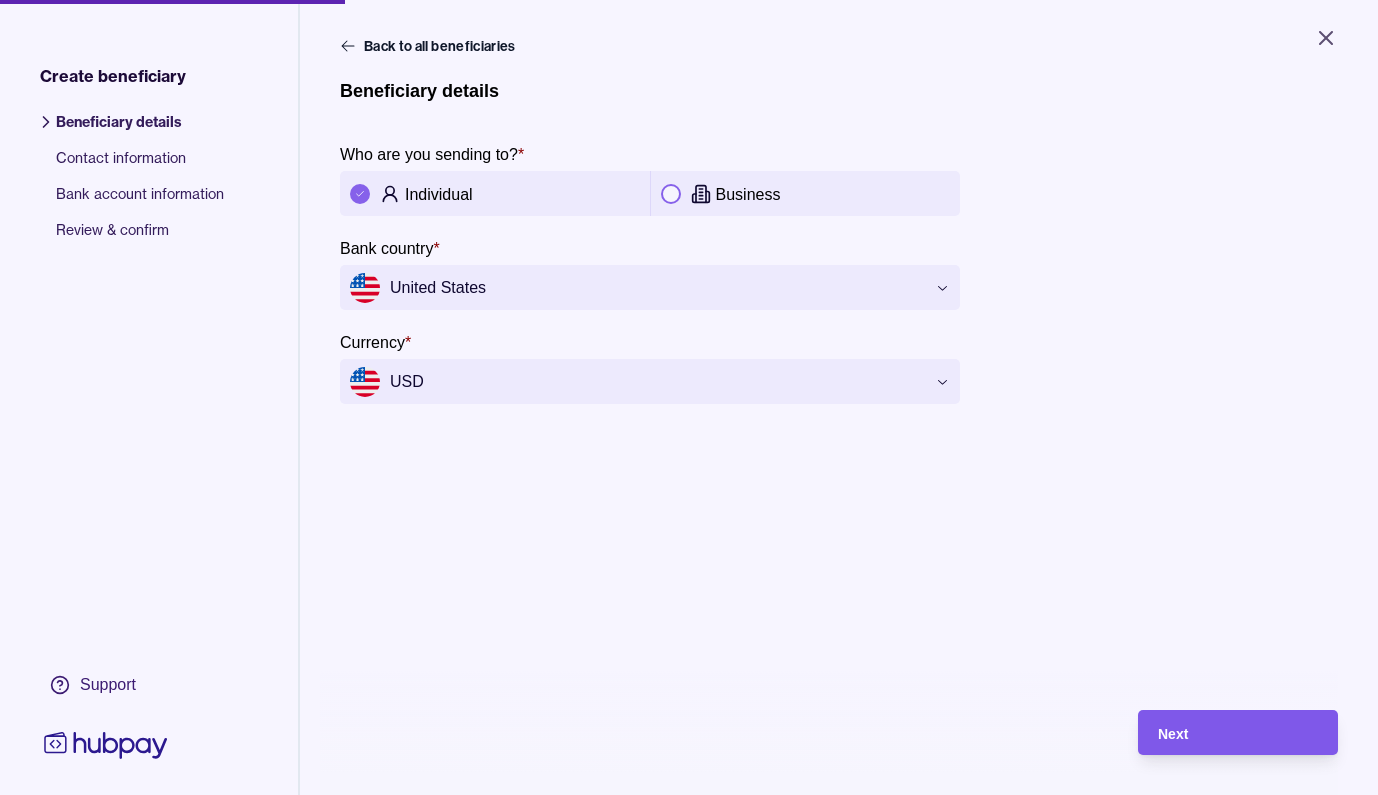 click on "Next" at bounding box center [1173, 734] 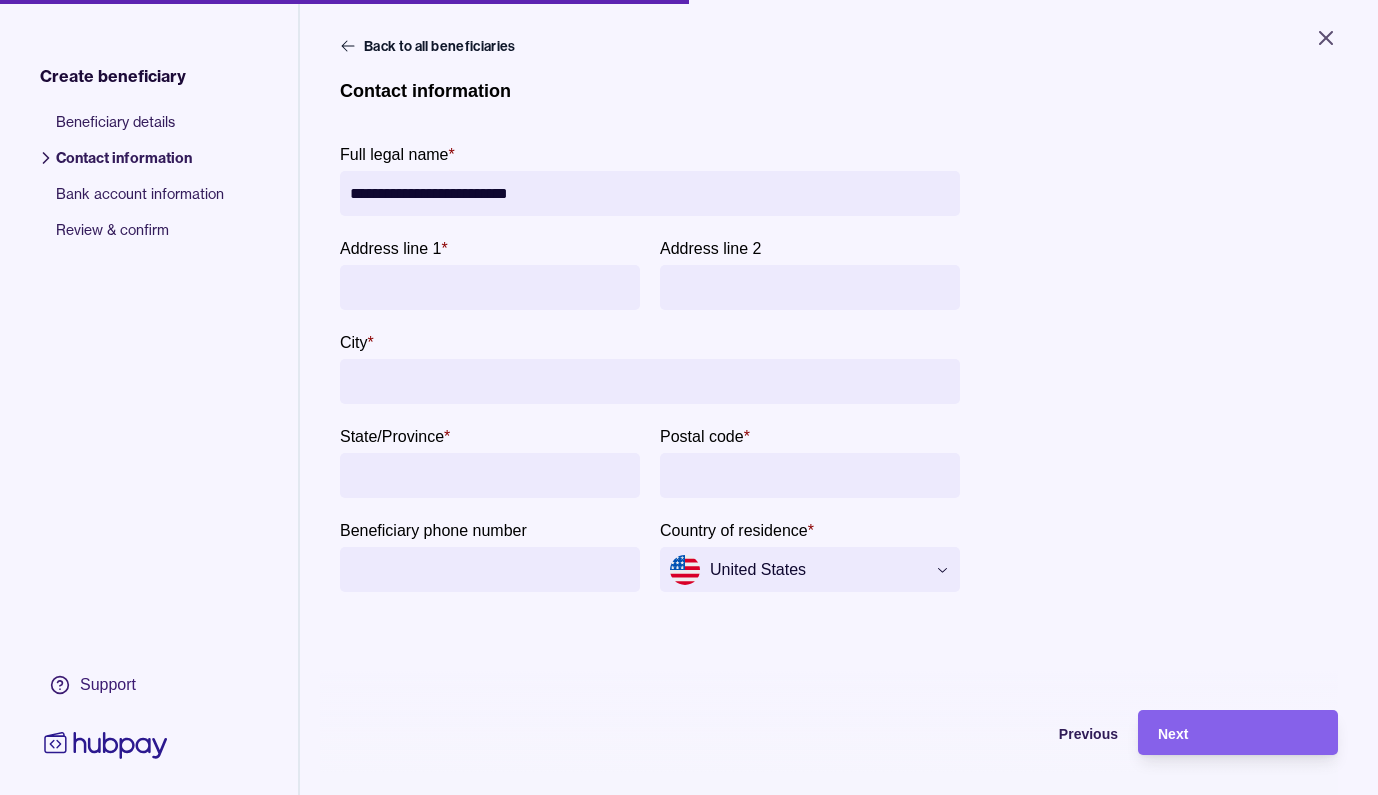 type on "**********" 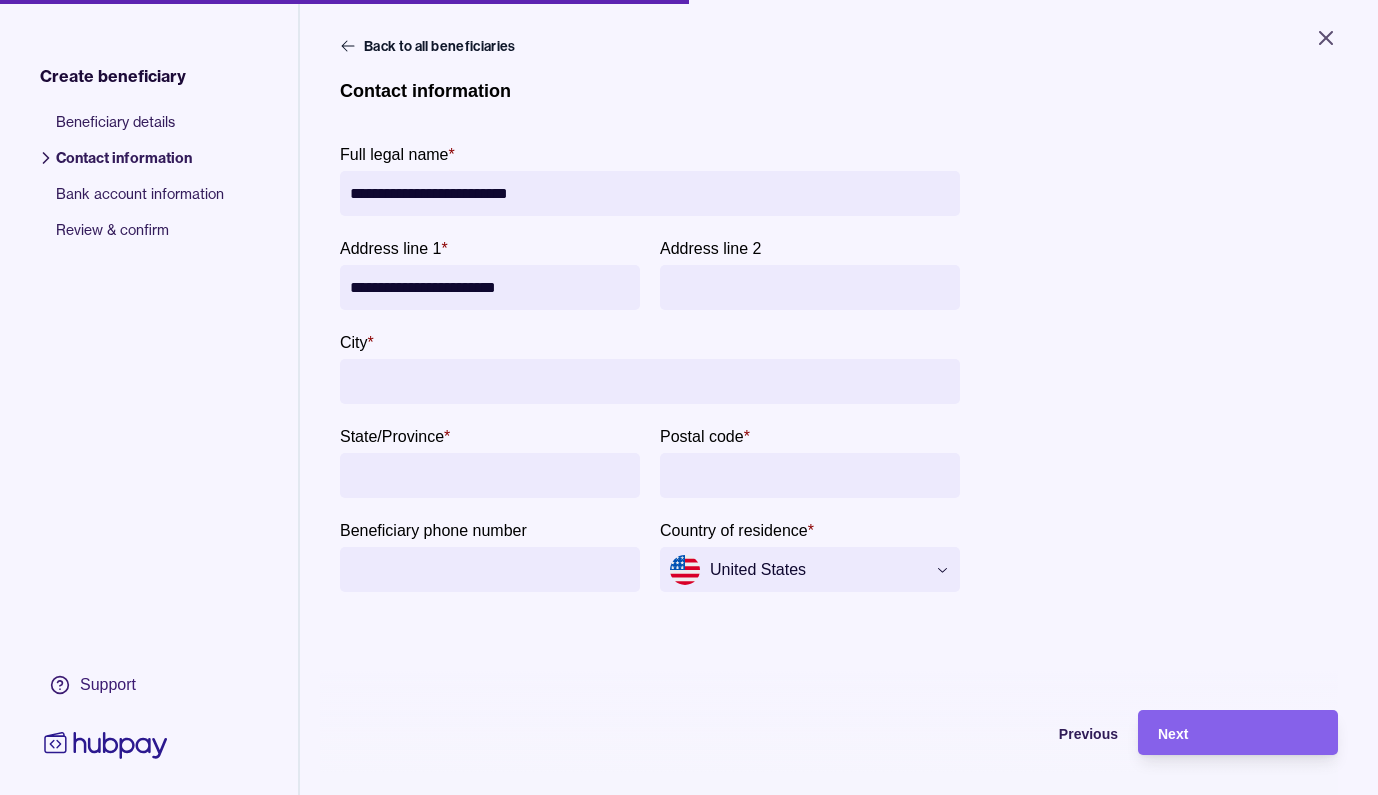 type on "**********" 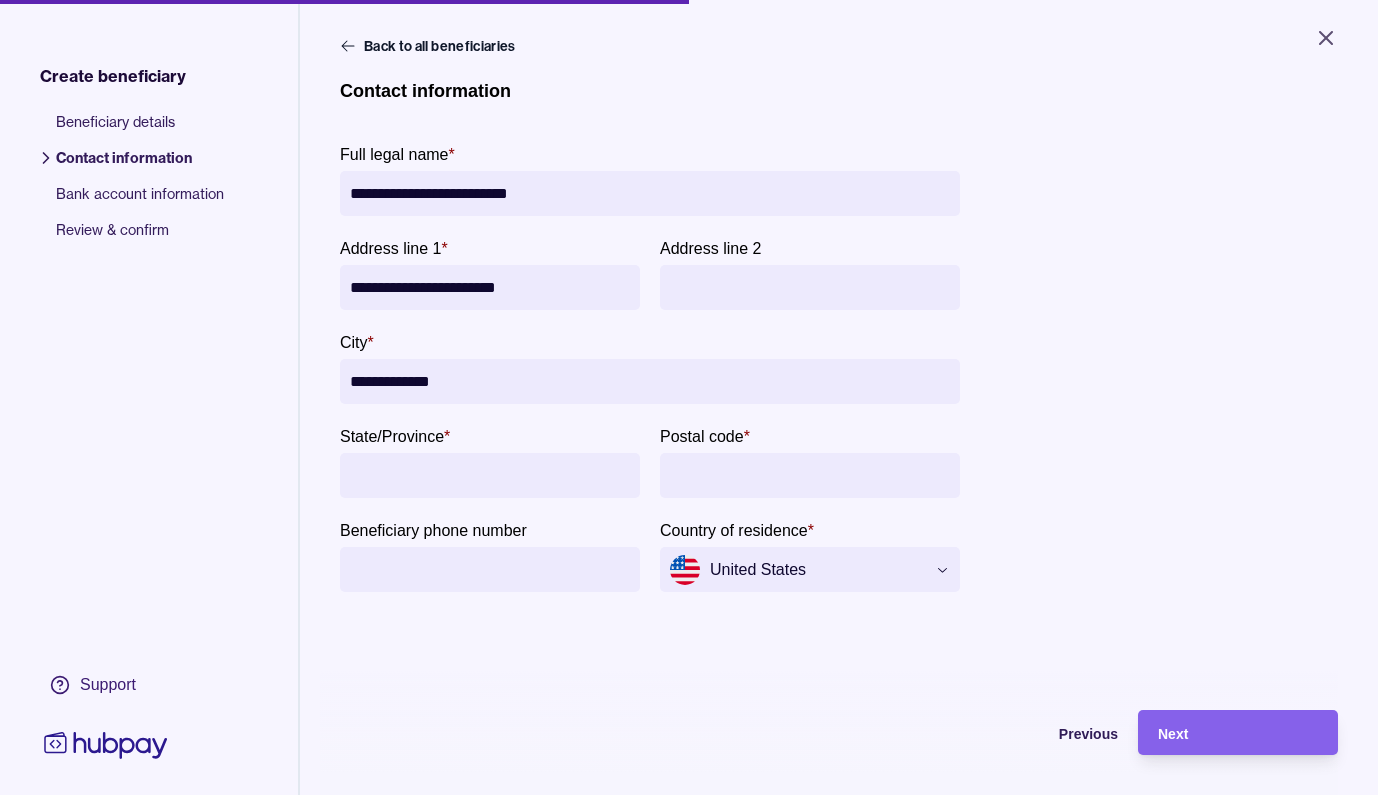 type on "**********" 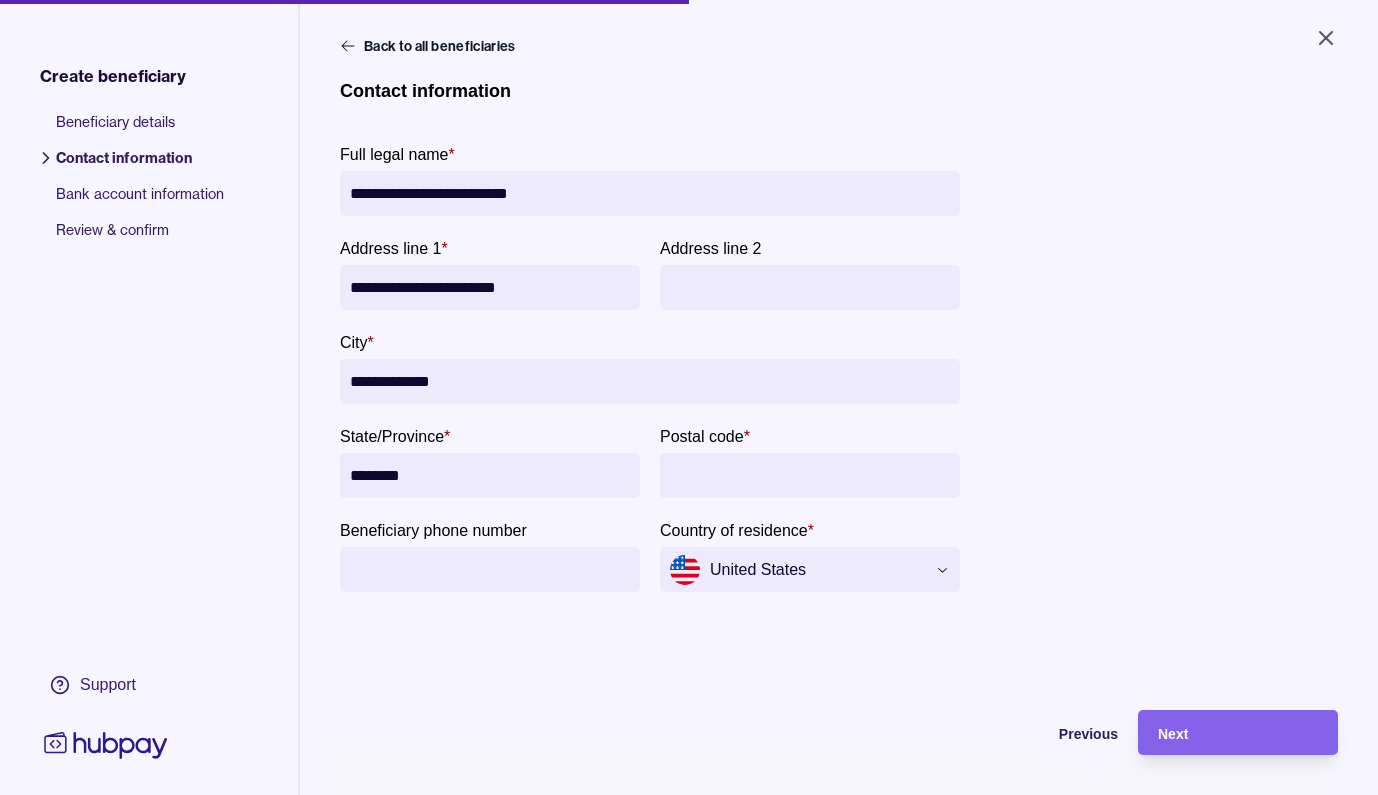 type on "********" 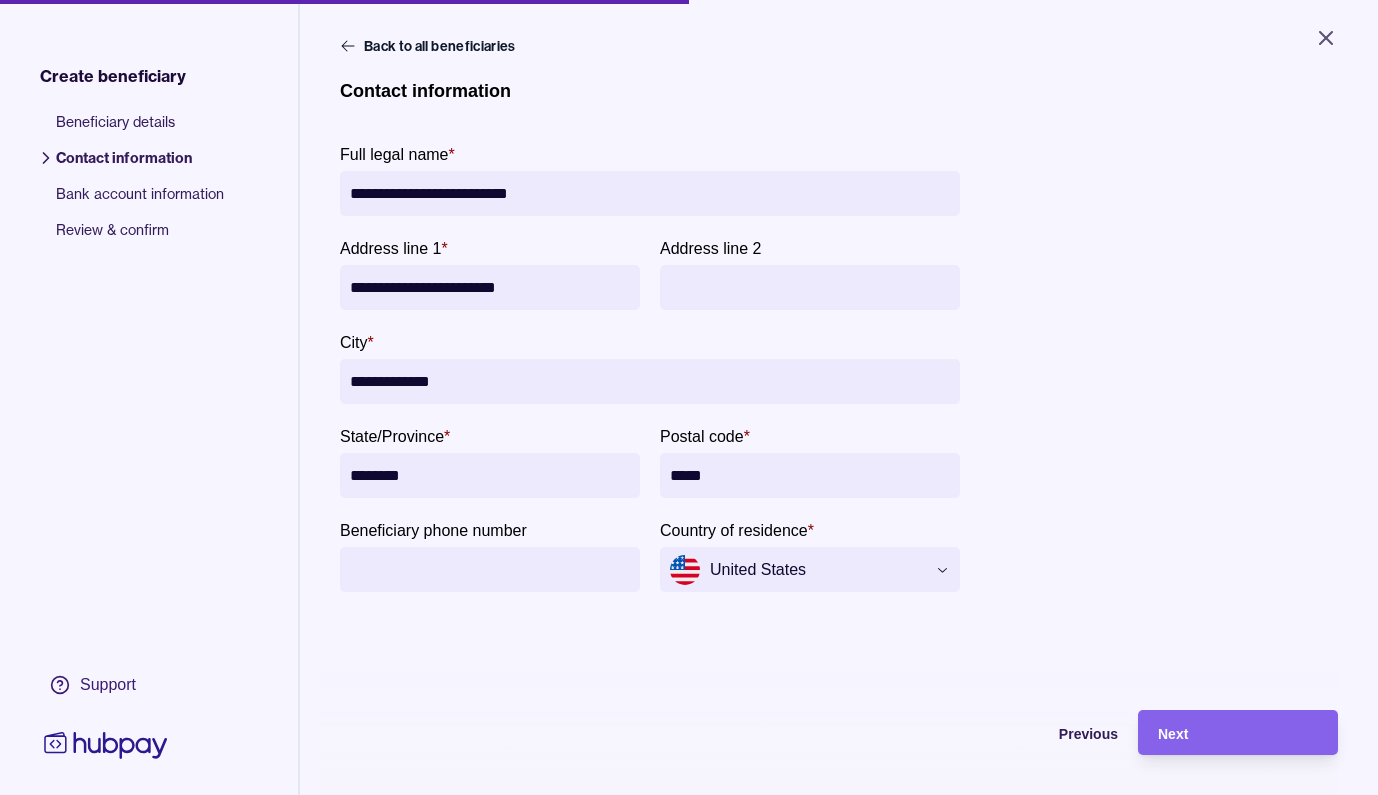 type on "*****" 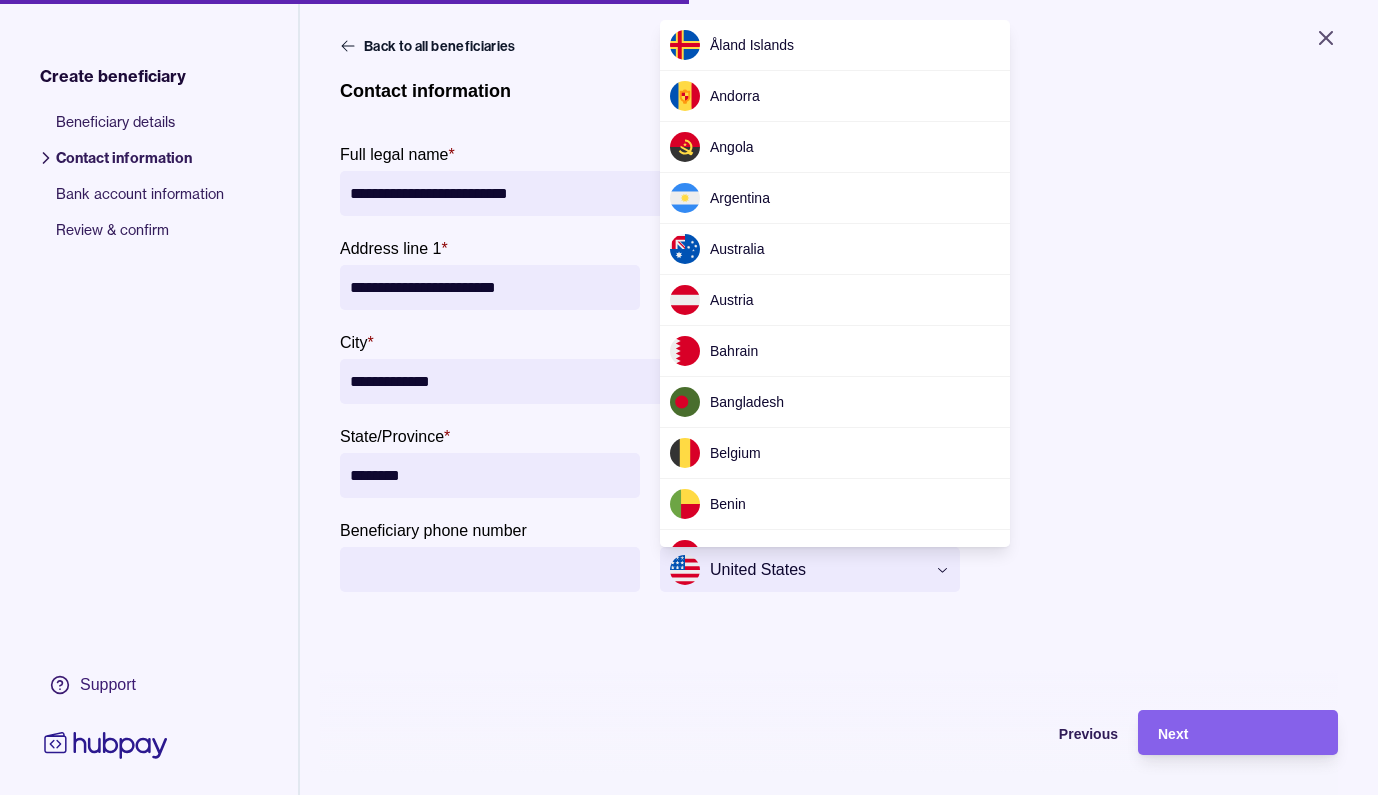 click on "**********" at bounding box center (689, 397) 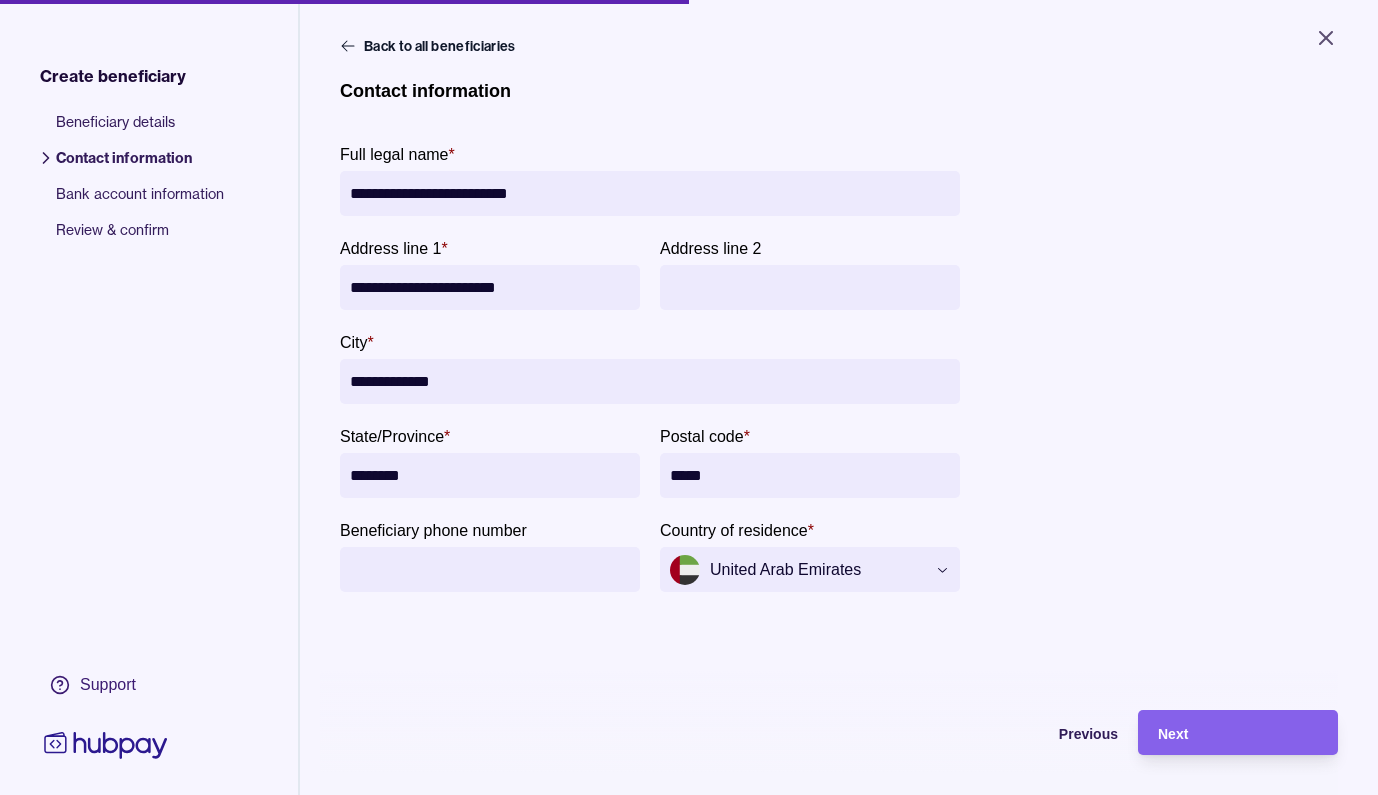 click on "Beneficiary phone number" at bounding box center (490, 569) 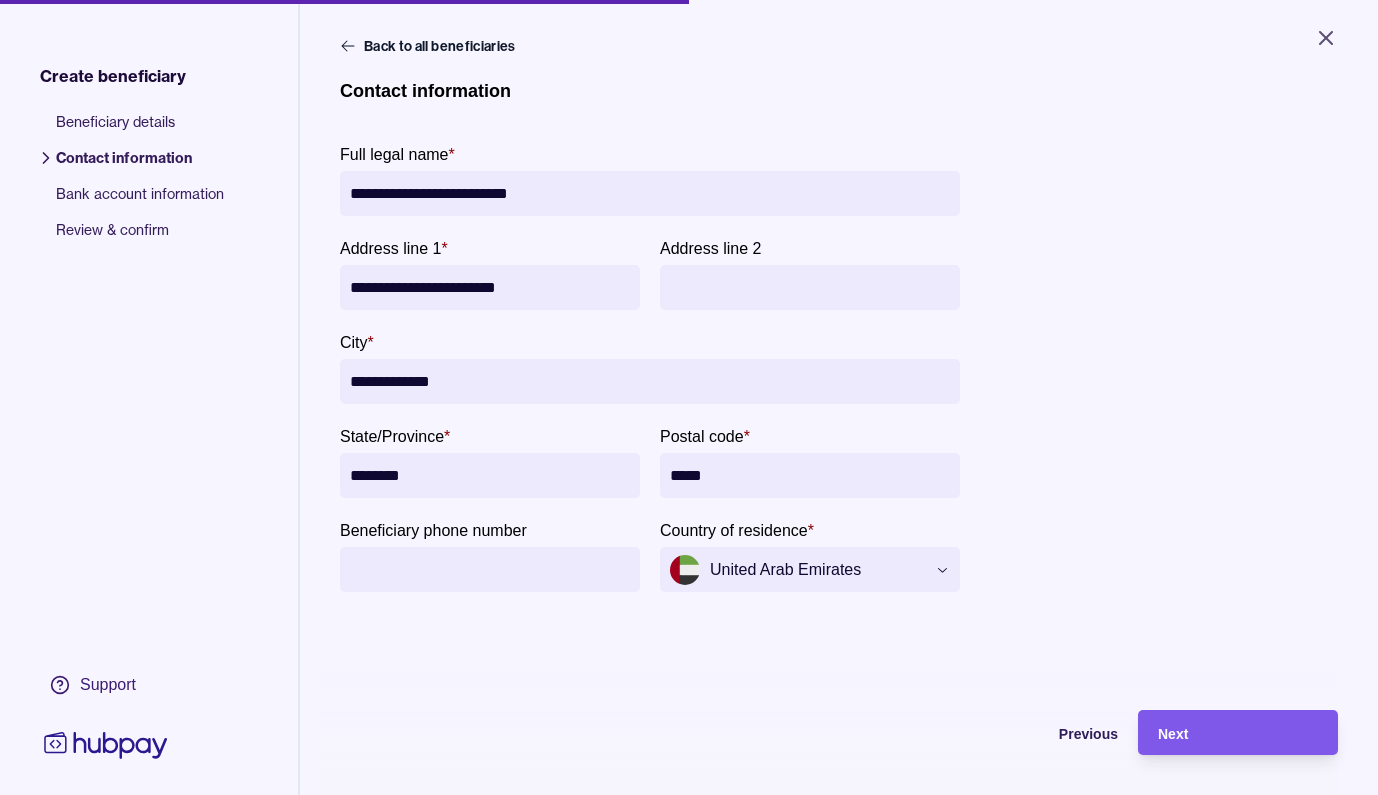 click on "Next" at bounding box center [1238, 733] 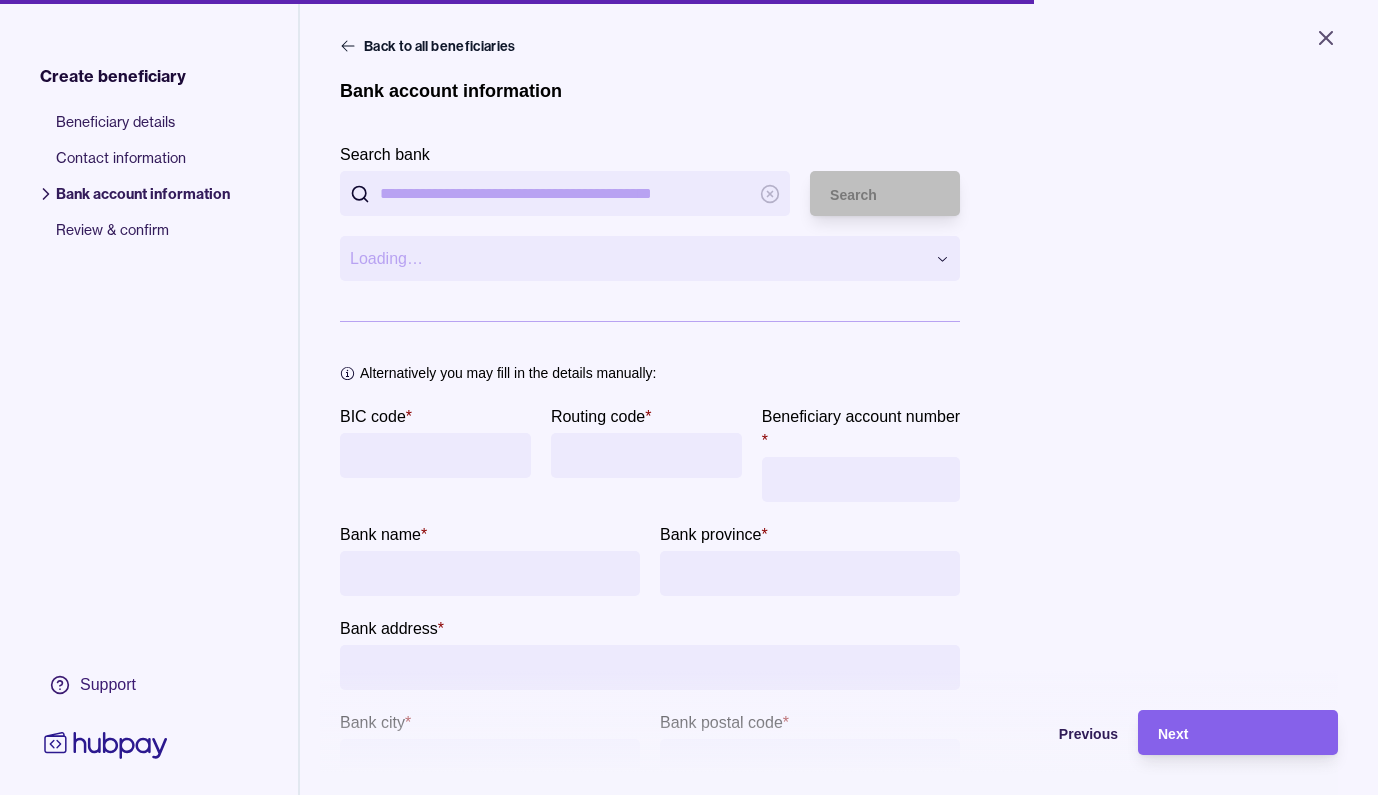 click on "Search bank" at bounding box center [565, 193] 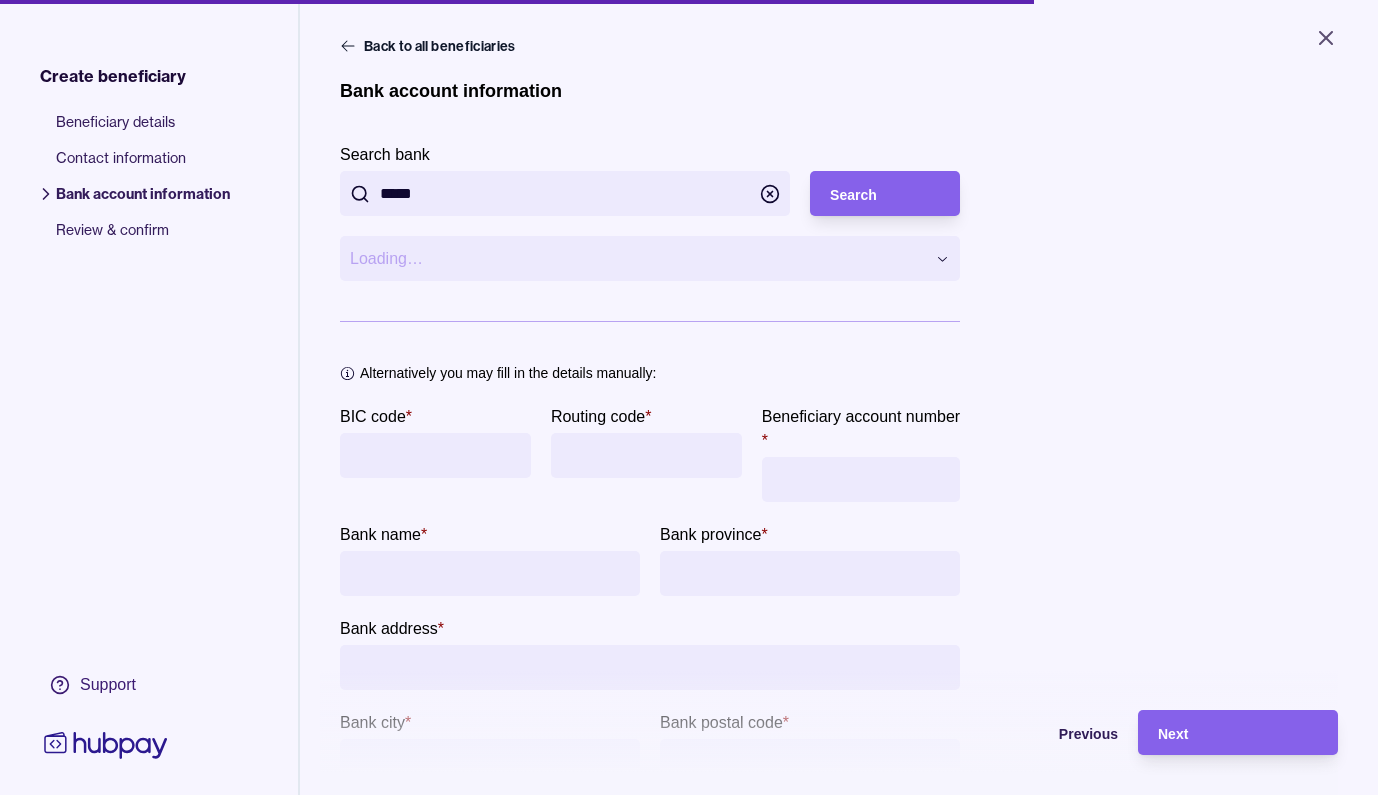 type on "*****" 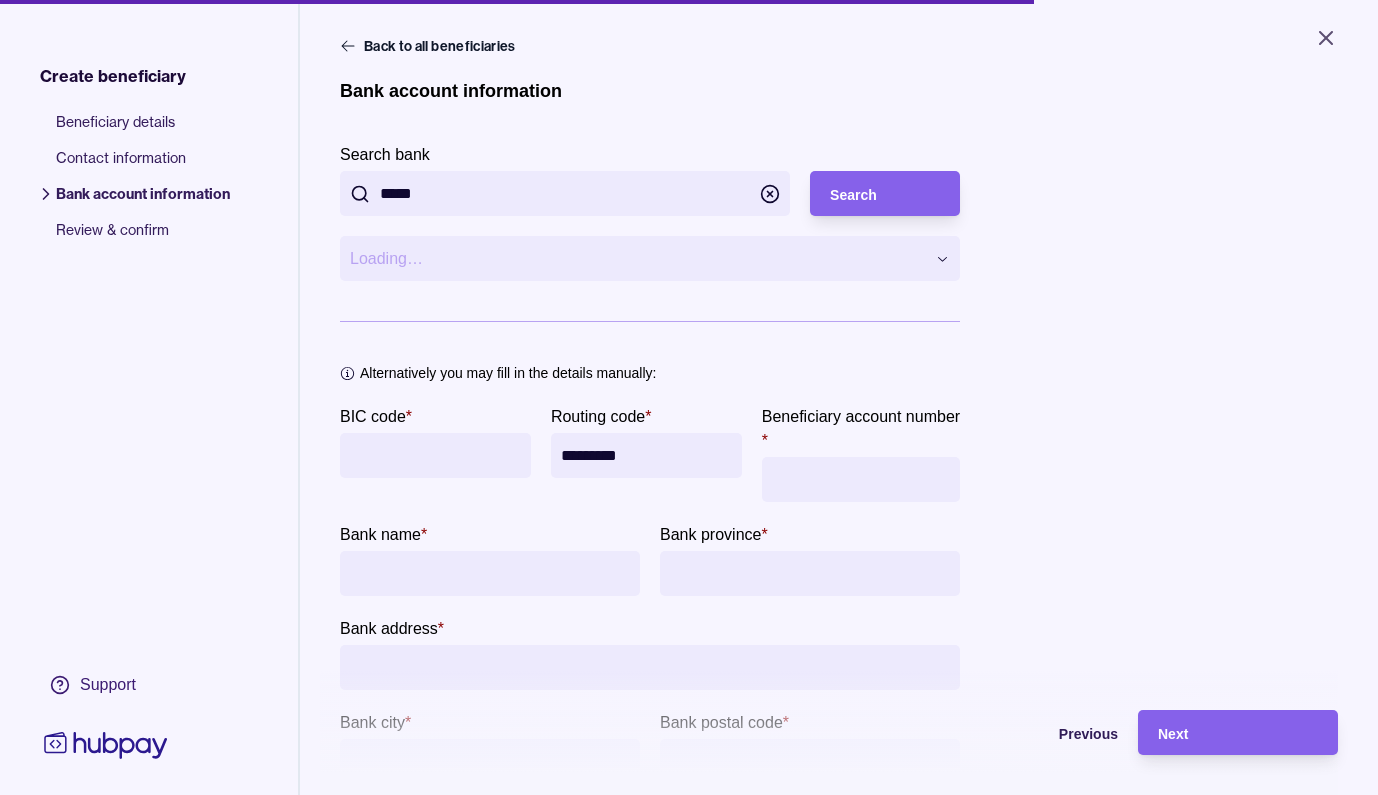 type on "*********" 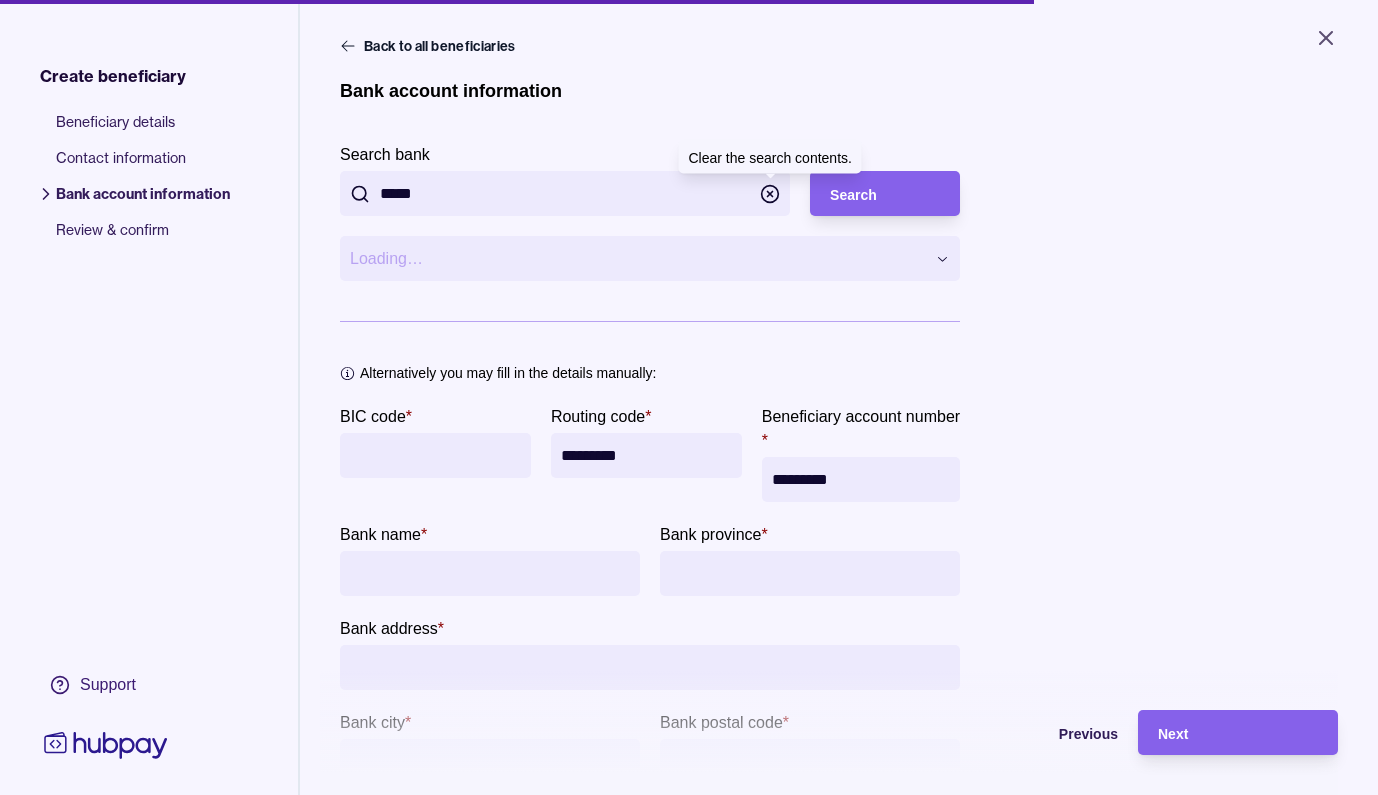 type on "*********" 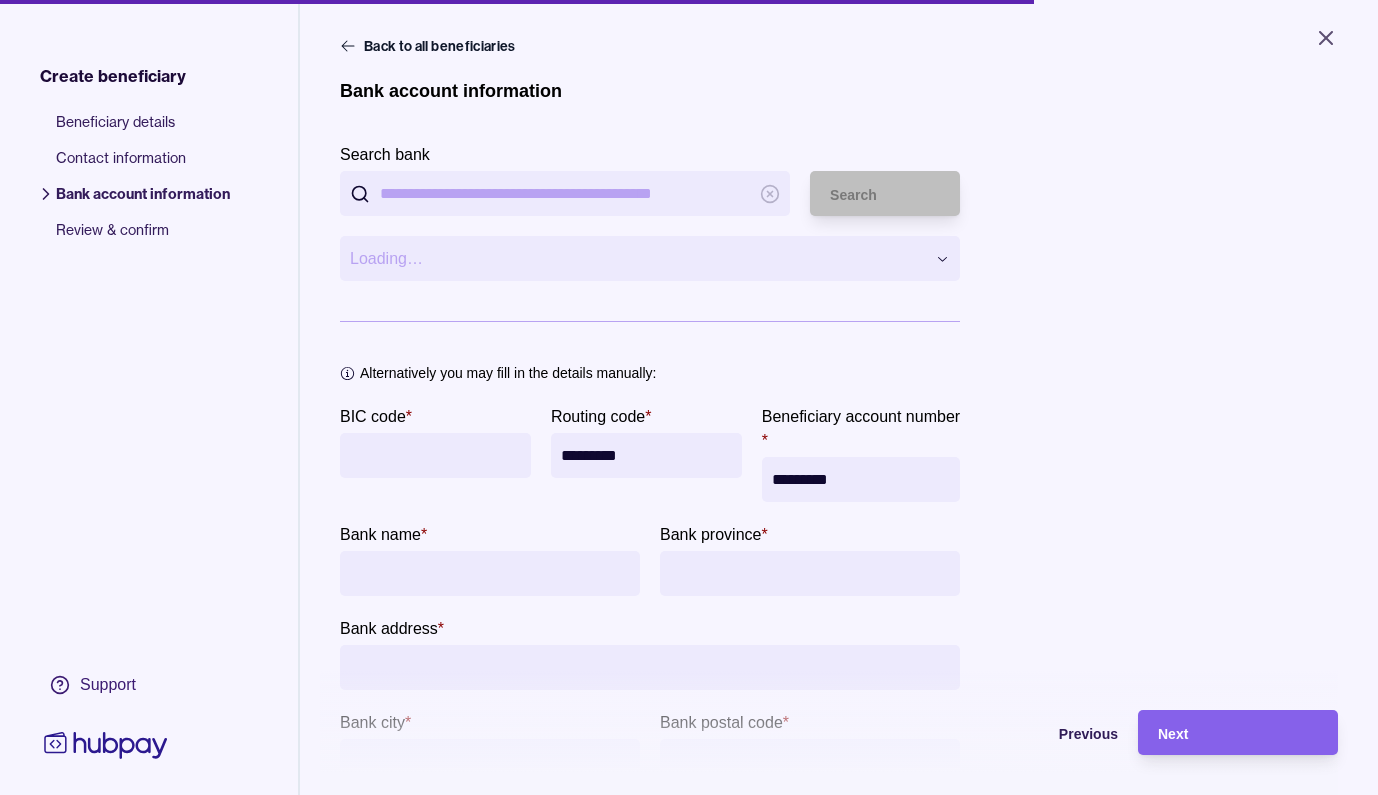 click on "Search bank" at bounding box center [565, 193] 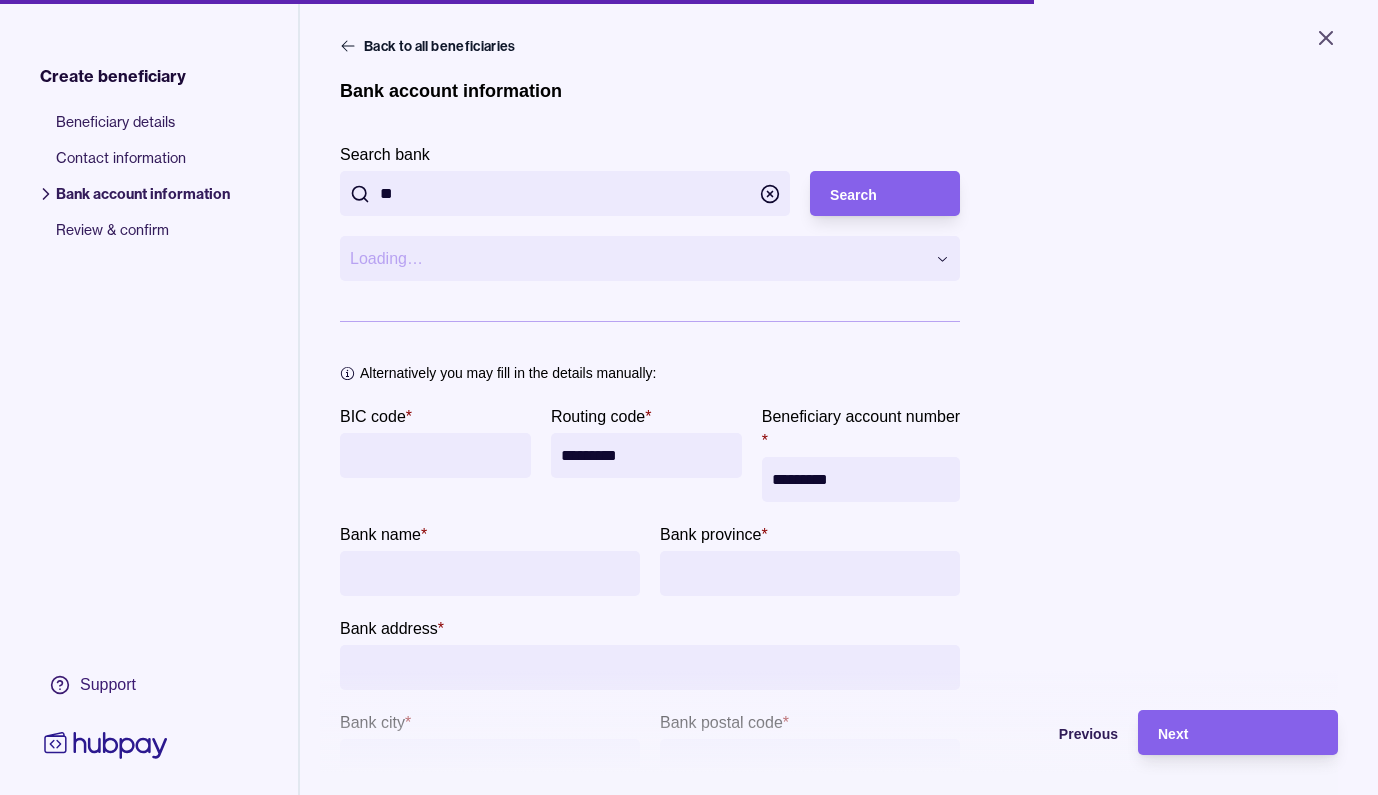 type on "*" 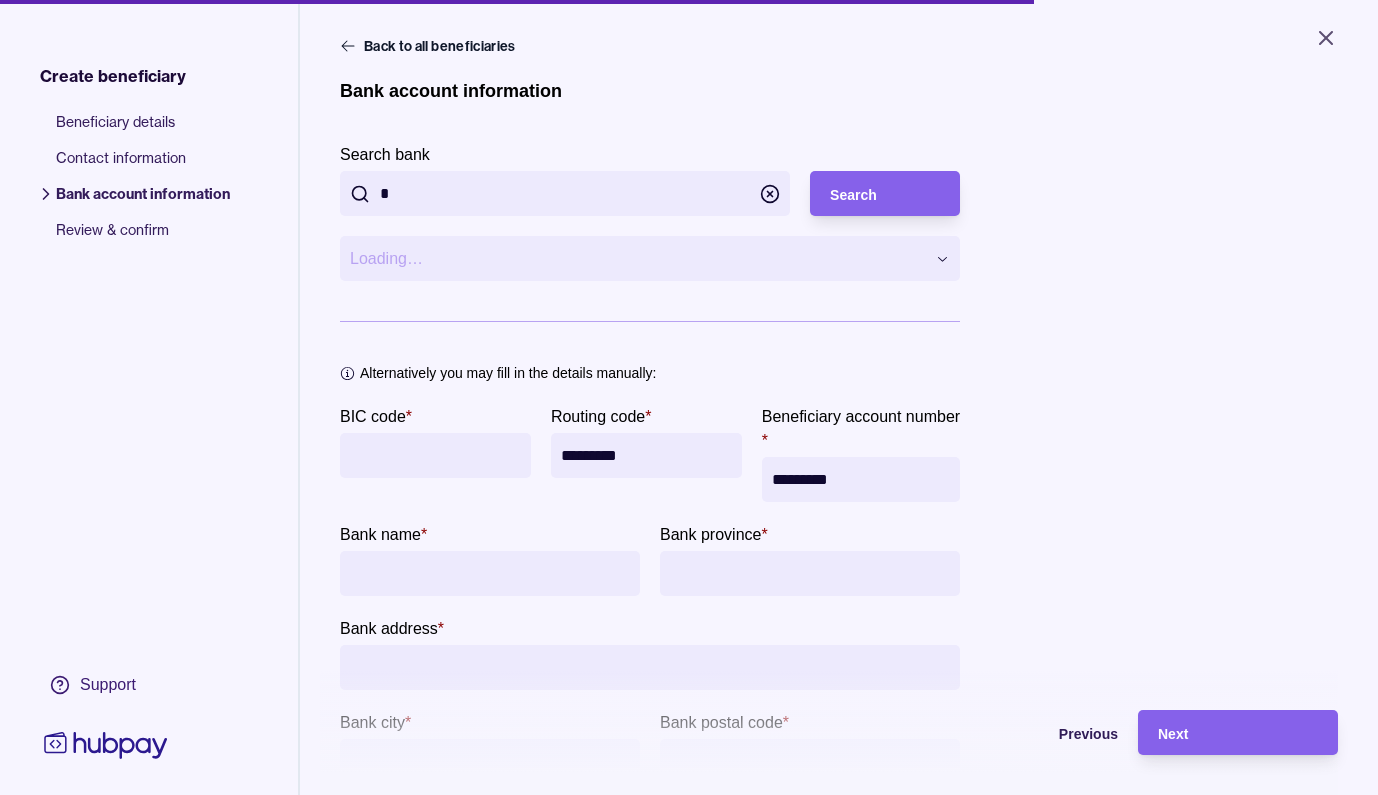 type 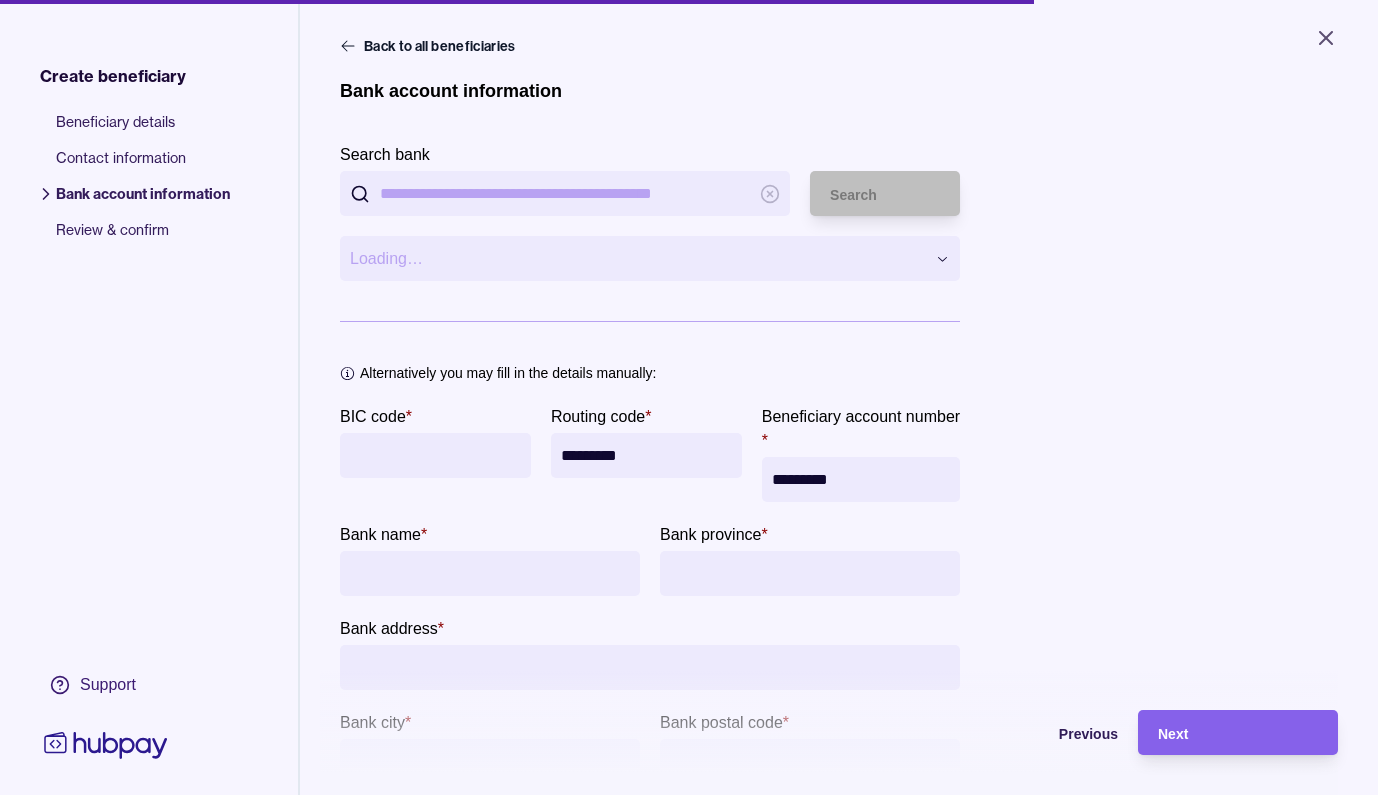 click on "**********" at bounding box center (839, 479) 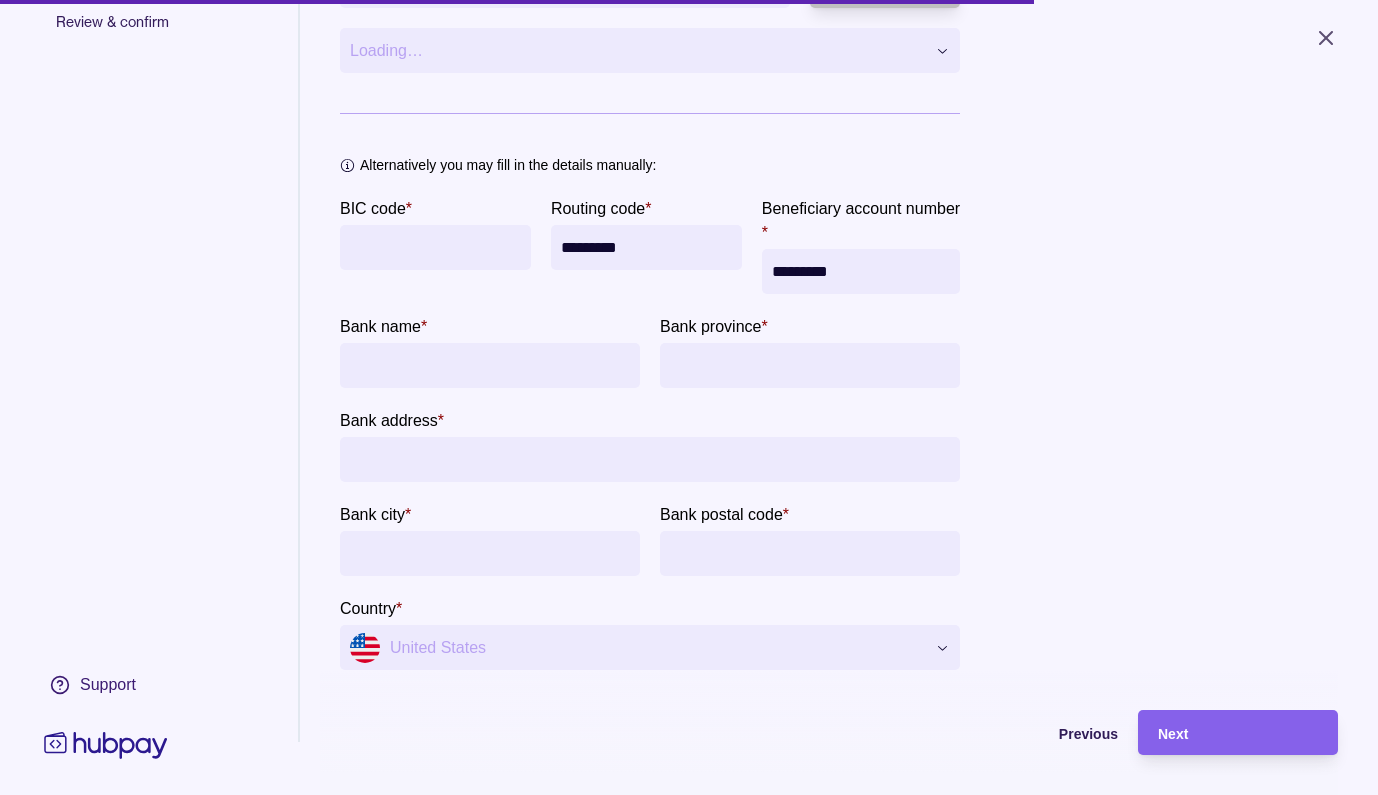 scroll, scrollTop: 209, scrollLeft: 0, axis: vertical 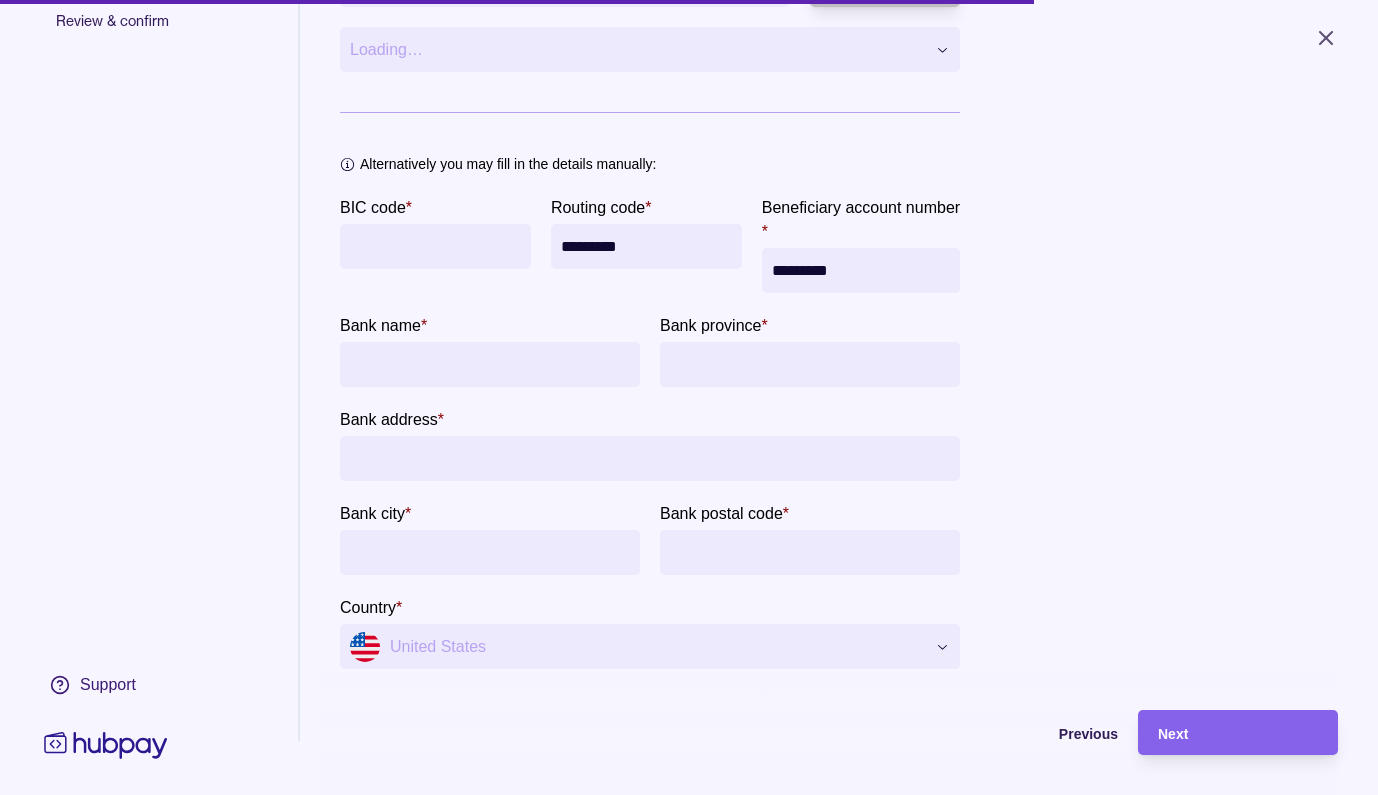 click on "BIC code  *" at bounding box center [435, 246] 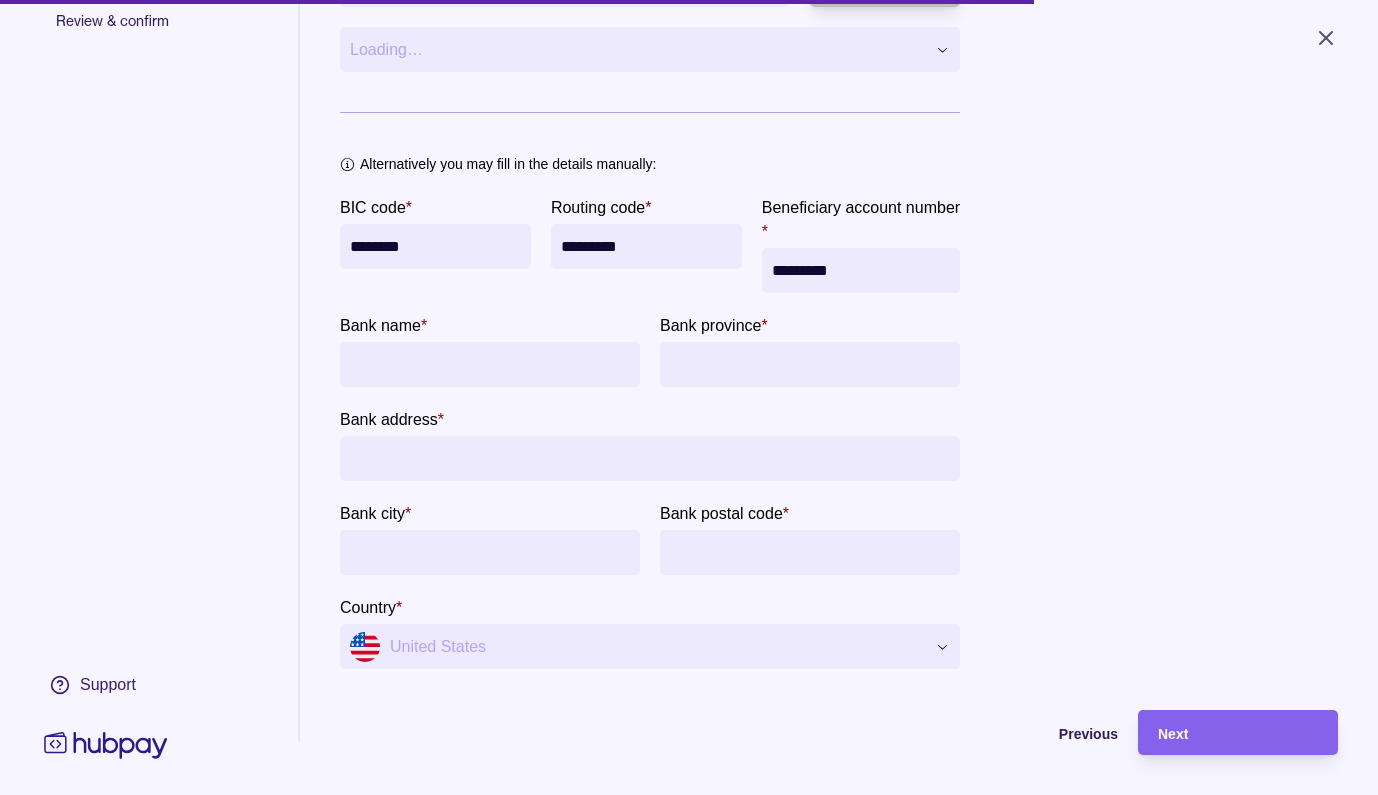 type on "********" 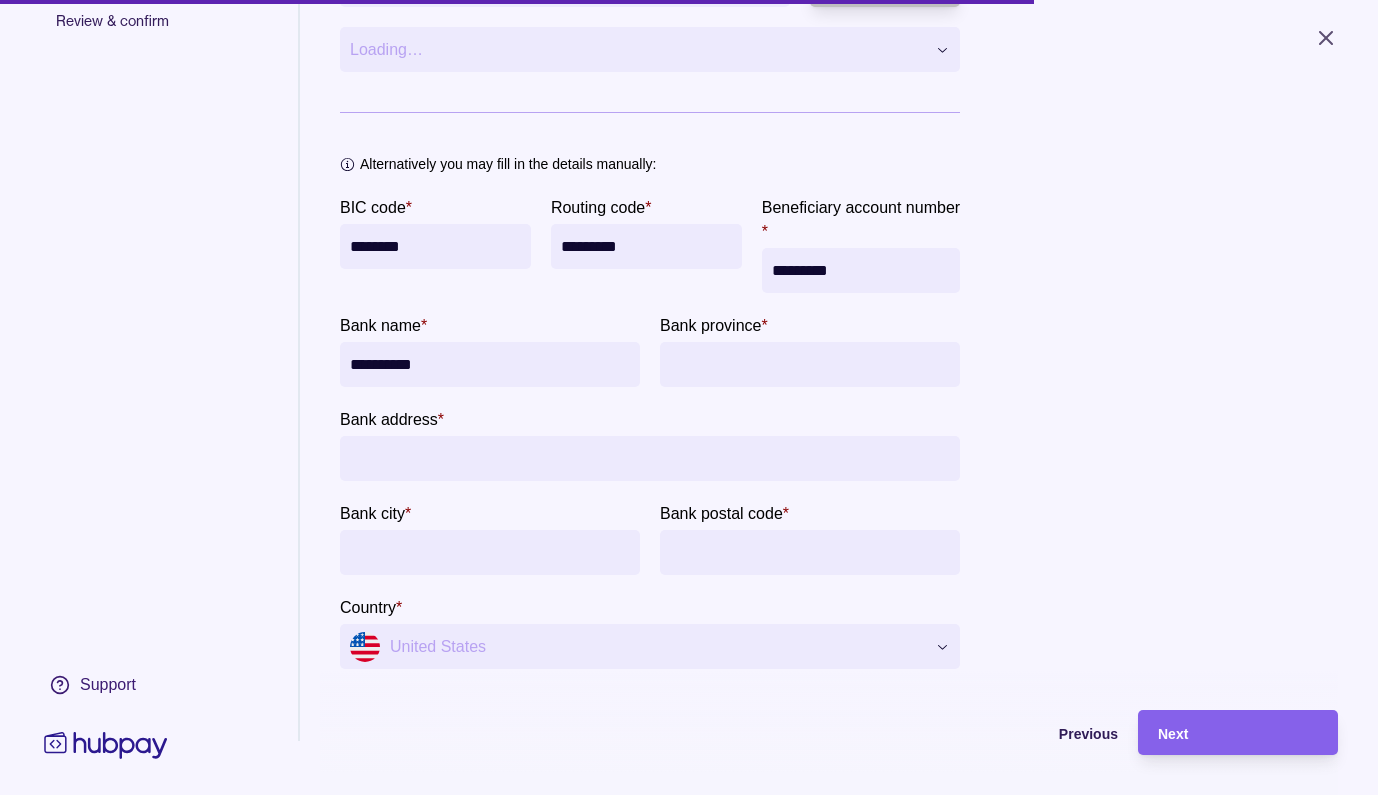 type on "**********" 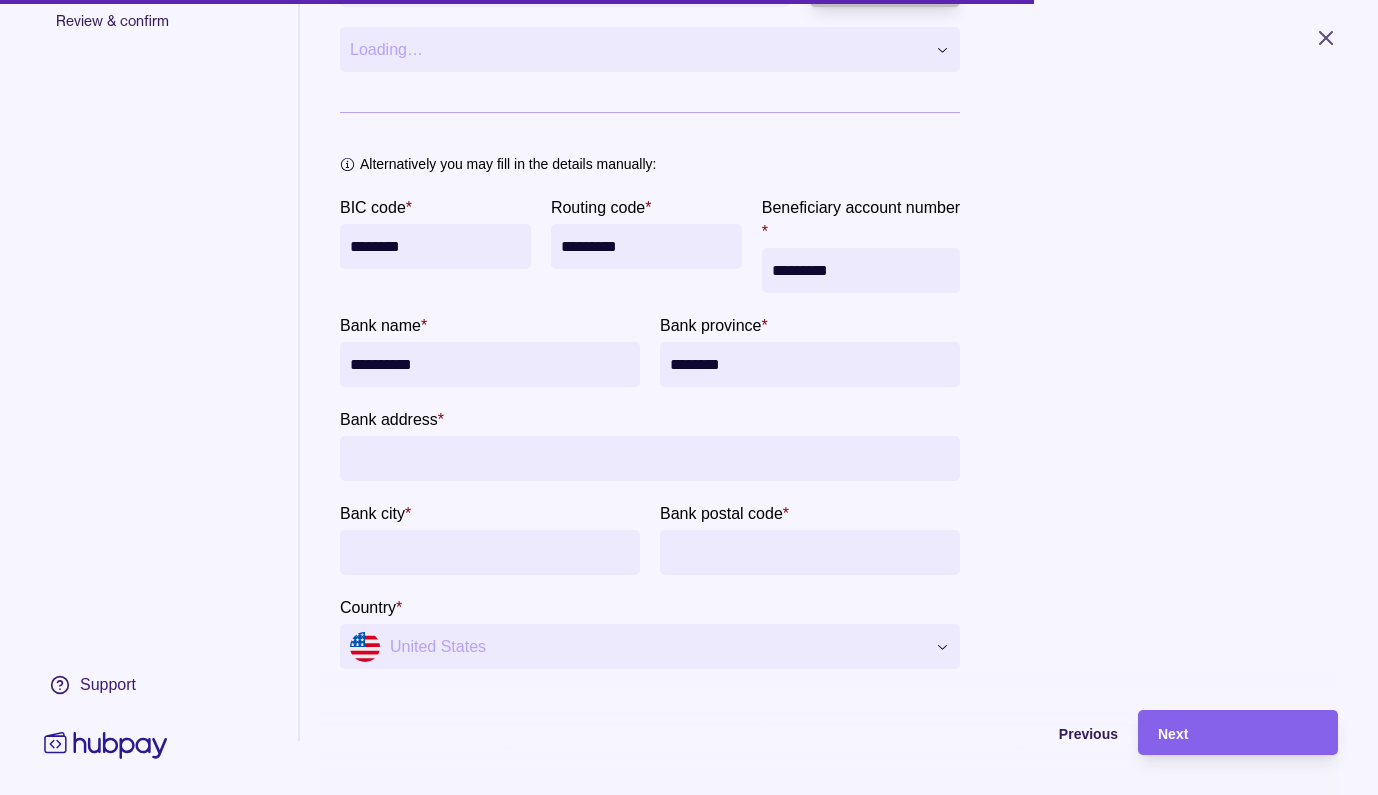 type on "********" 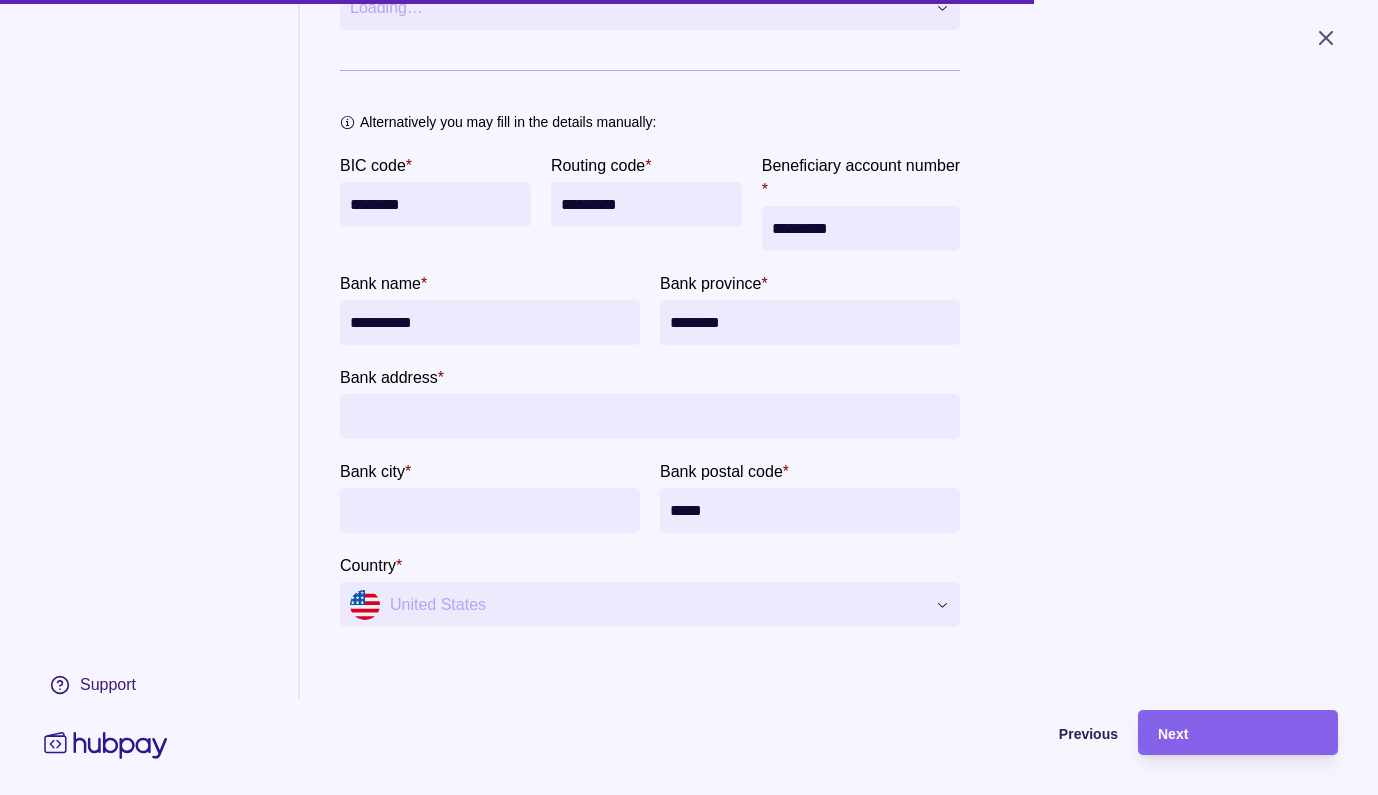 scroll, scrollTop: 321, scrollLeft: 0, axis: vertical 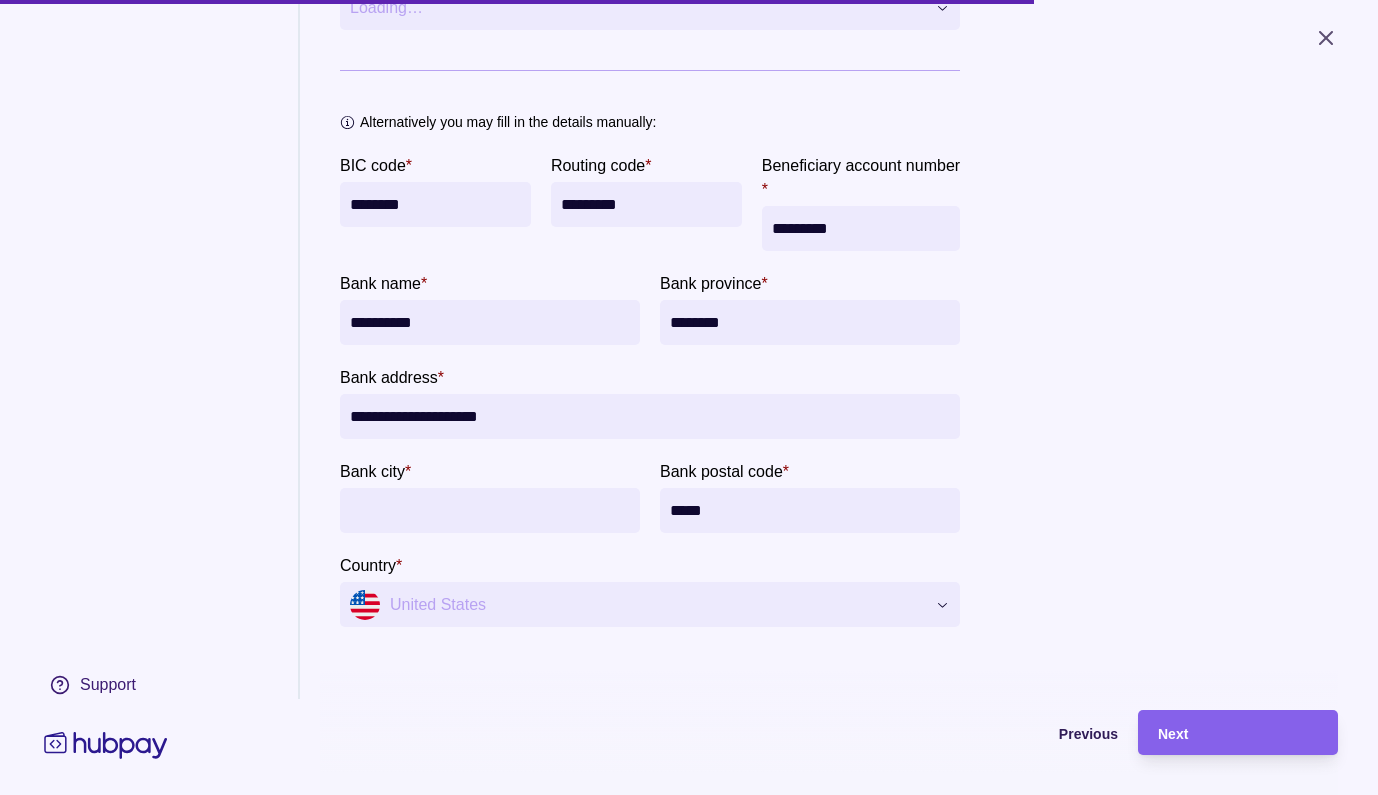 type on "**********" 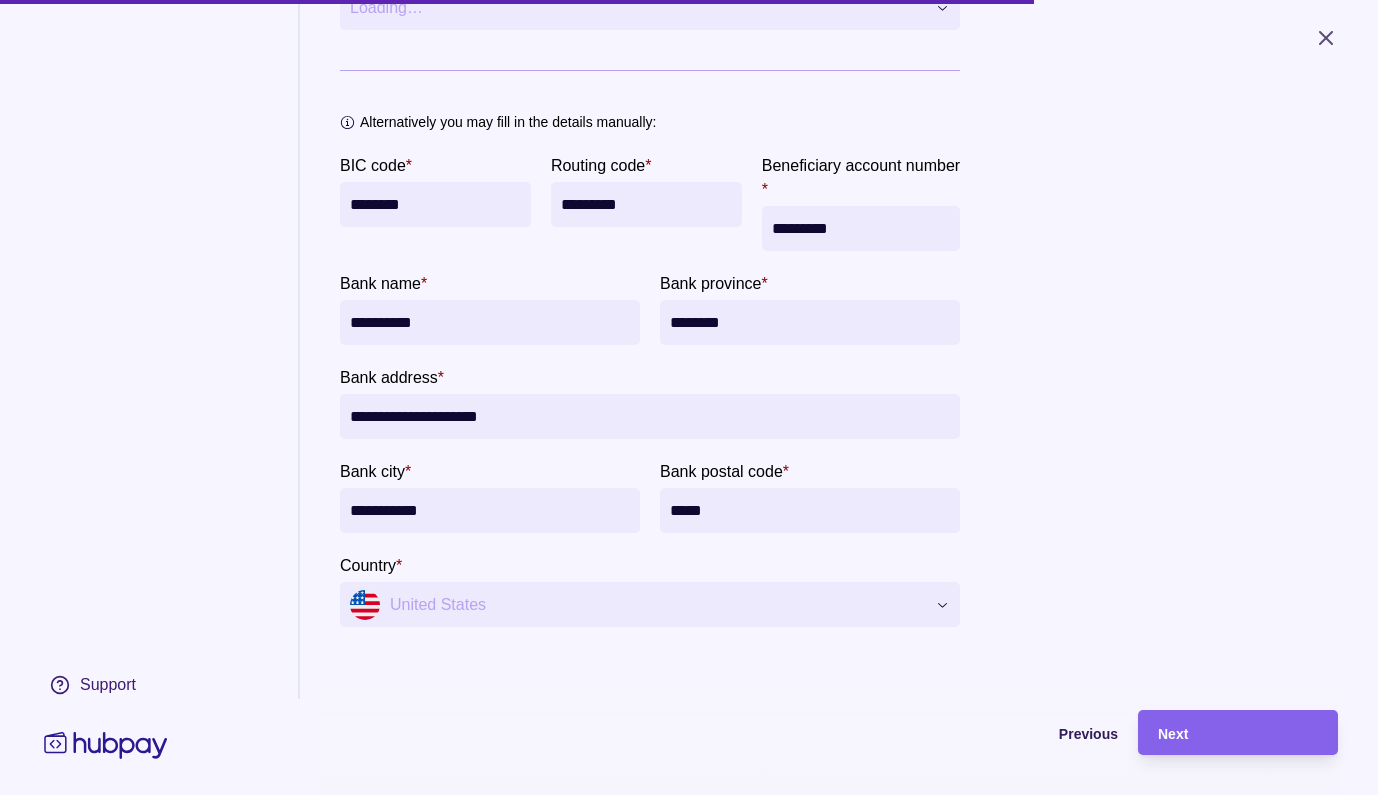 type on "**********" 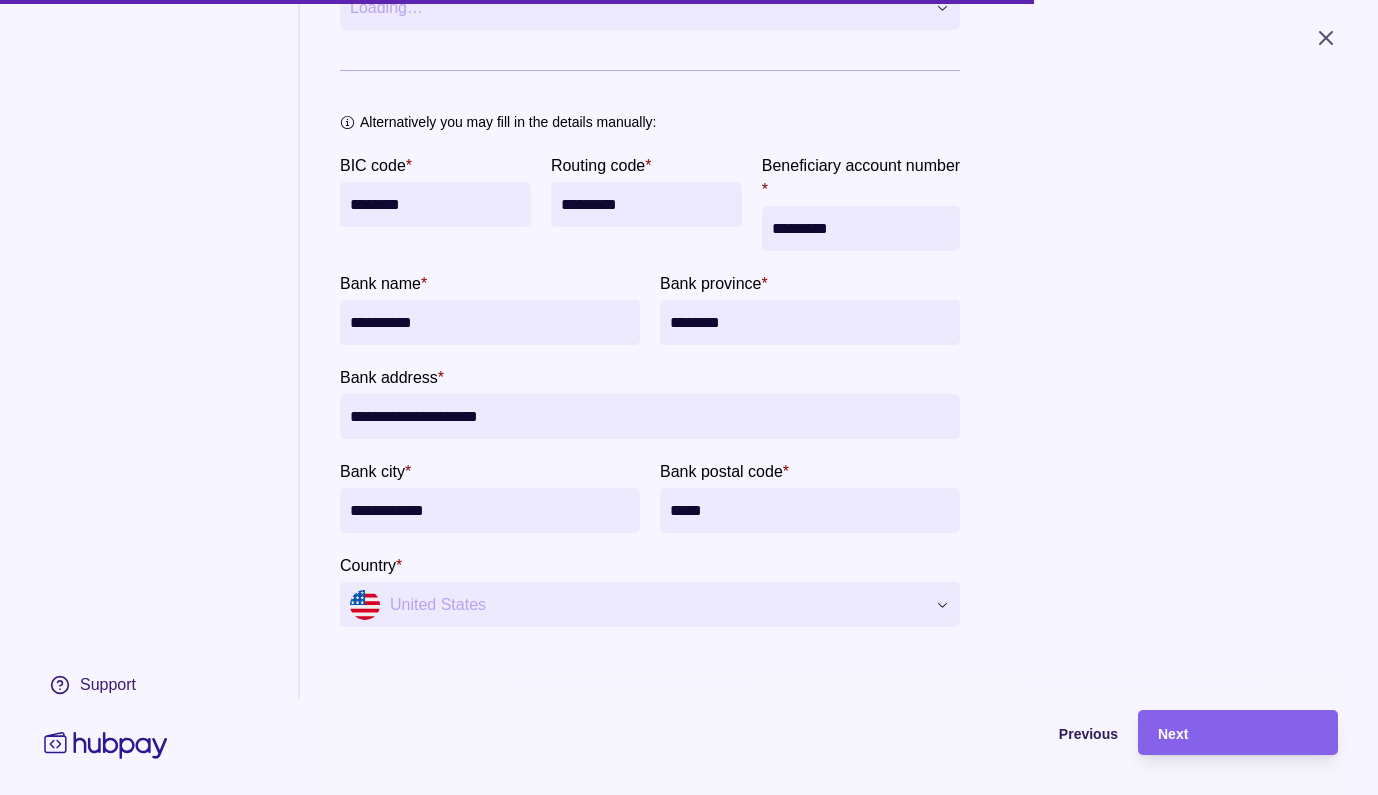 scroll, scrollTop: 321, scrollLeft: 0, axis: vertical 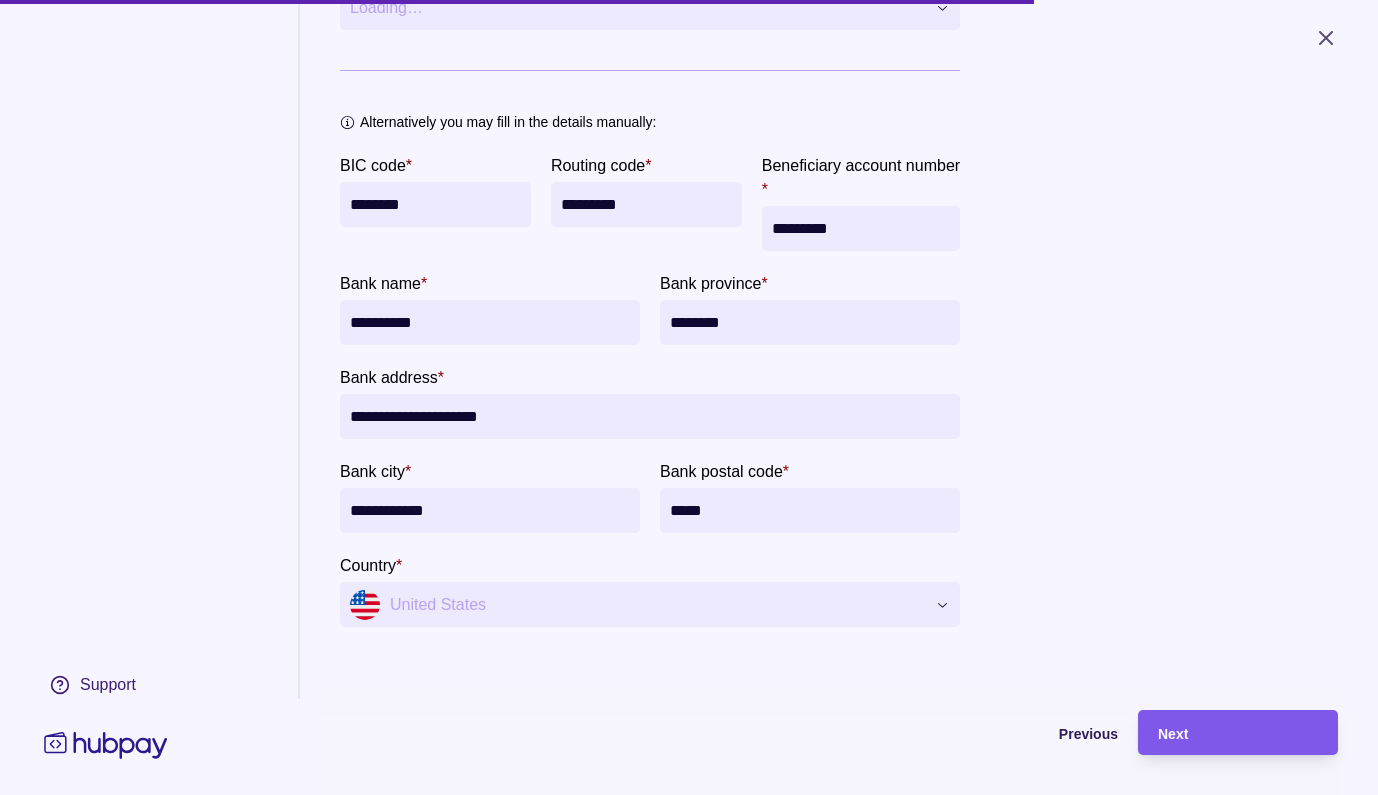 click on "Next" at bounding box center (1173, 734) 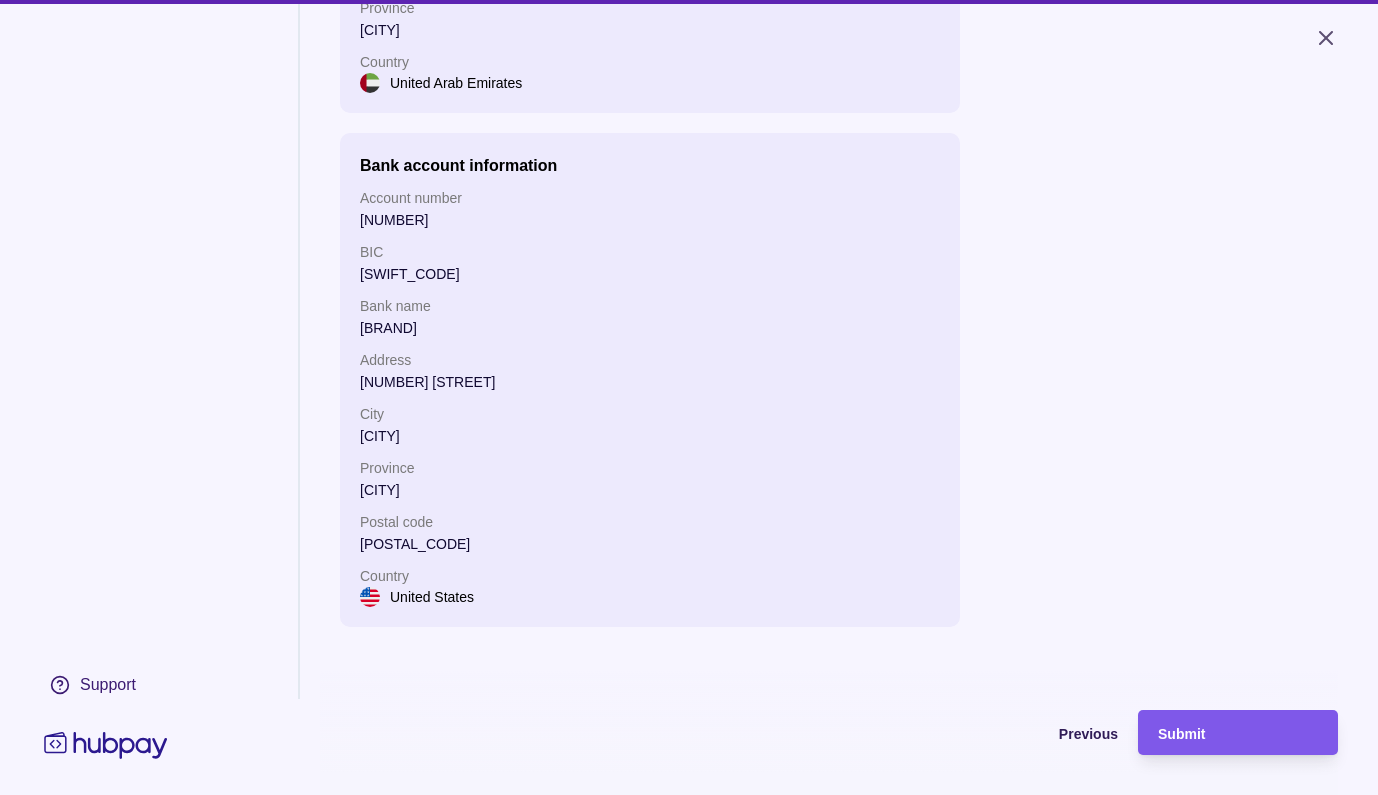 scroll, scrollTop: 602, scrollLeft: 0, axis: vertical 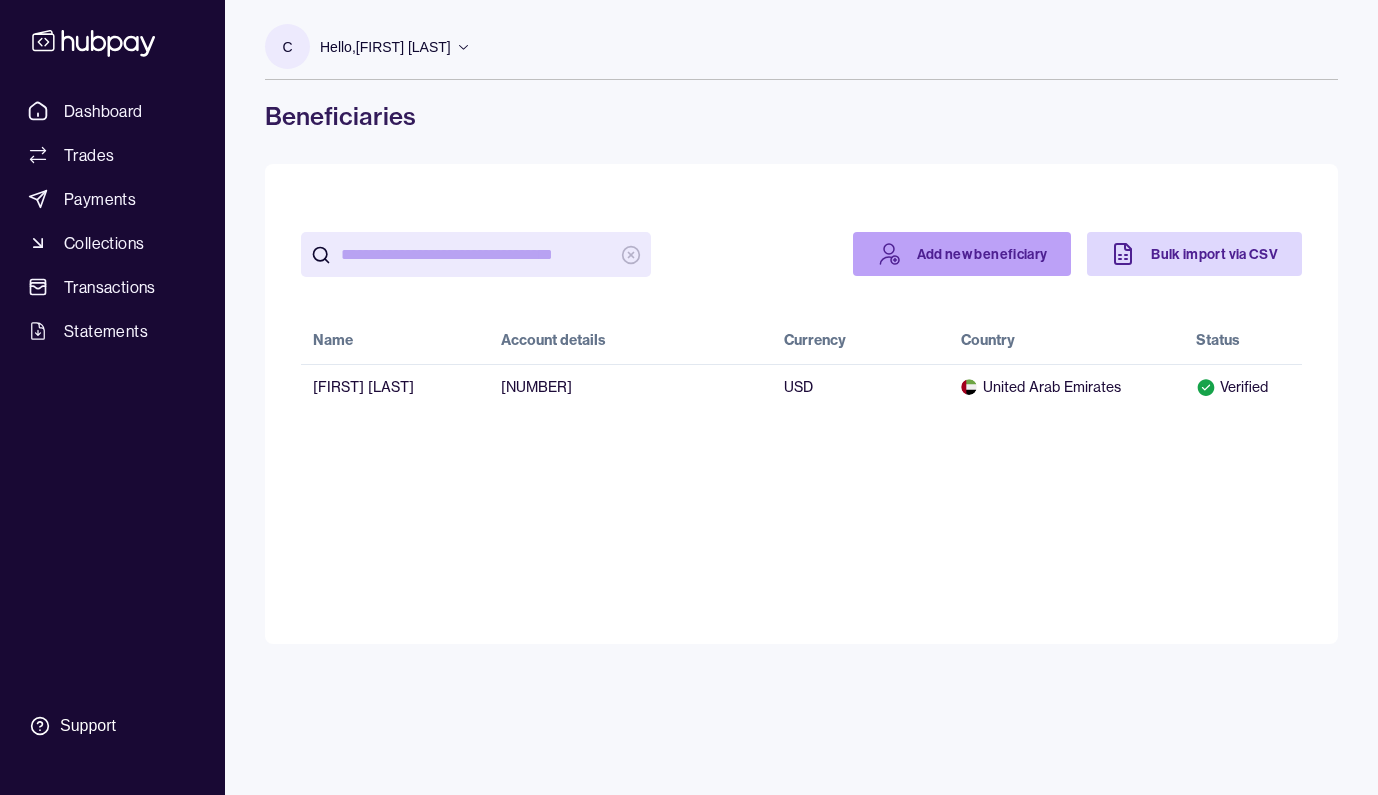 click on "Add new beneficiary" at bounding box center [962, 254] 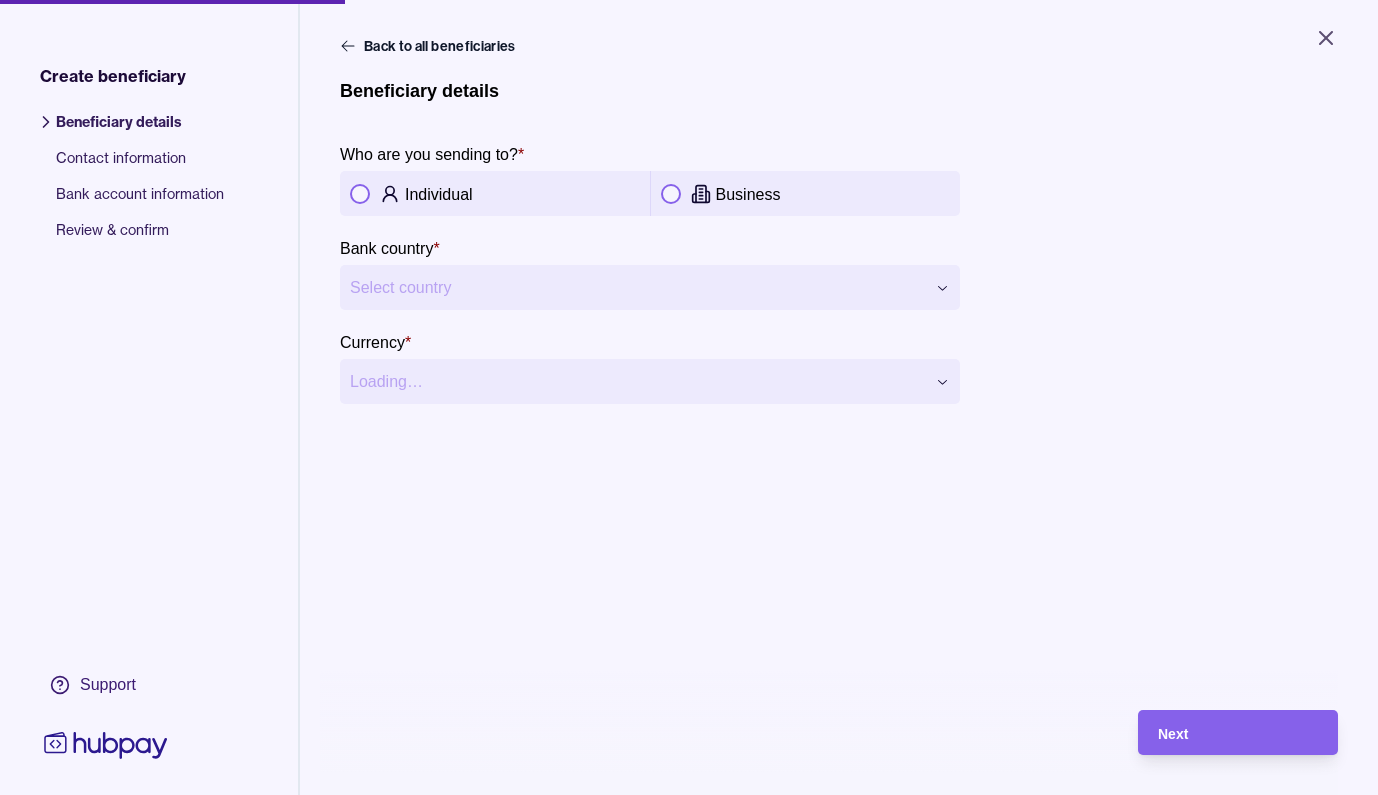 click at bounding box center [360, 194] 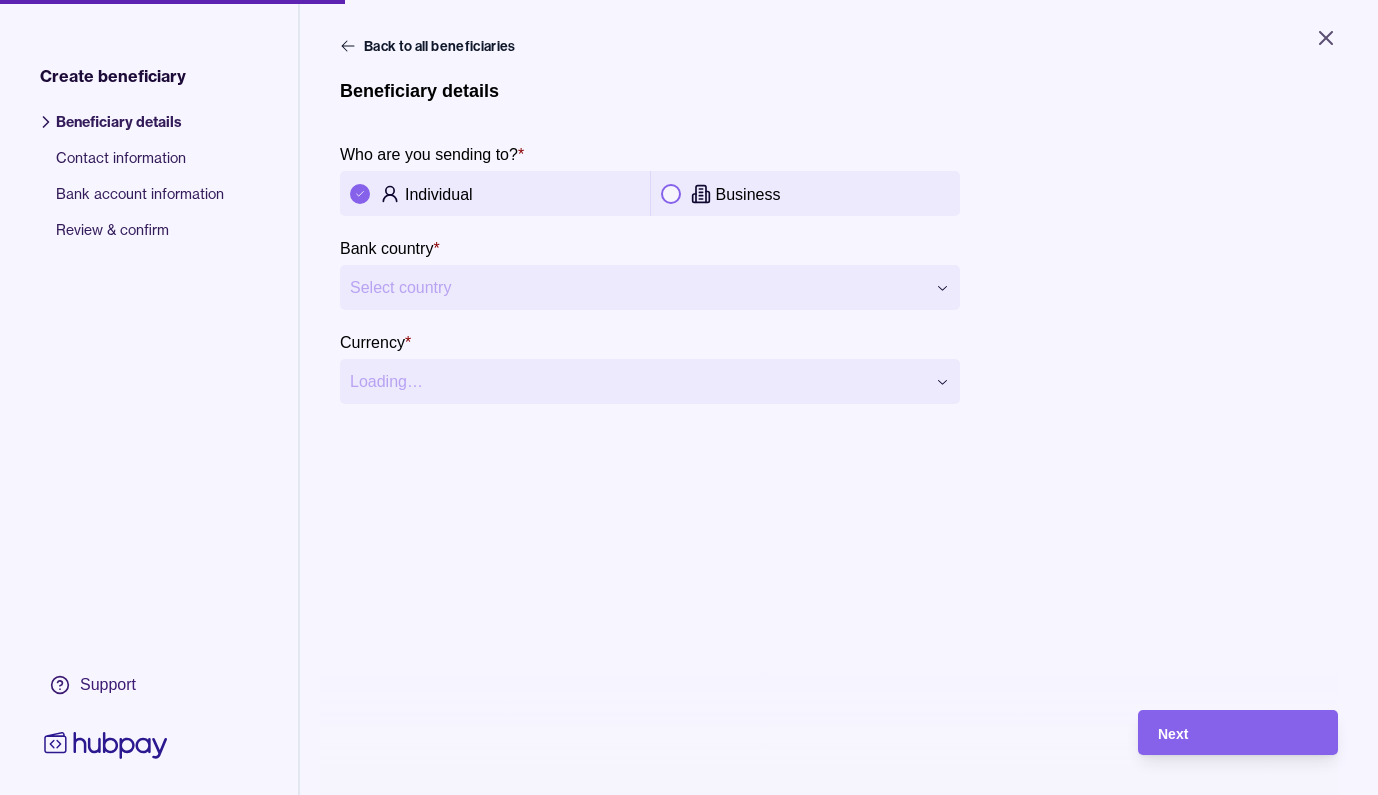 click on "**********" at bounding box center (689, 397) 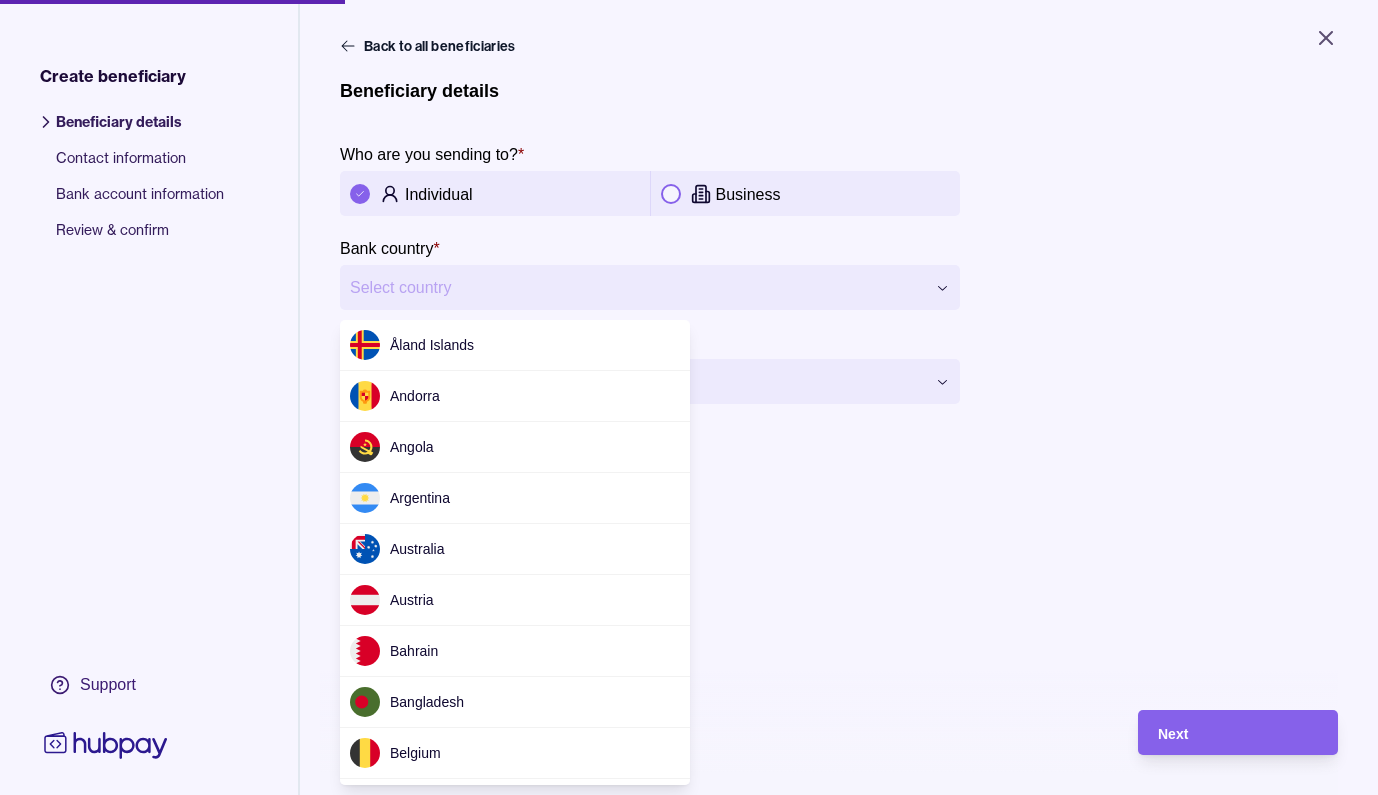 scroll, scrollTop: 5913, scrollLeft: 0, axis: vertical 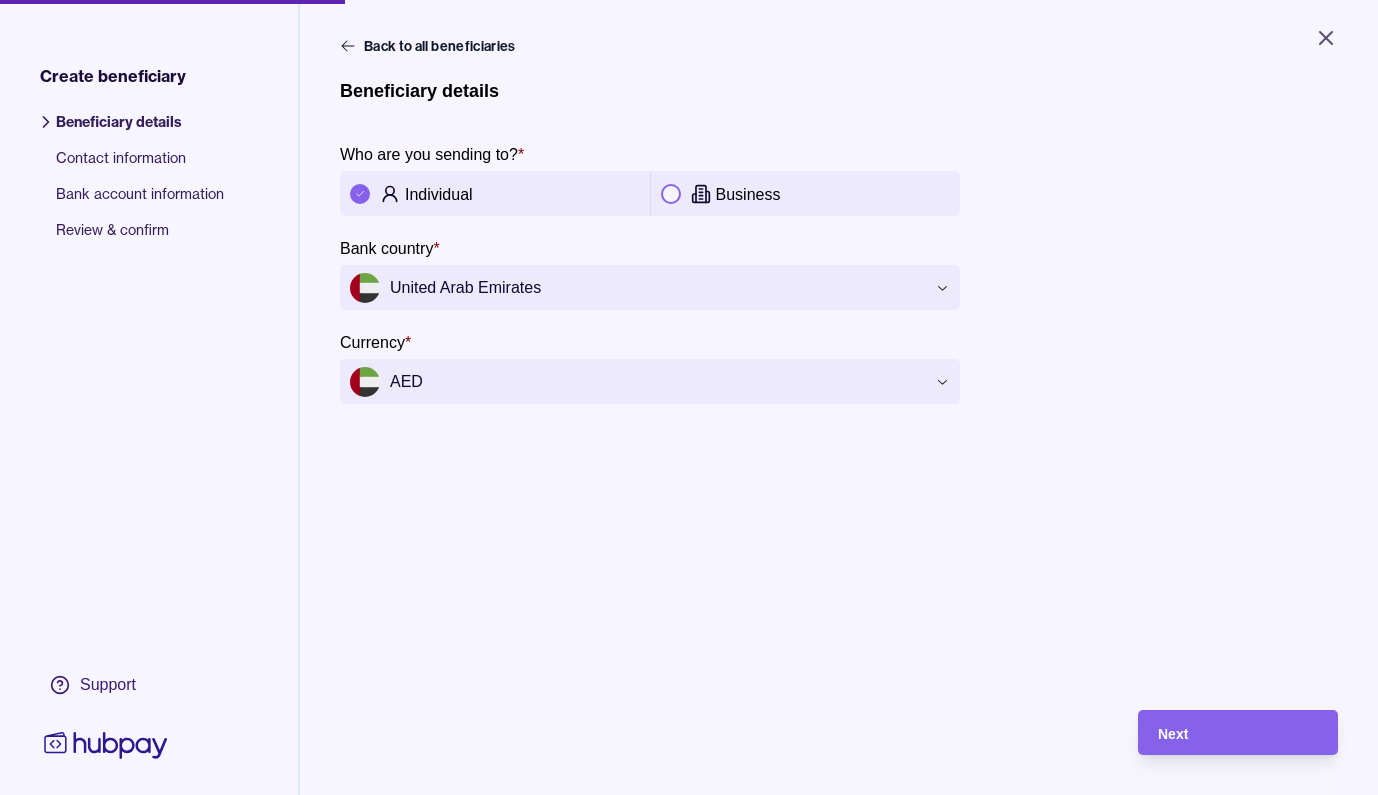 click on "**********" at bounding box center [689, 397] 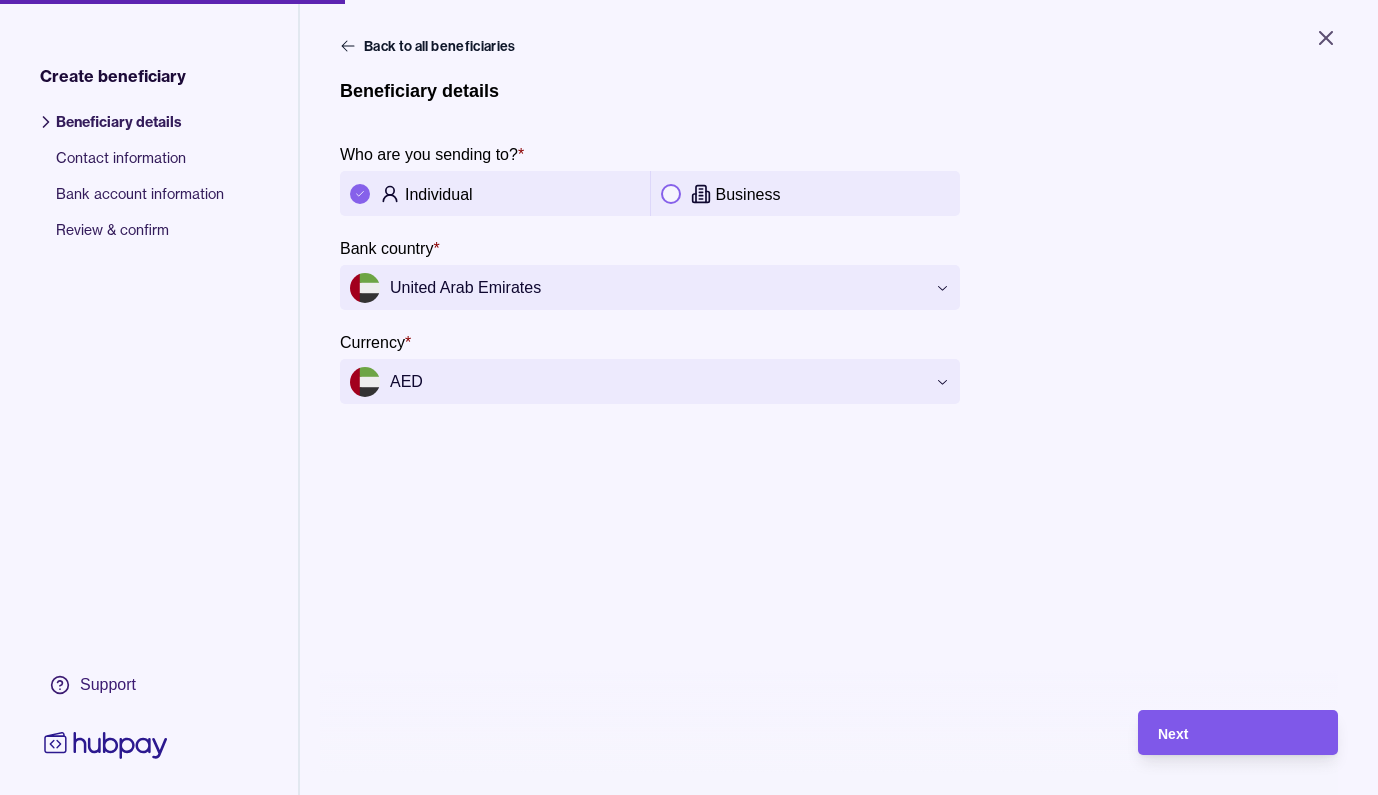 click on "Next" at bounding box center [1238, 733] 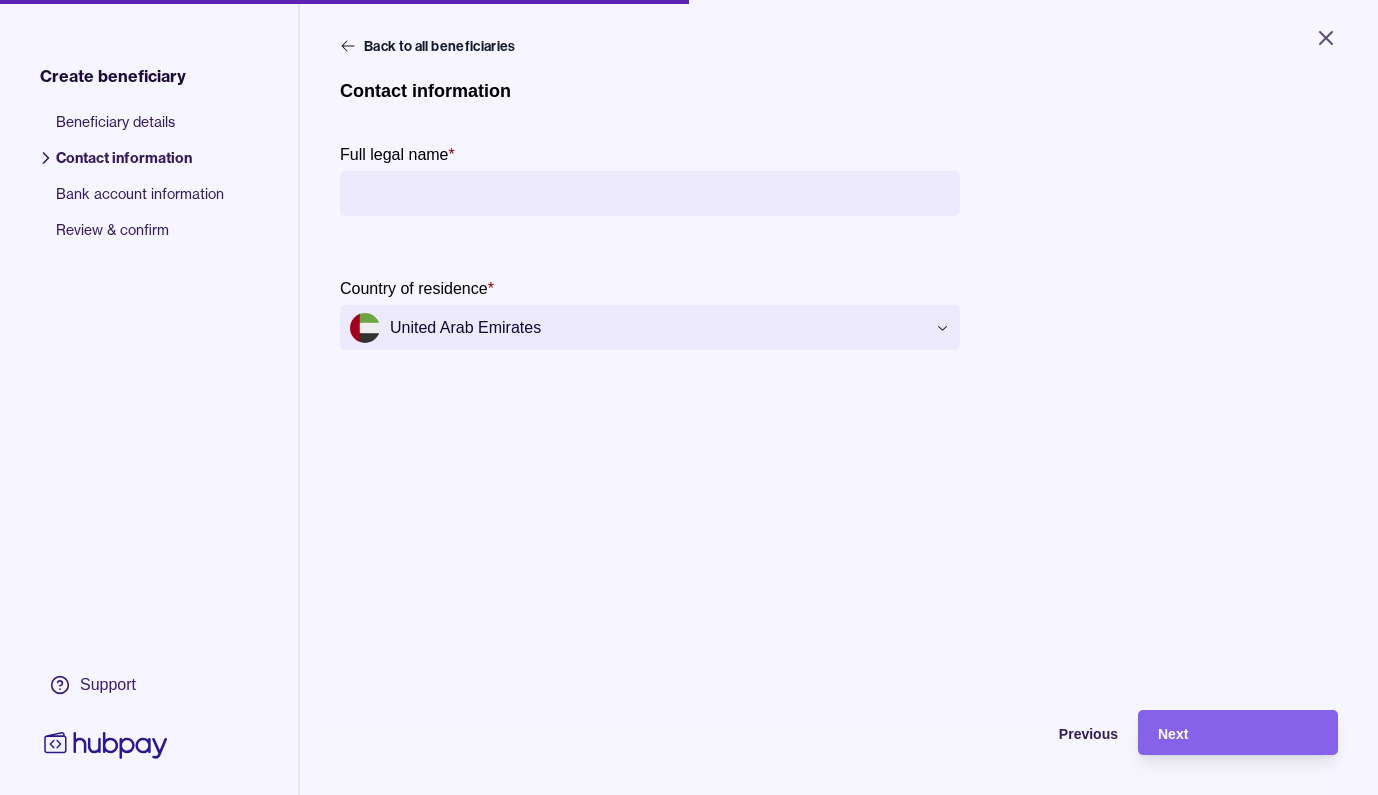 click on "Full legal name  *" at bounding box center (650, 193) 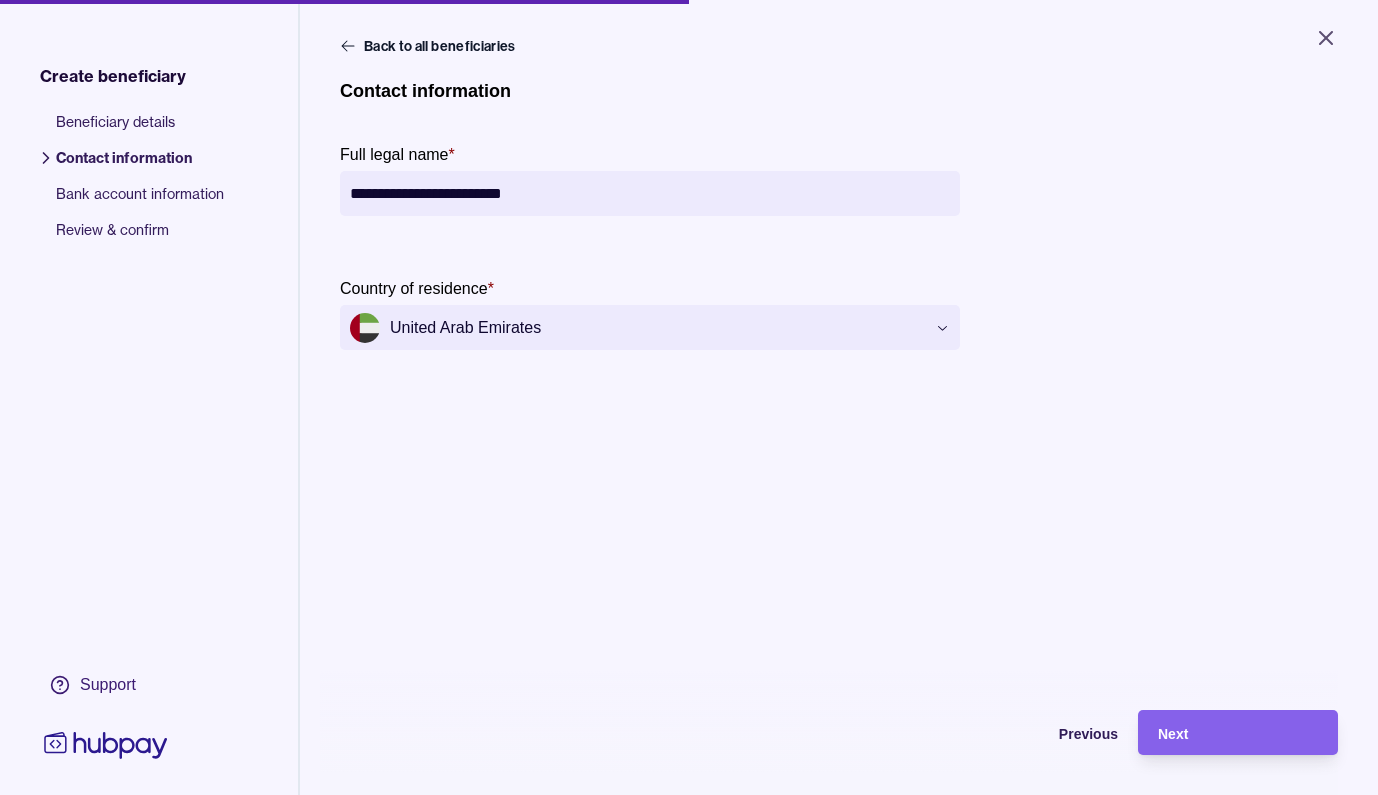 type on "**********" 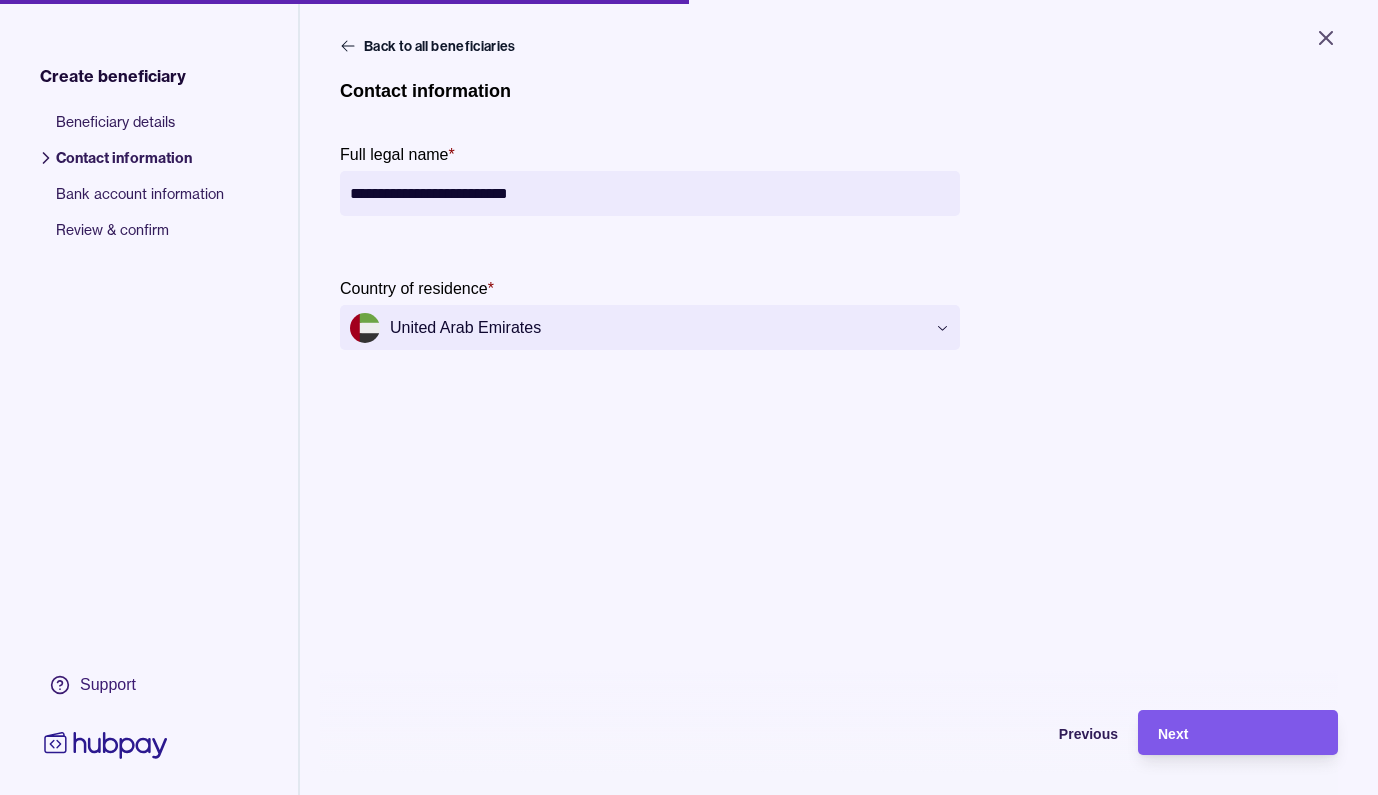 click on "Next" at bounding box center (1238, 733) 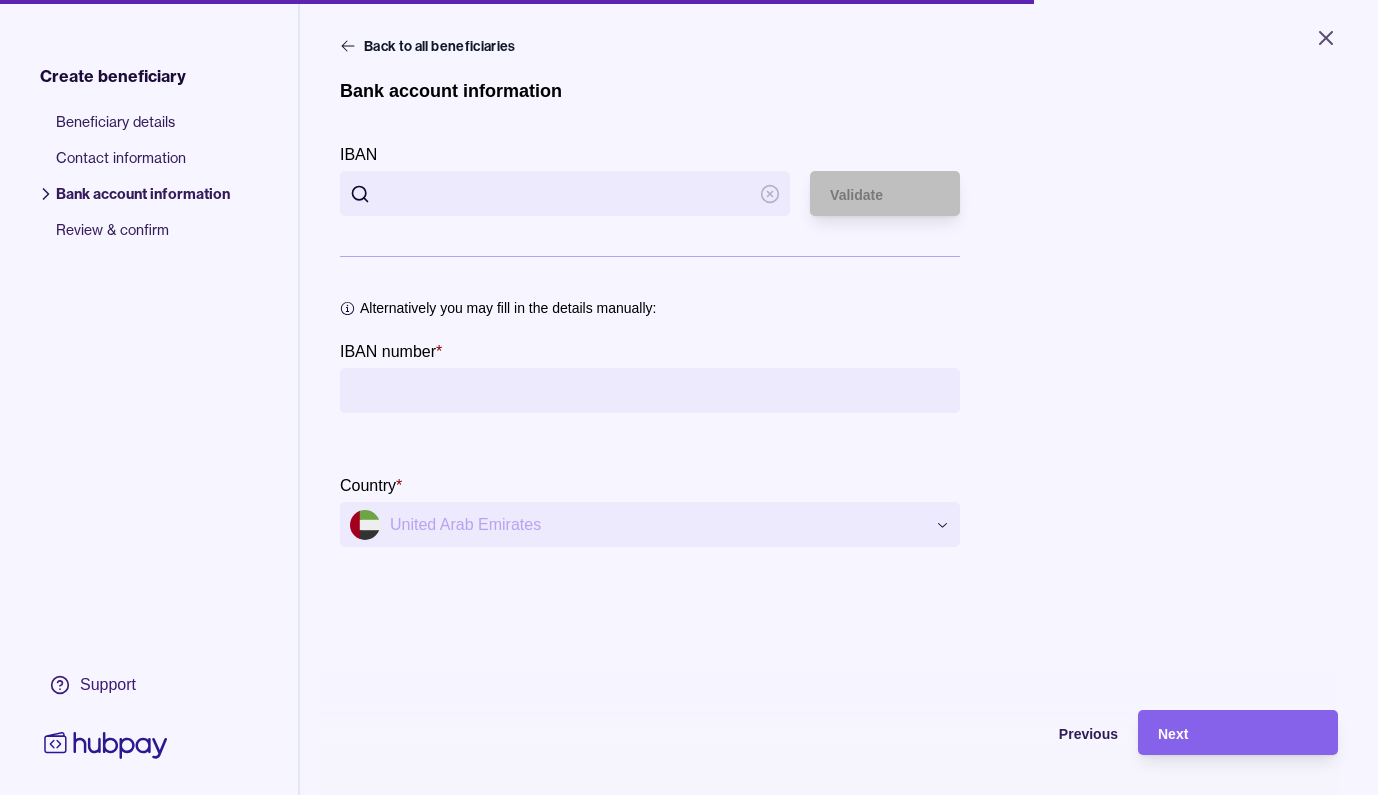 click on "IBAN" at bounding box center [565, 193] 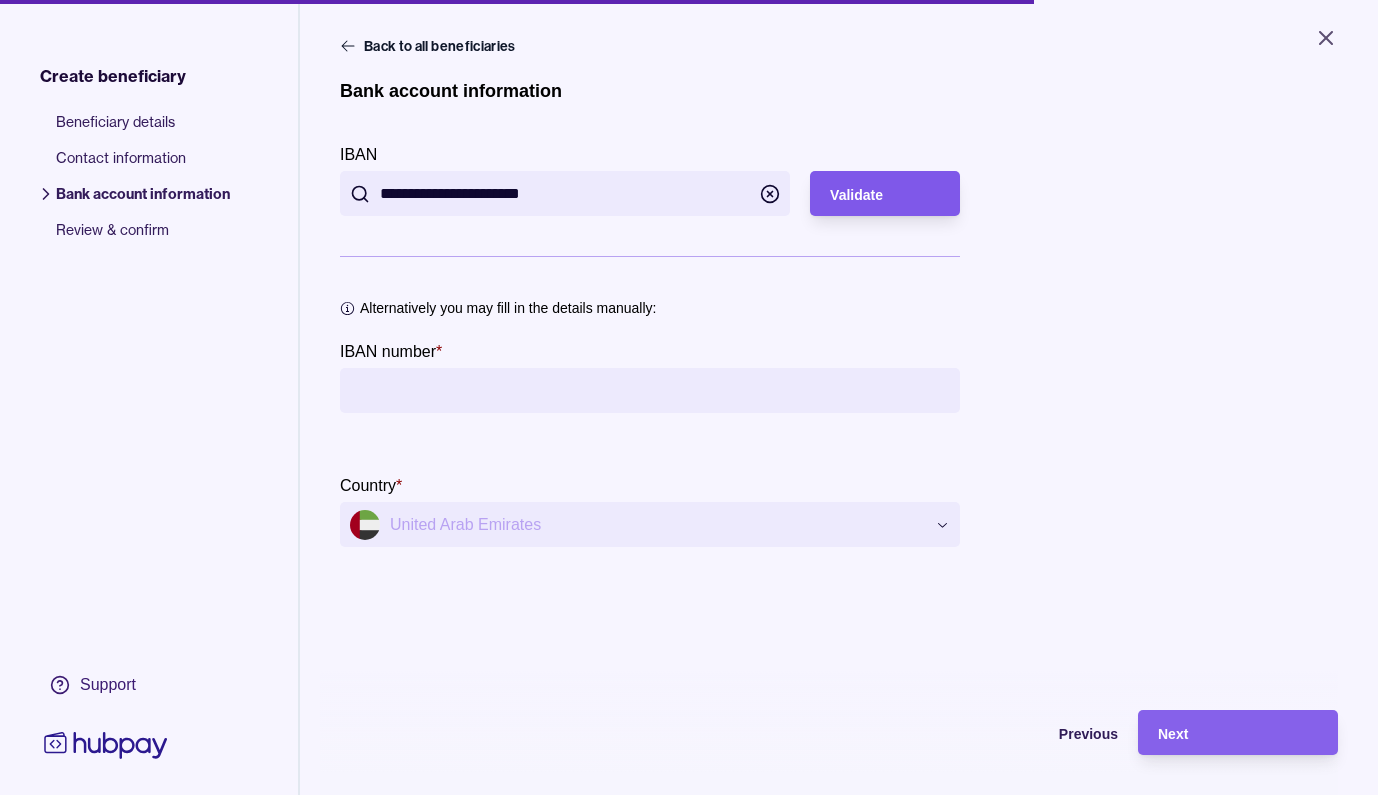 type on "**********" 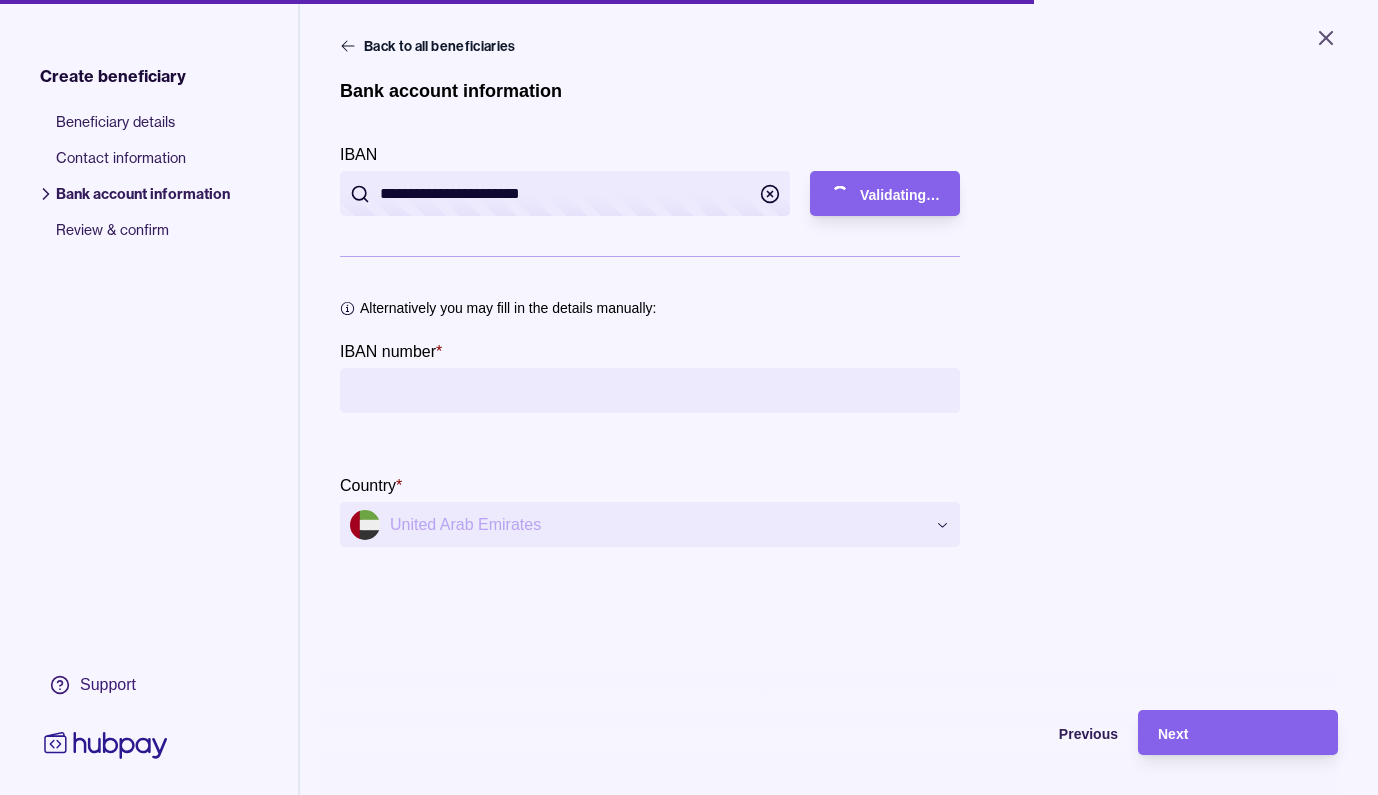 type on "**********" 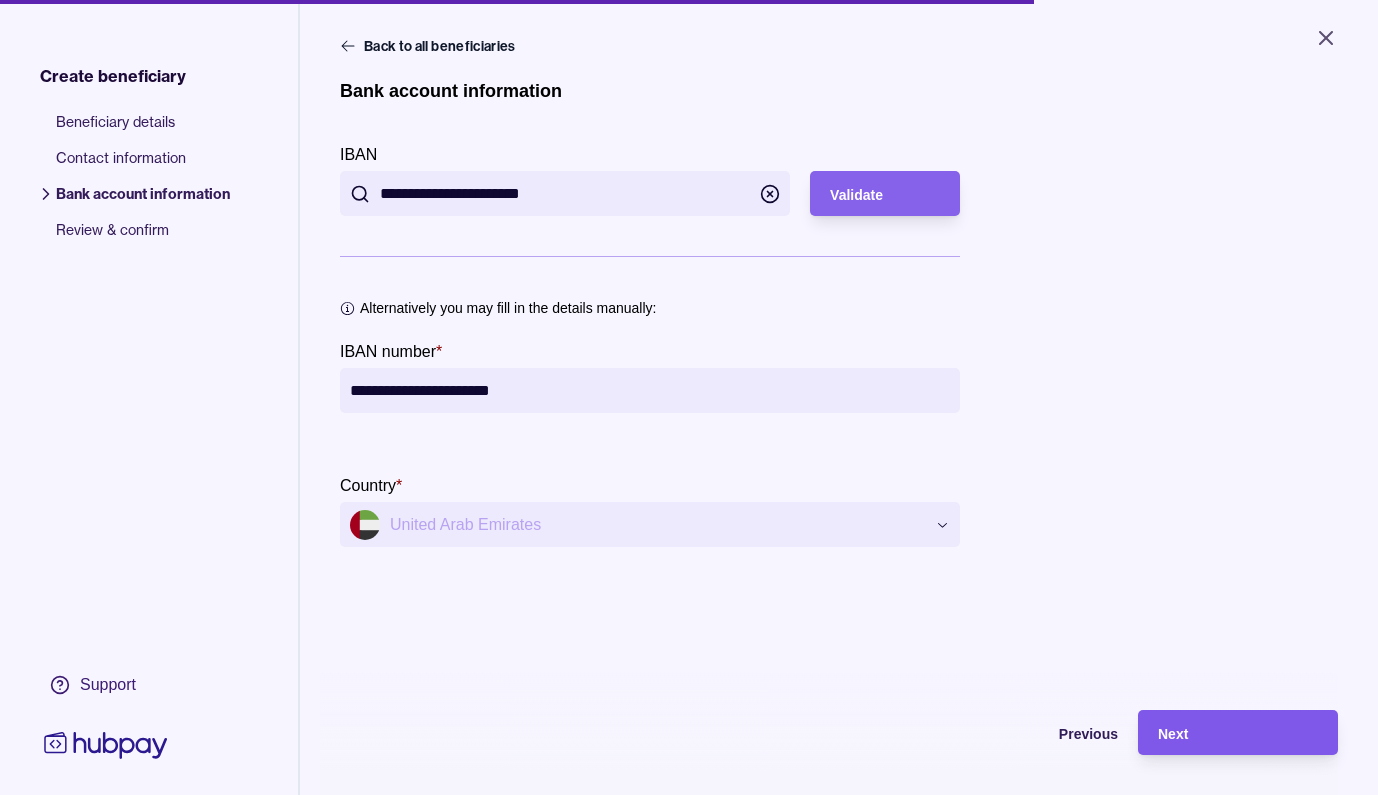 click on "Next" at bounding box center [1173, 734] 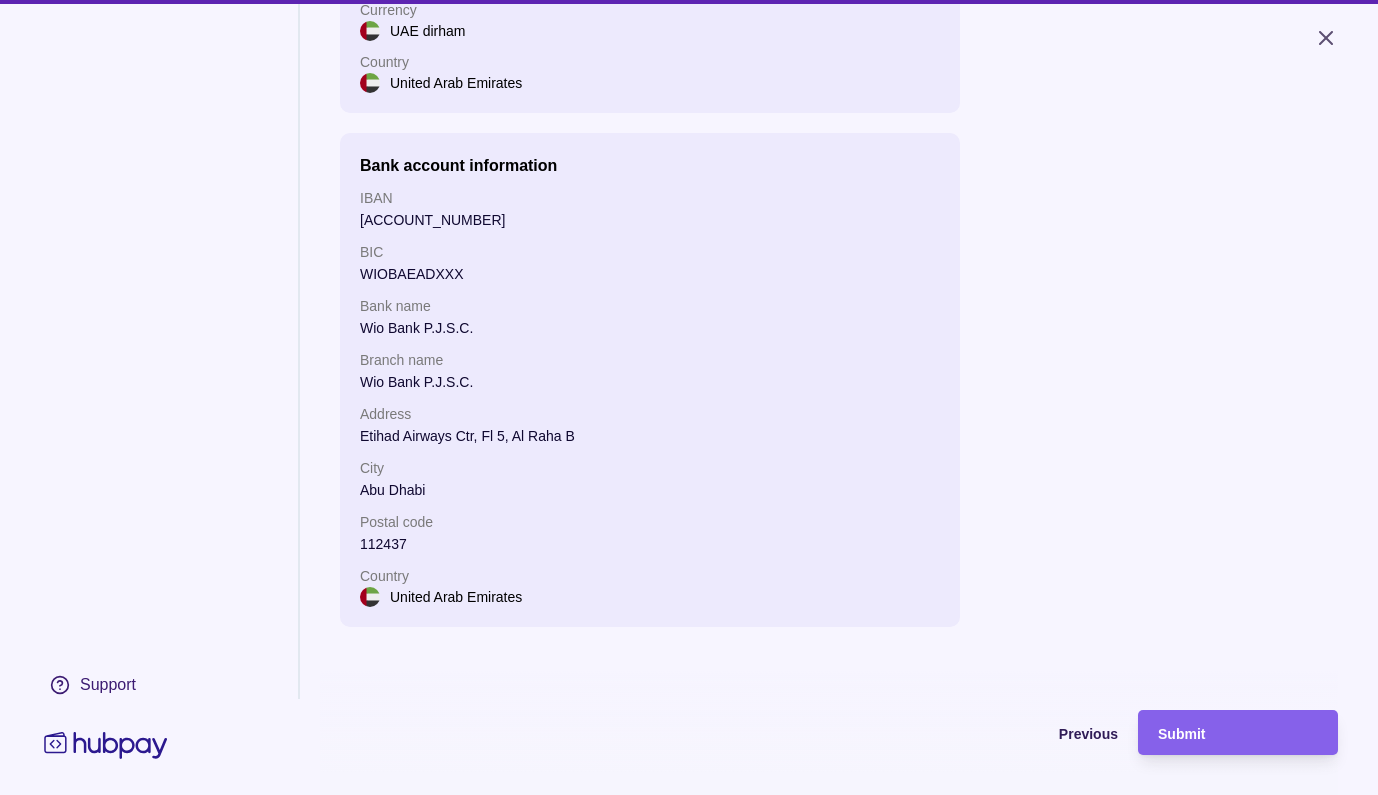 scroll, scrollTop: 332, scrollLeft: 0, axis: vertical 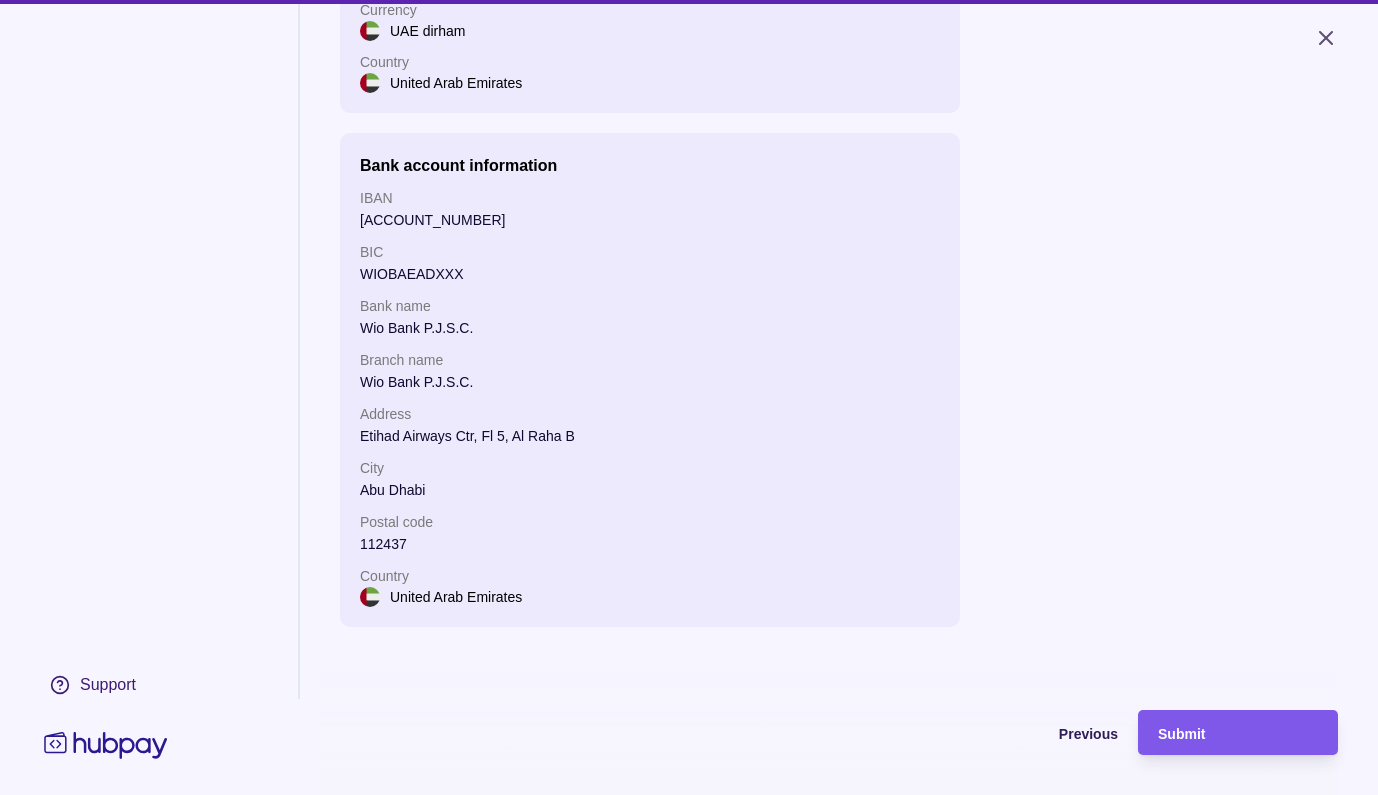 click on "Submit" at bounding box center [1238, 733] 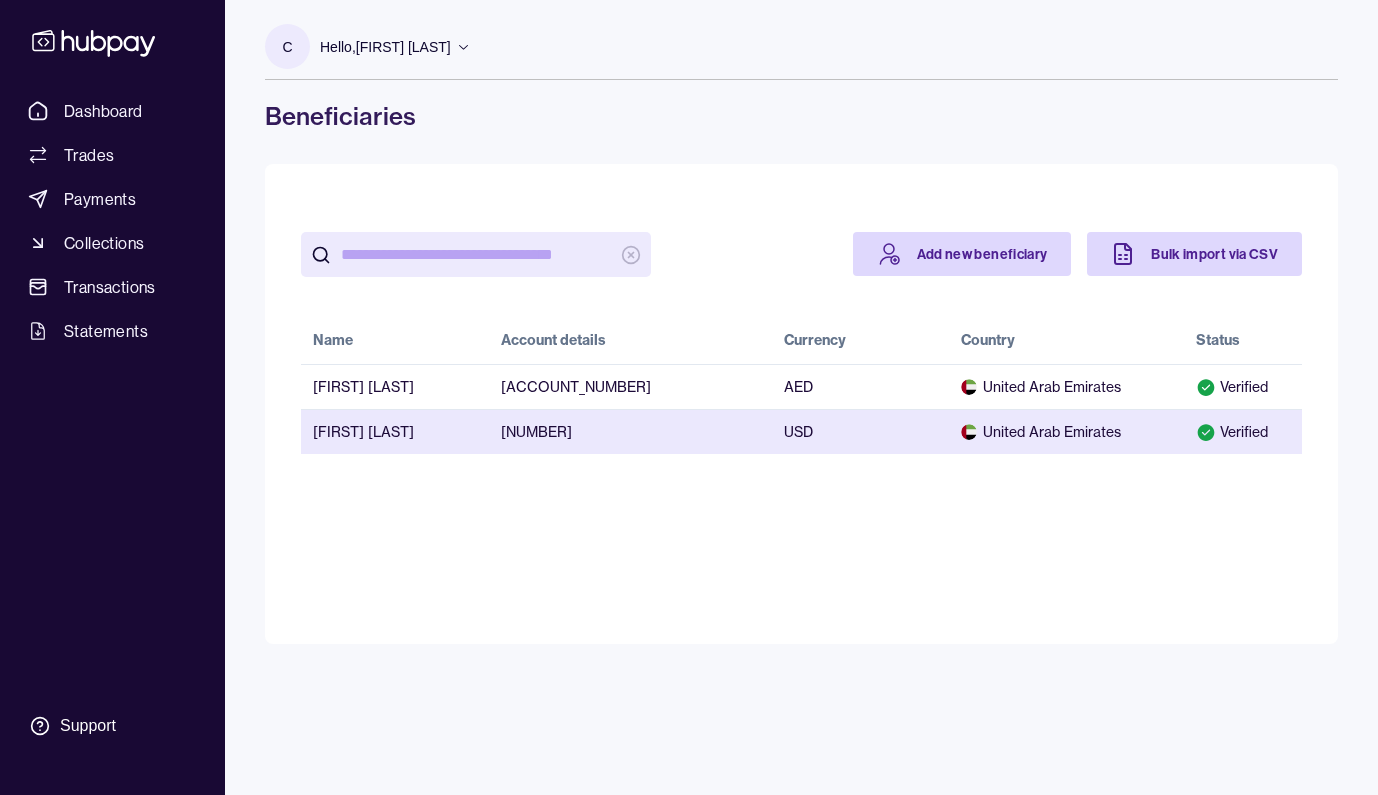 click on "USD" at bounding box center (860, 431) 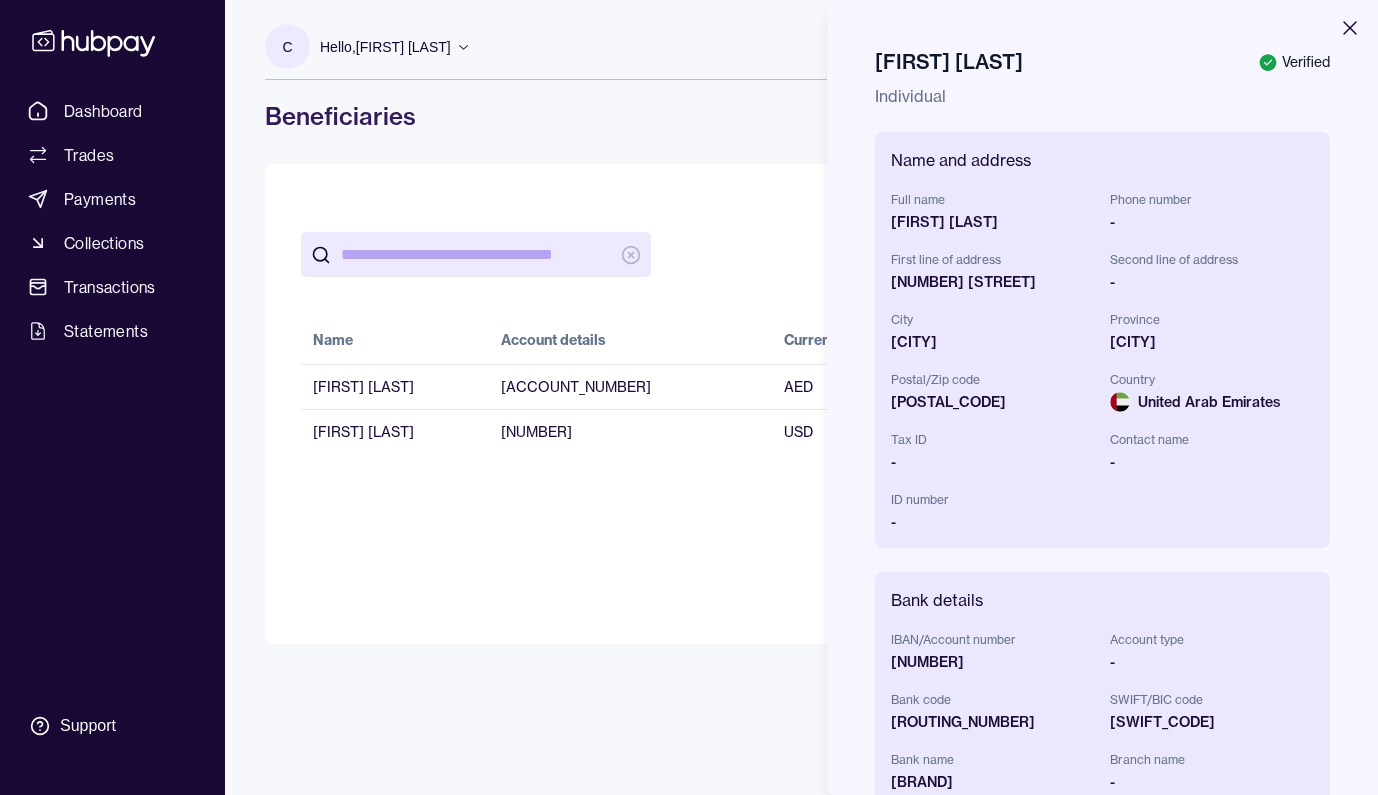 click 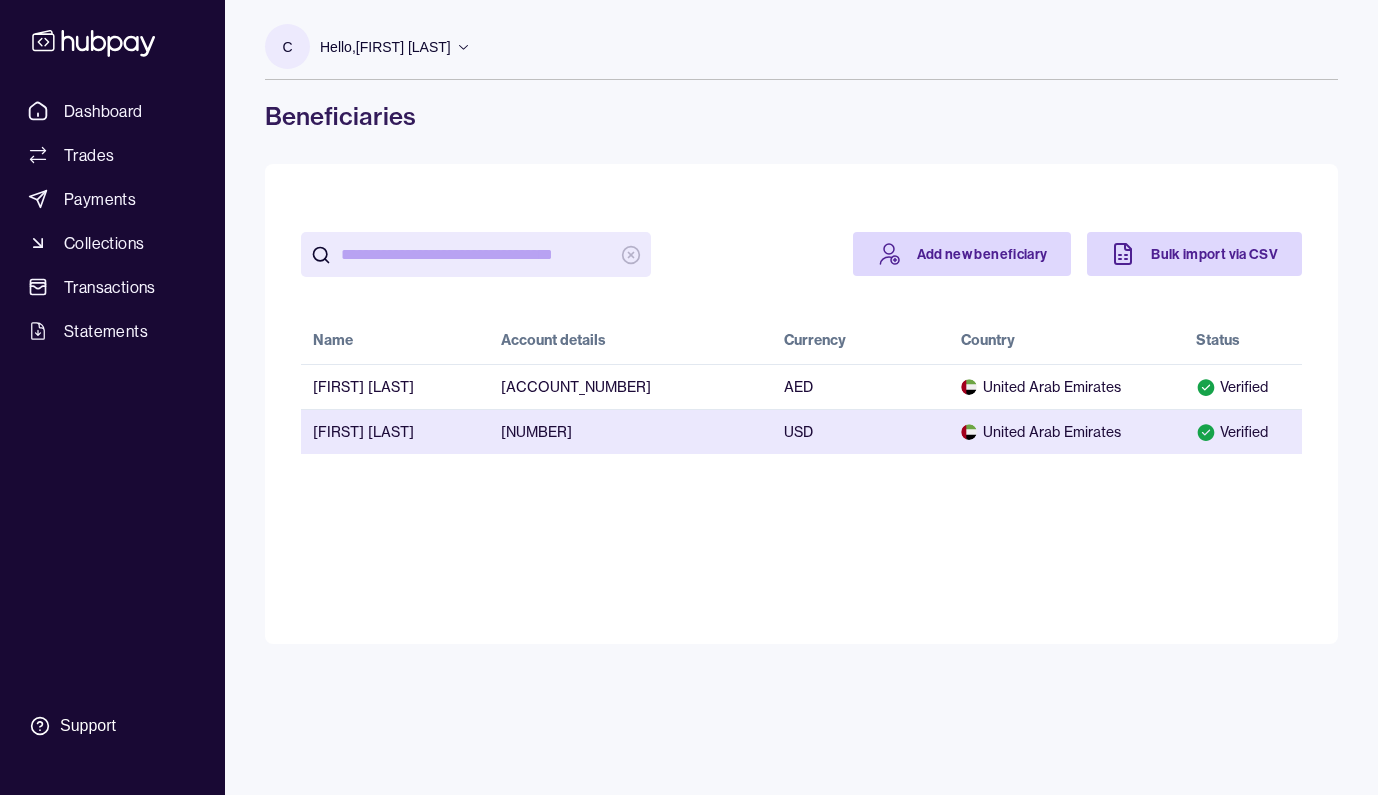 click on "United Arab Emirates" at bounding box center [1067, 432] 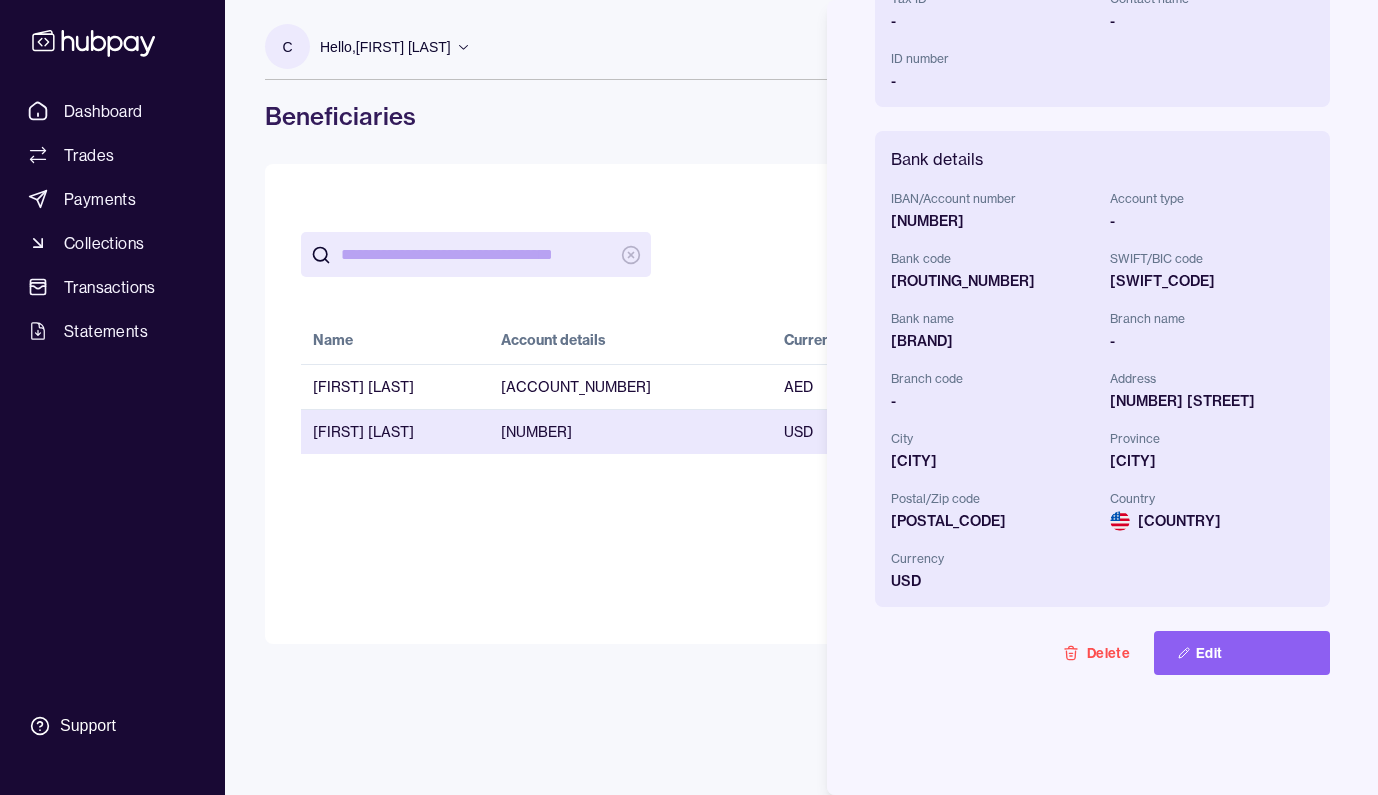scroll, scrollTop: 441, scrollLeft: 0, axis: vertical 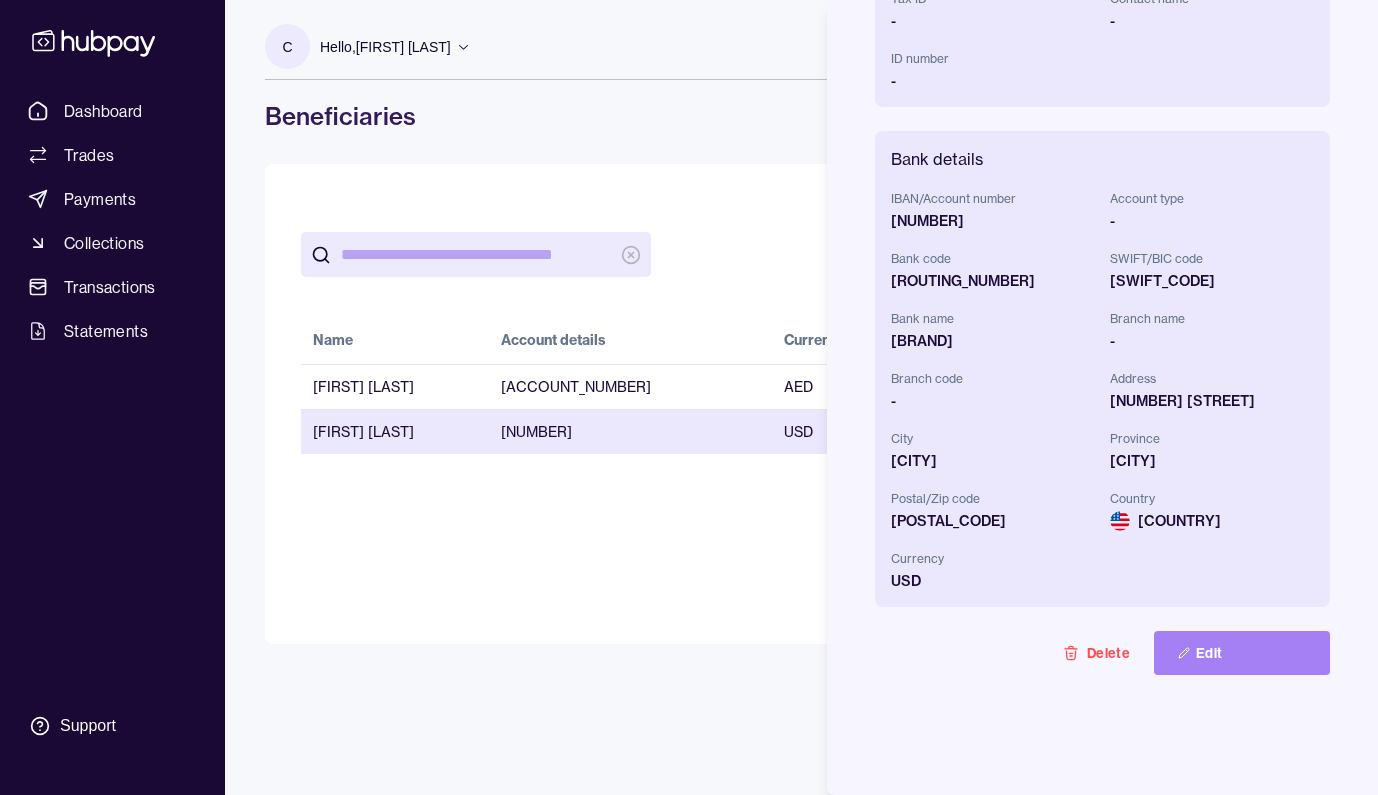 click 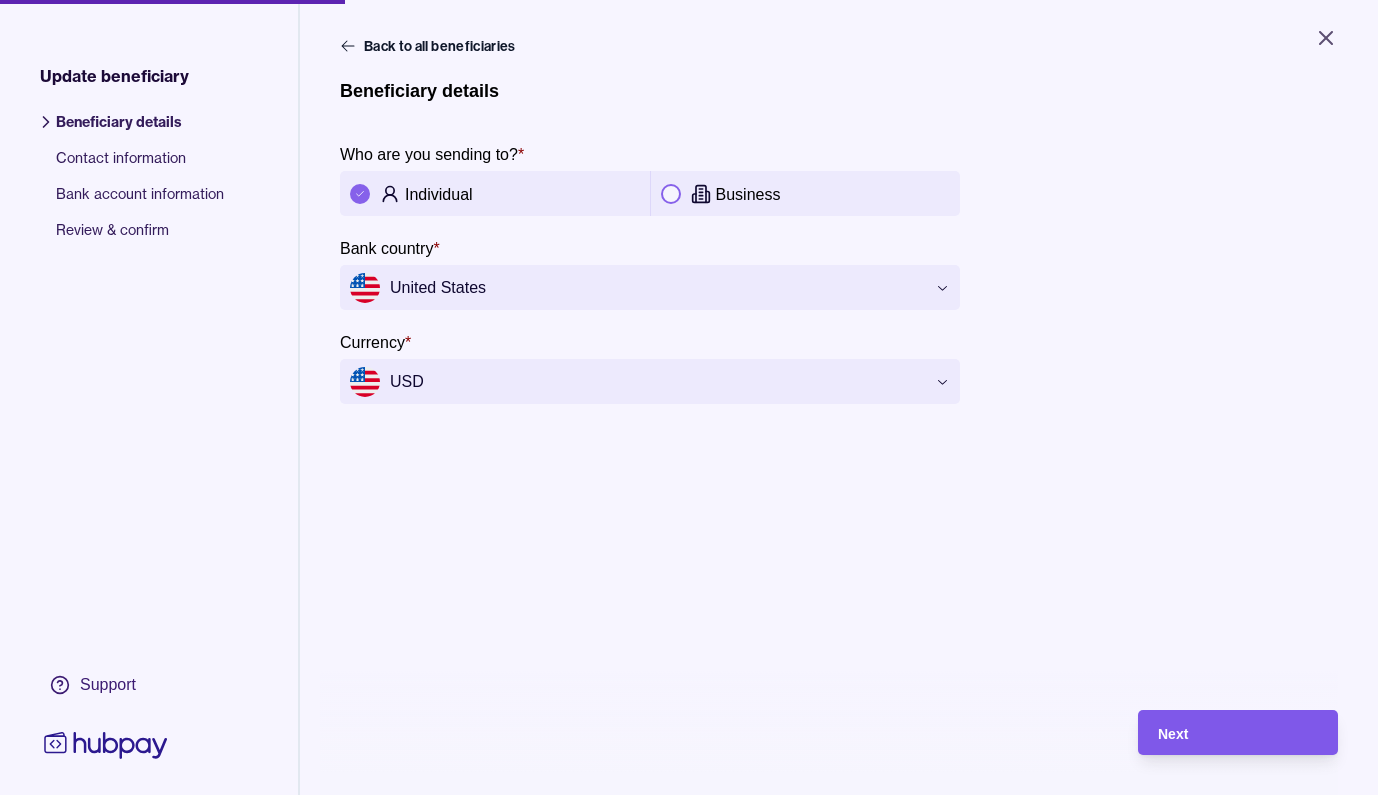 click on "Next" at bounding box center [1223, 732] 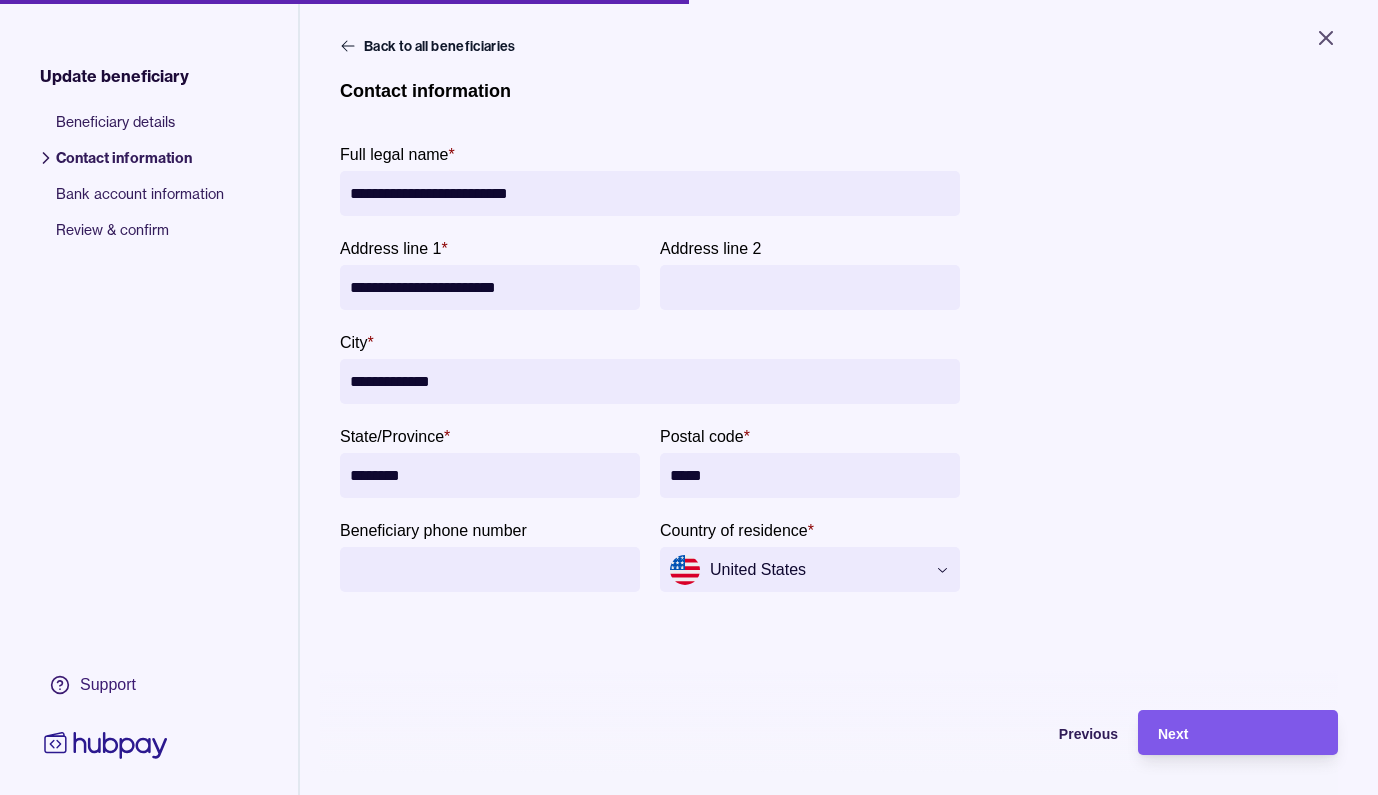 click on "Next" at bounding box center [1238, 733] 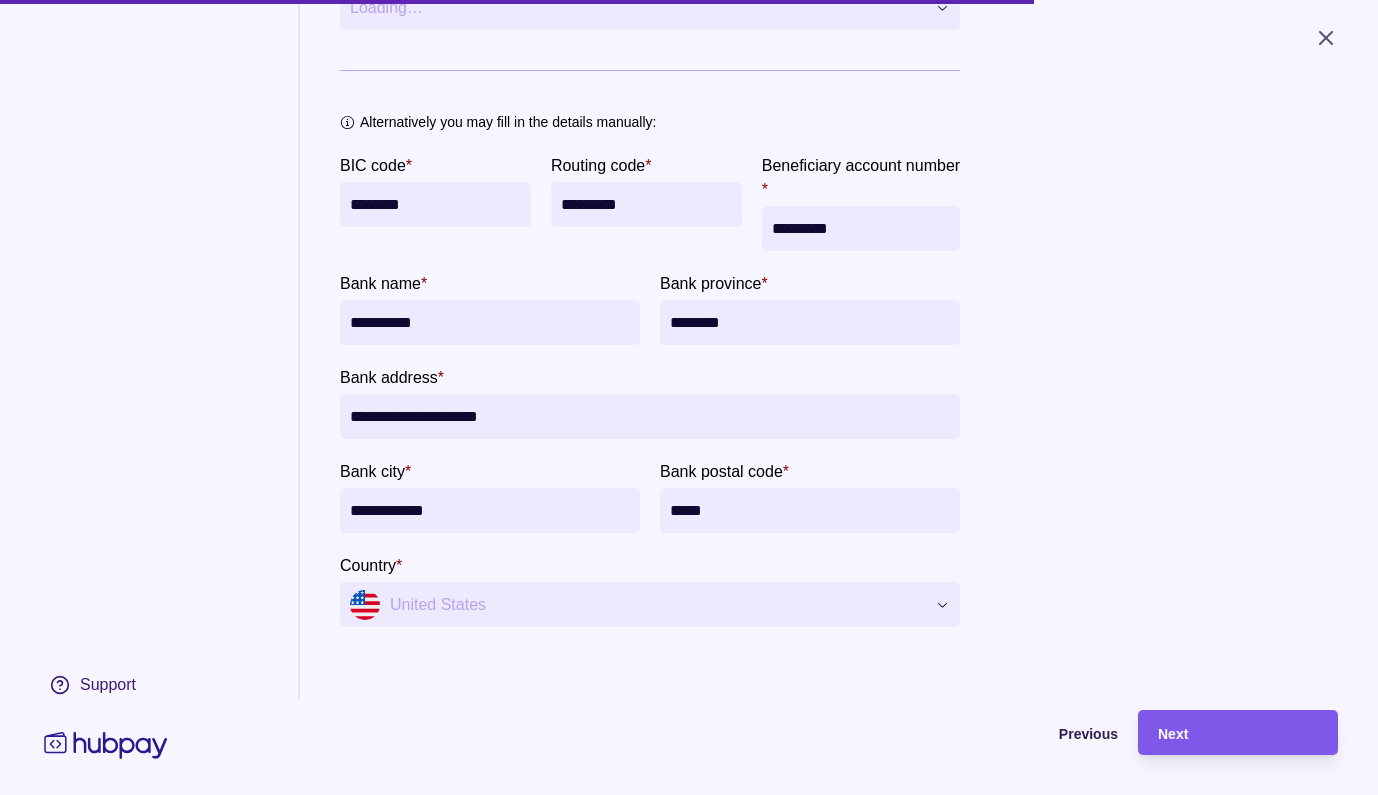scroll, scrollTop: 321, scrollLeft: 0, axis: vertical 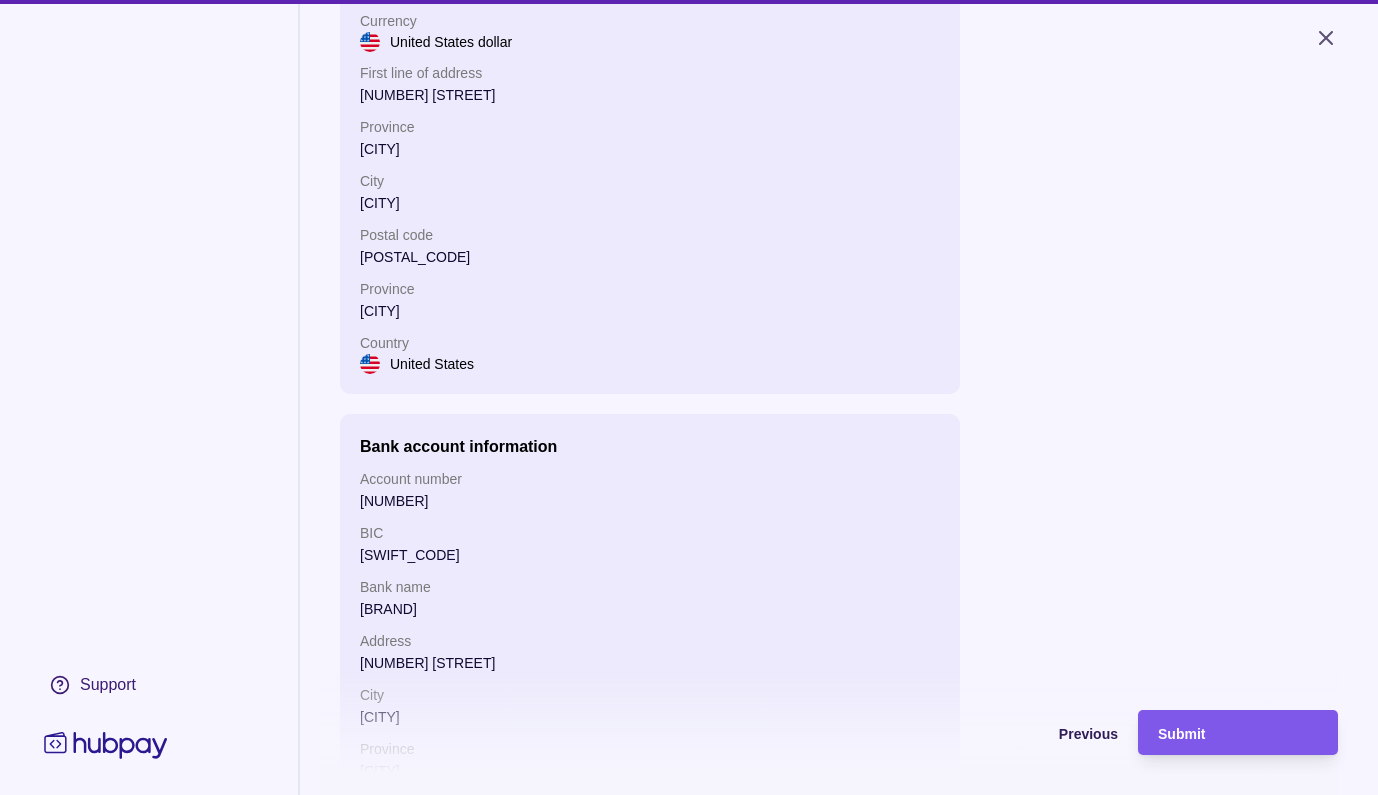 click on "Submit" at bounding box center (1238, 733) 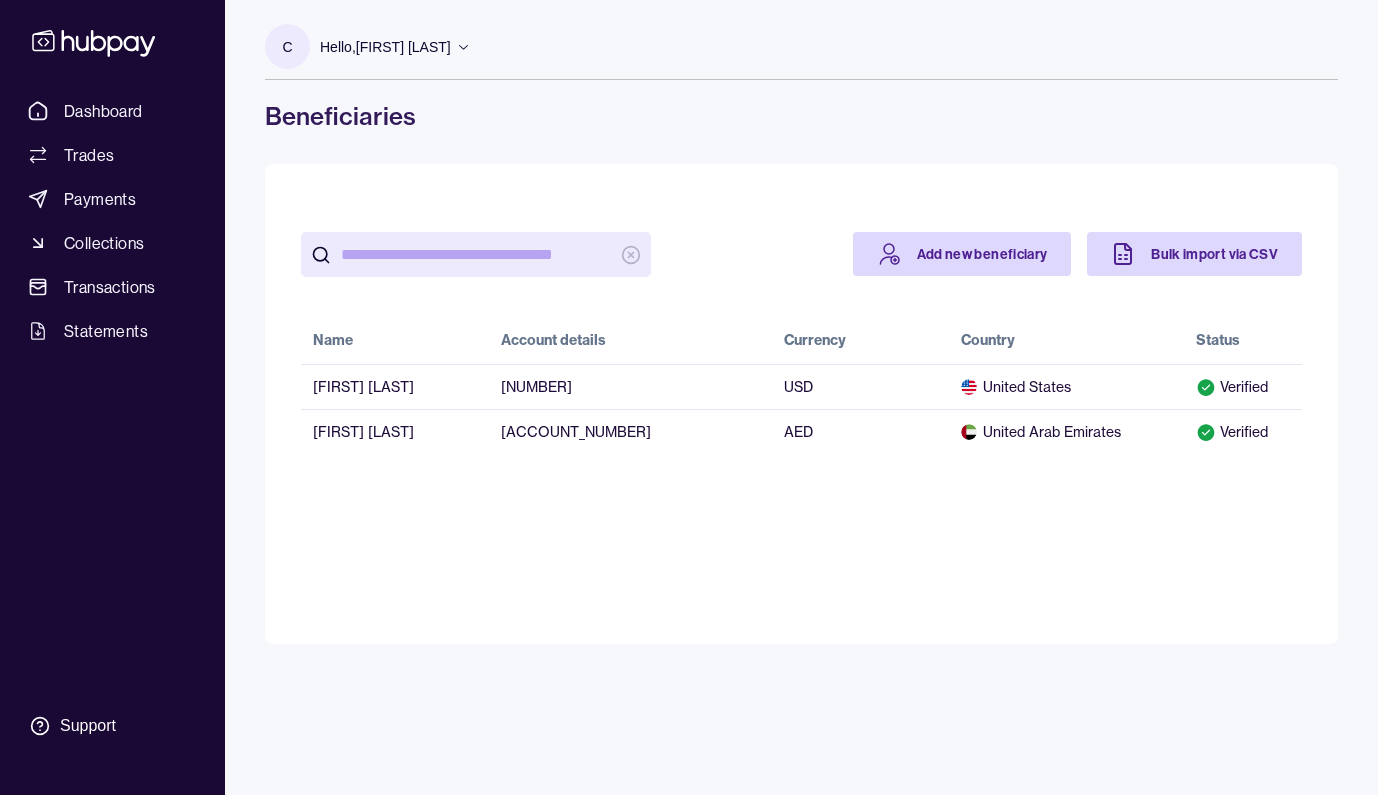scroll, scrollTop: 0, scrollLeft: 0, axis: both 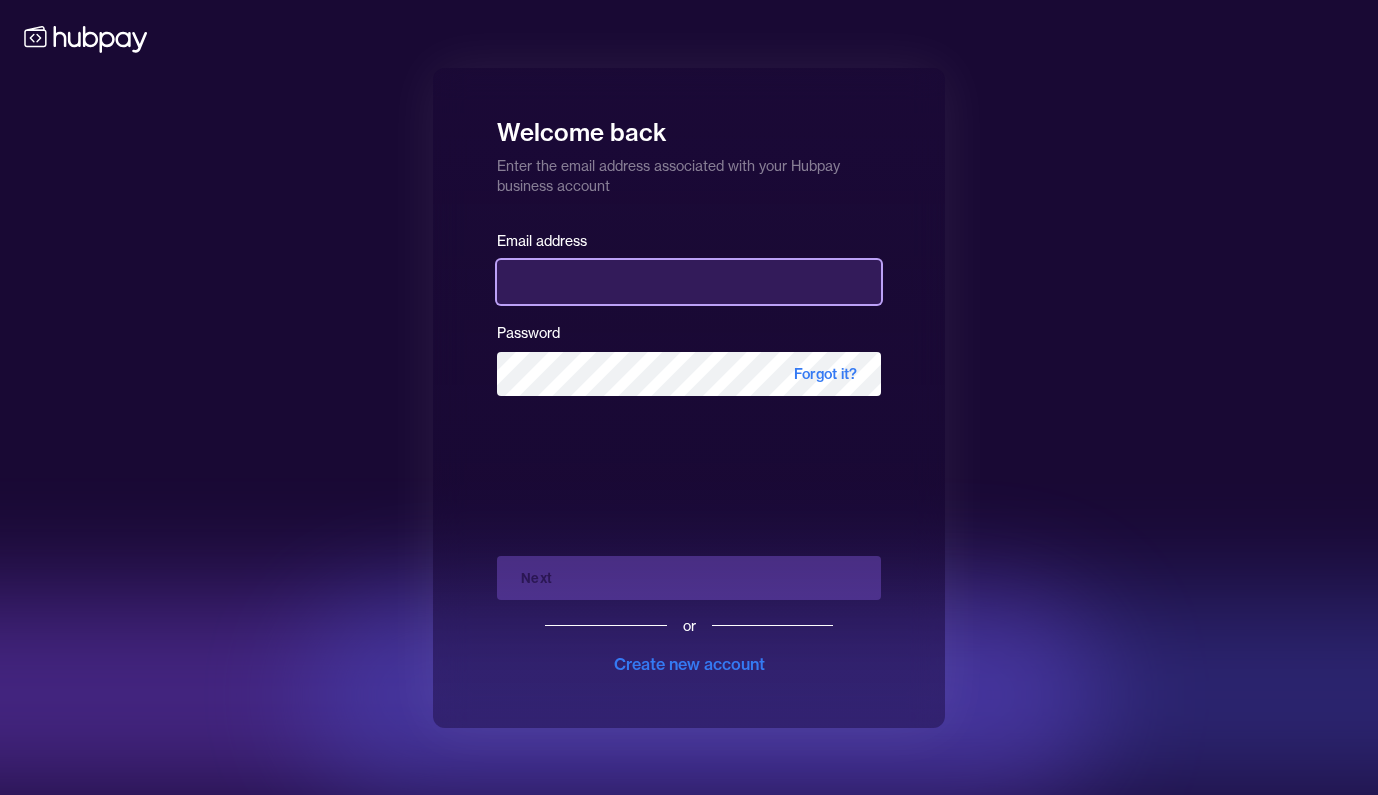 type on "**********" 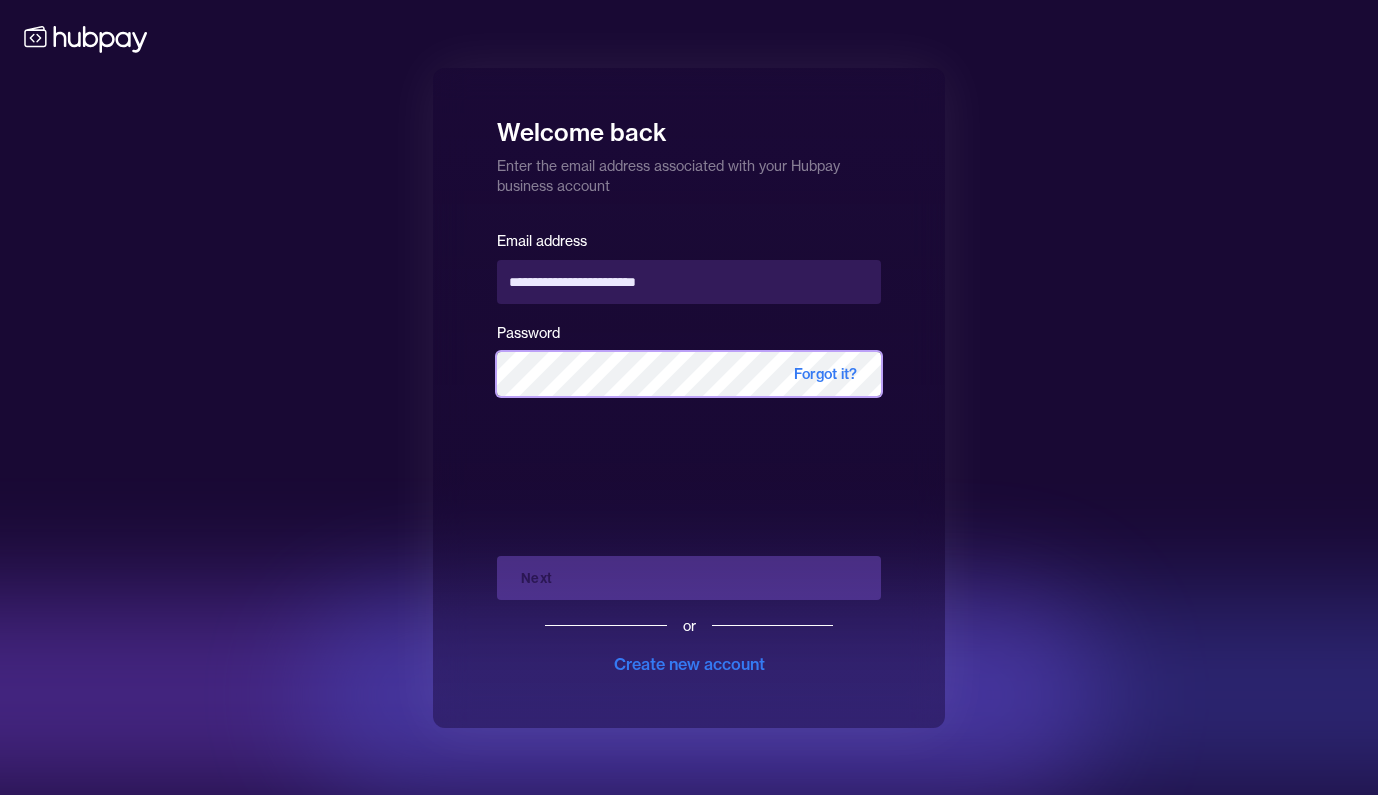 click on "Next" at bounding box center (689, 578) 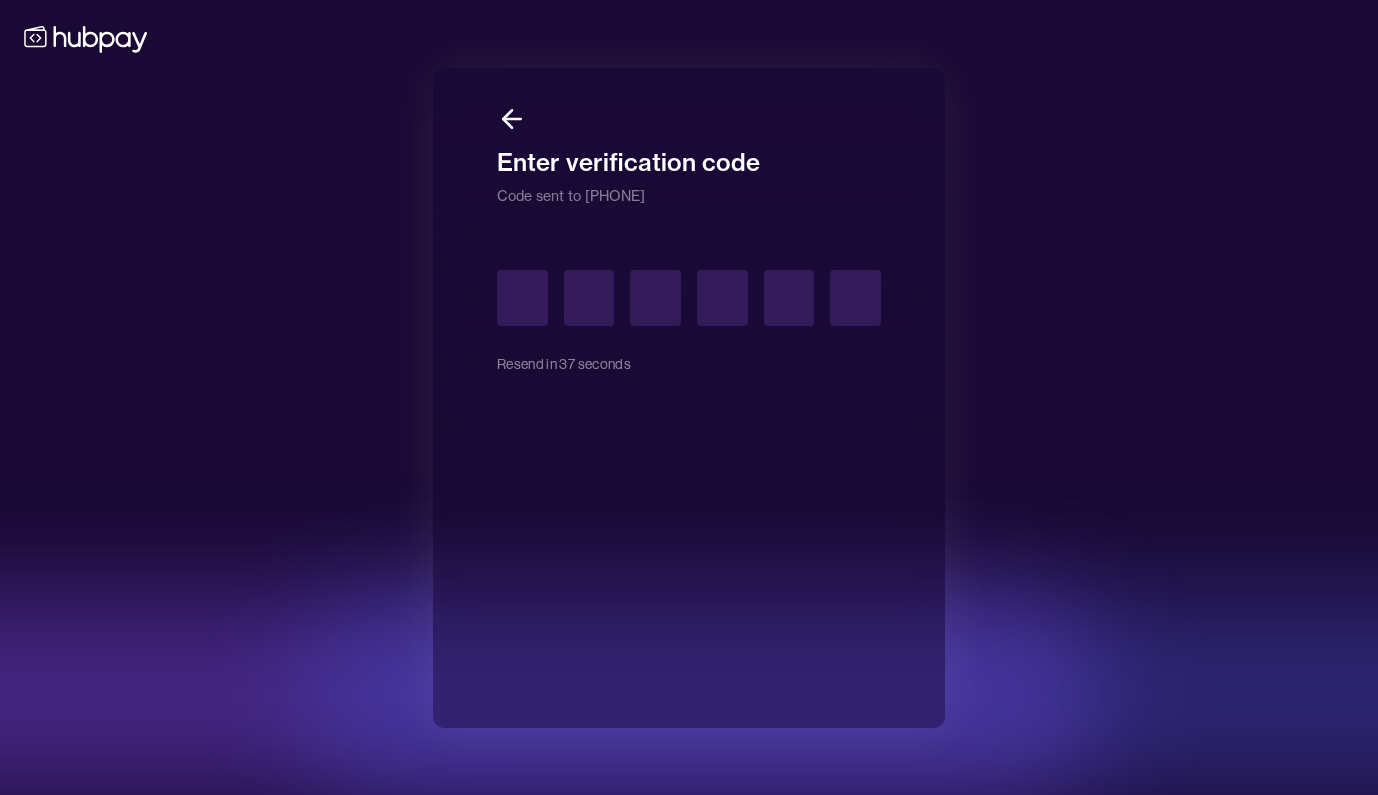 type on "*" 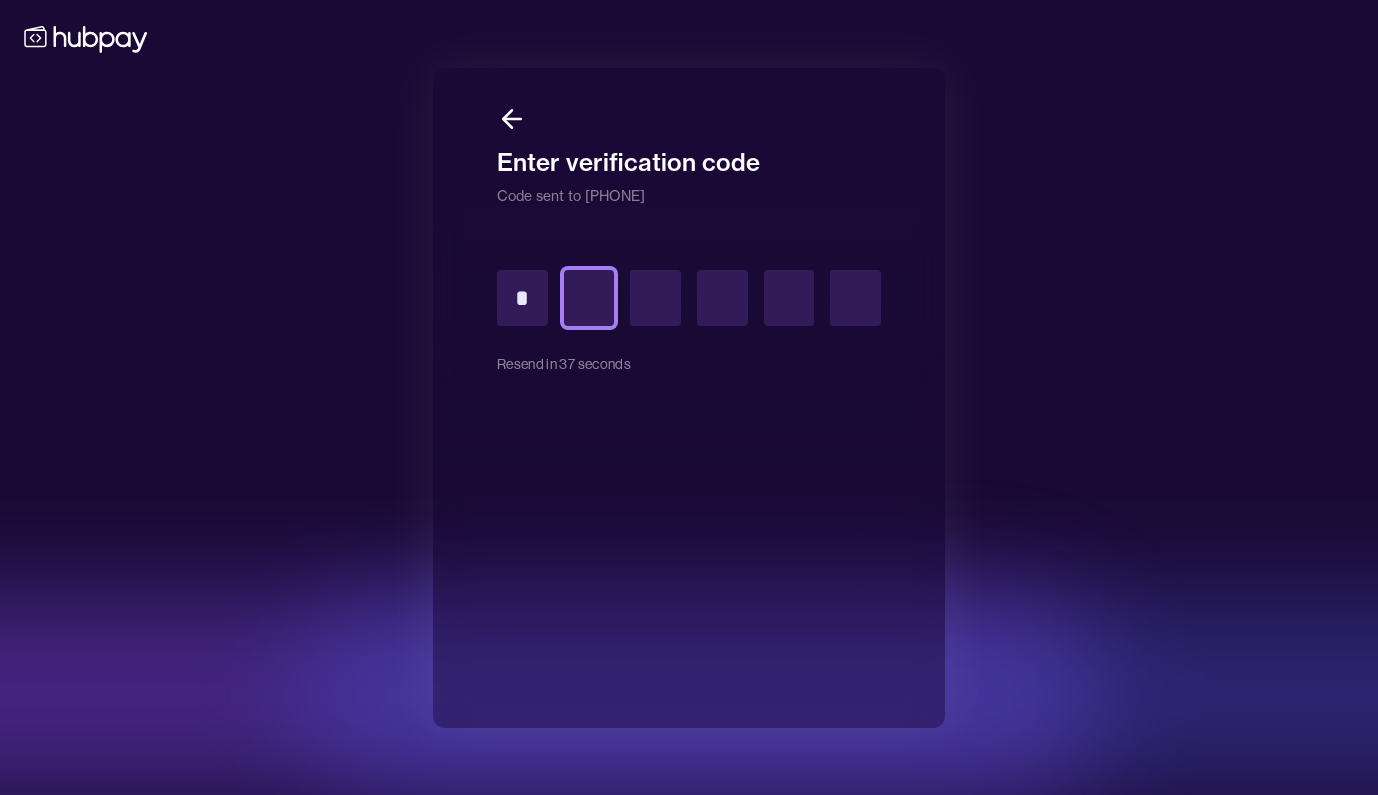 type on "*" 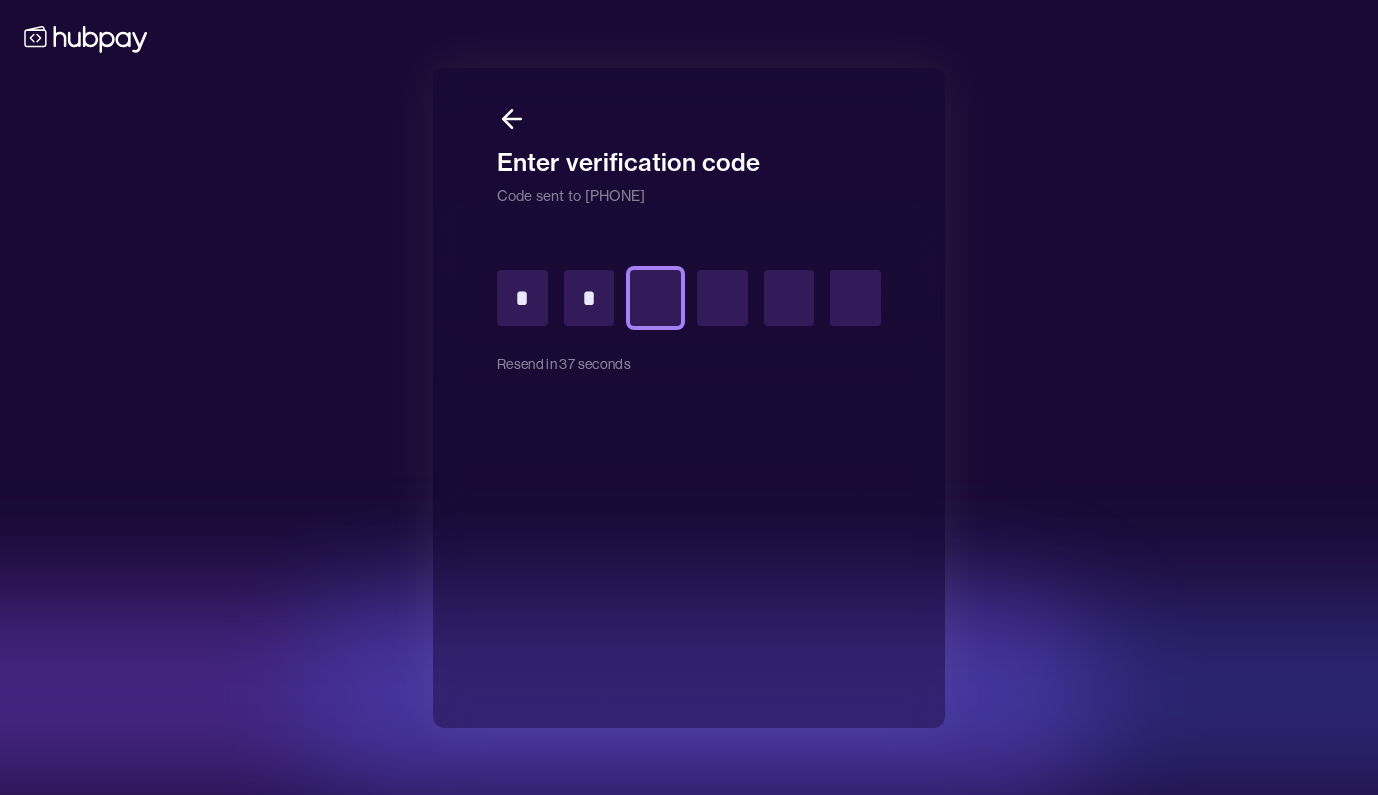 type on "*" 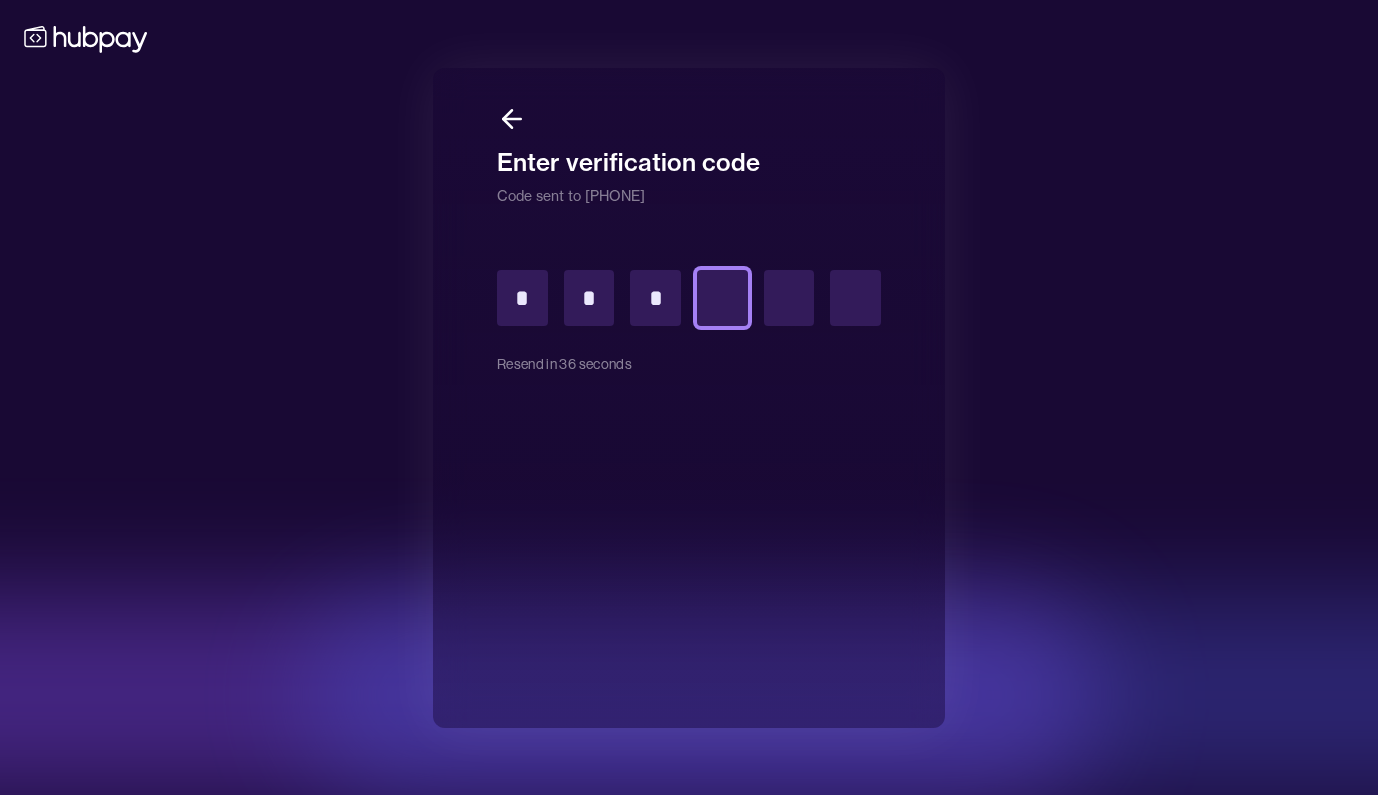 type on "*" 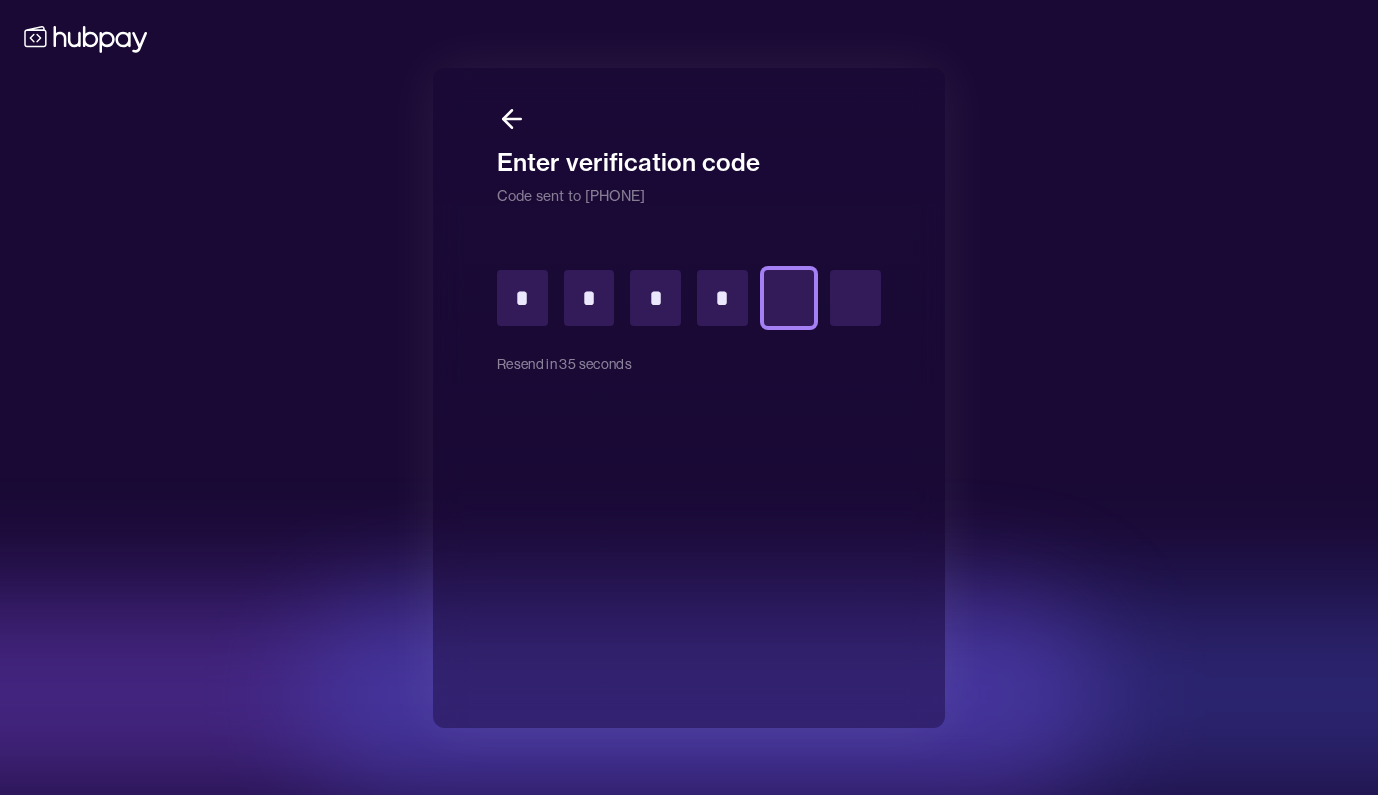 type on "*" 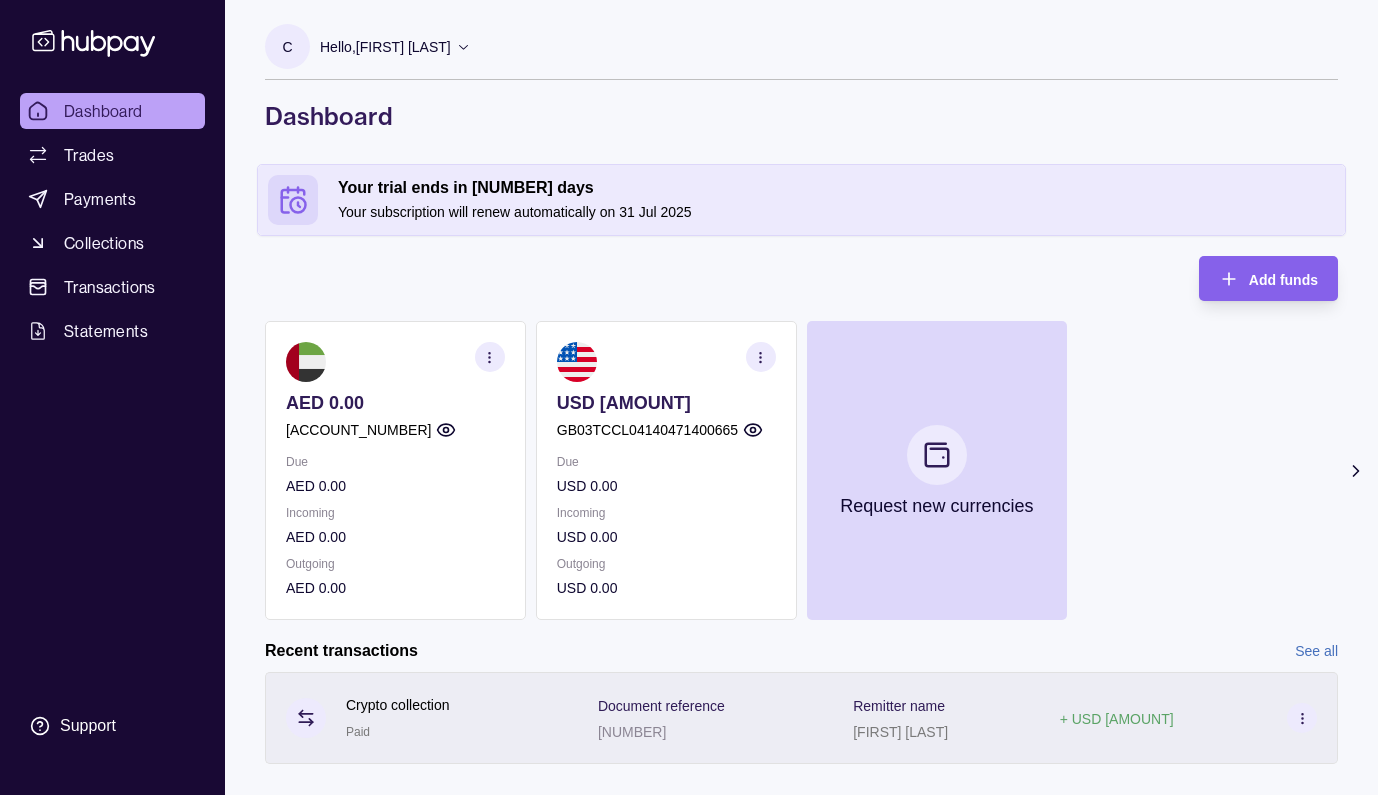 click on "Crypto collection Paid" at bounding box center [422, 718] 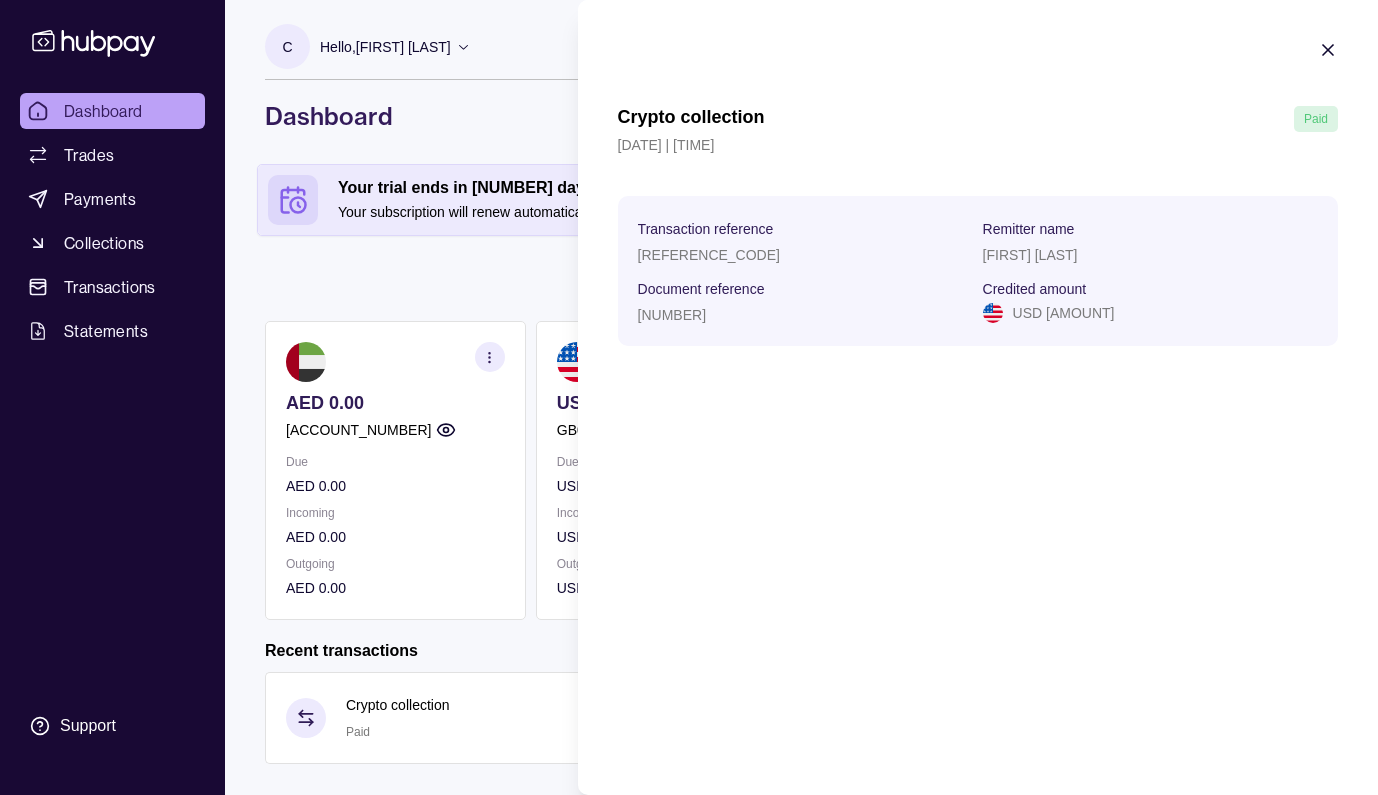 click on "Dashboard Trades Payments Collections Transactions Statements Support C Hello, [FIRST] [LAST] [FIRST] Solutions Lifestyle Development Consultancy Account Terms and conditions Privacy policy Sign out Dashboard Your trial ends in 20 days Your subscription will renew automatically on 31 Jul 2025 Add funds AED 0.00 AE250960000536060001078 Due AED 0.00 Incoming AED 0.00 Outgoing AED 0.00 USD 52,500.00 GB03TCCL04140471400665 Due USD 0.00 Incoming USD 0.00 Outgoing USD 0.00 Request new currencies Recent transactions See all Details Amount Crypto collection Paid Document reference 2225 Remitter name [FIRST] [LAST] + USD 52,500.00 Dashboard | Hubpay Crypto collection Paid 08 Jul 2025 | 19:46 Transaction reference AY-8DH3-F5AV Remitter name [FIRST] [LAST] Document reference 2225 Credited amount USD 52,500.00" at bounding box center [689, 414] 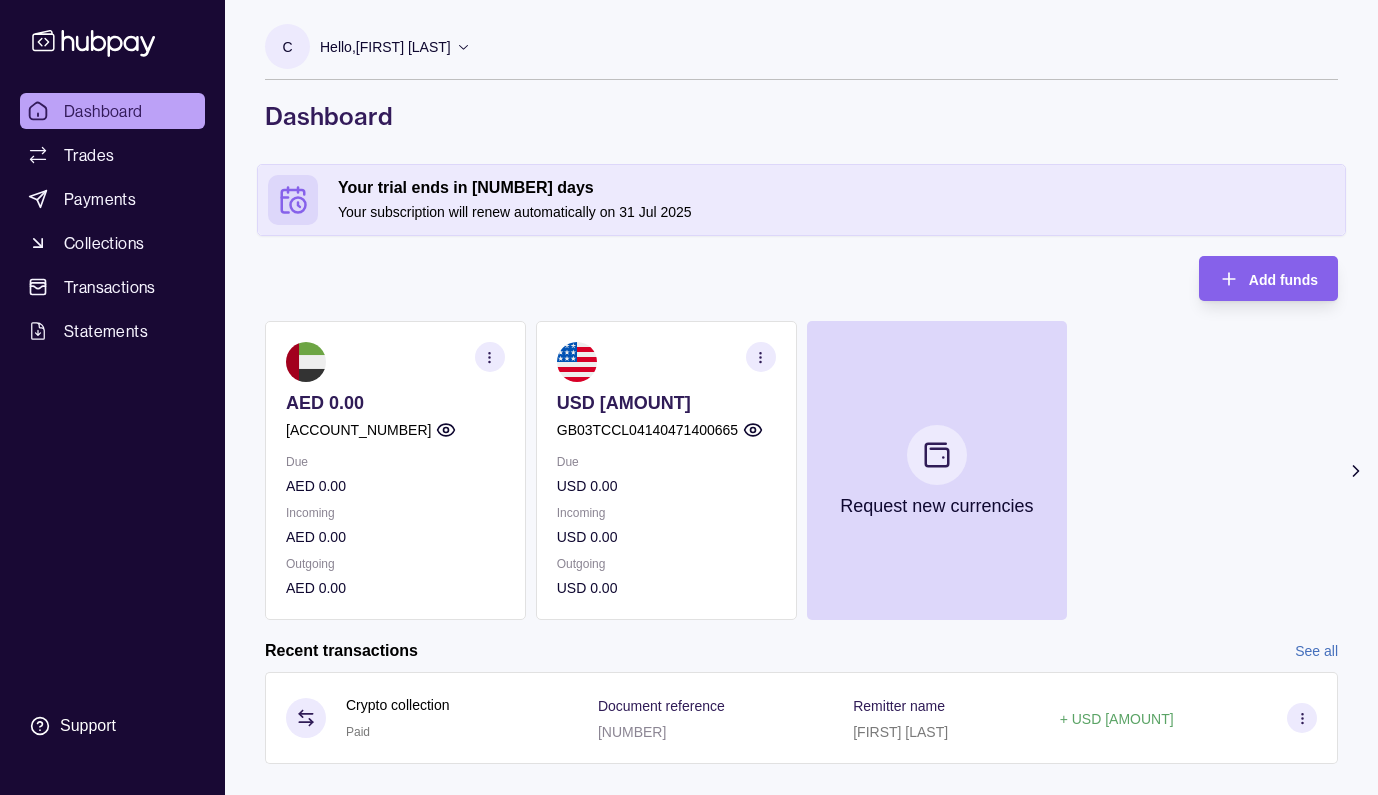 click on "USD 0.00" at bounding box center [666, 537] 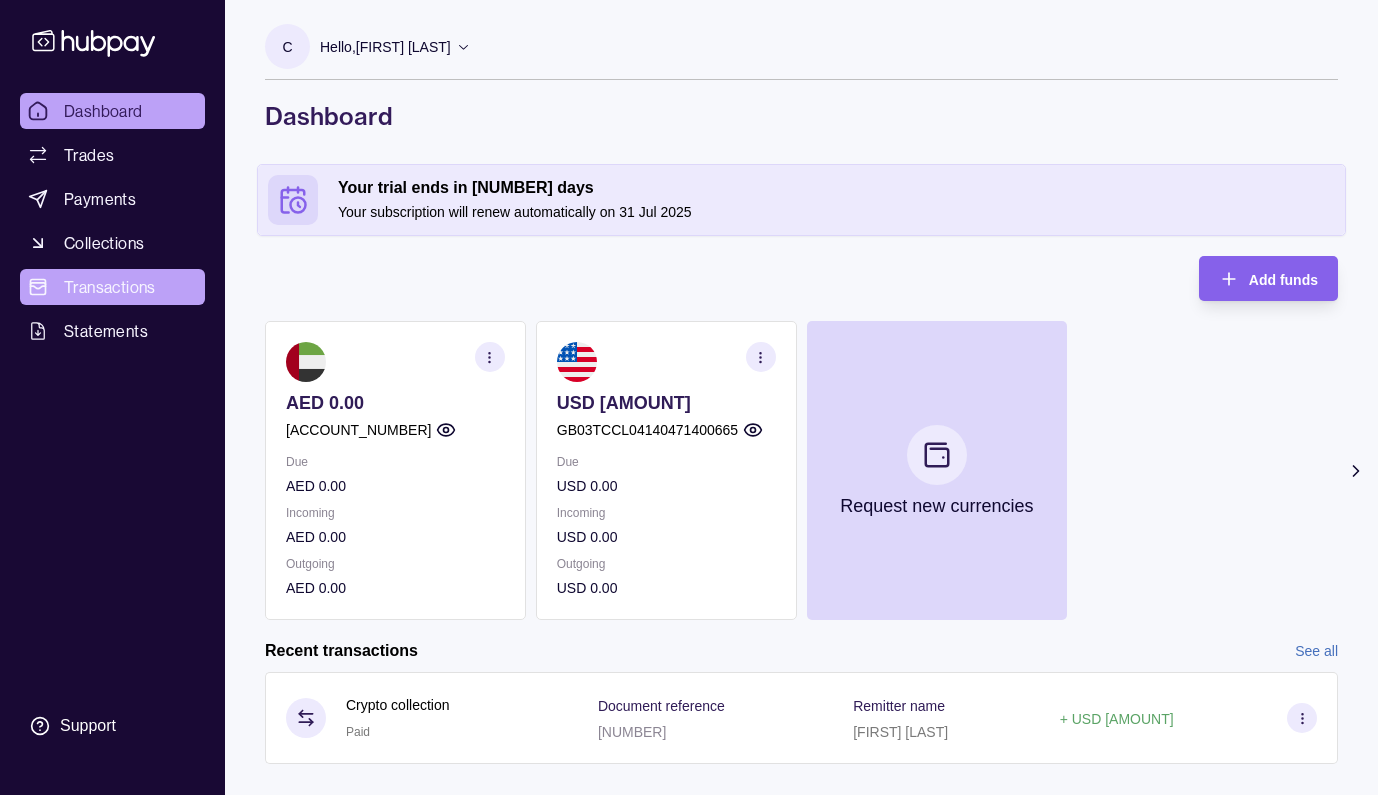 click on "Transactions" at bounding box center [110, 287] 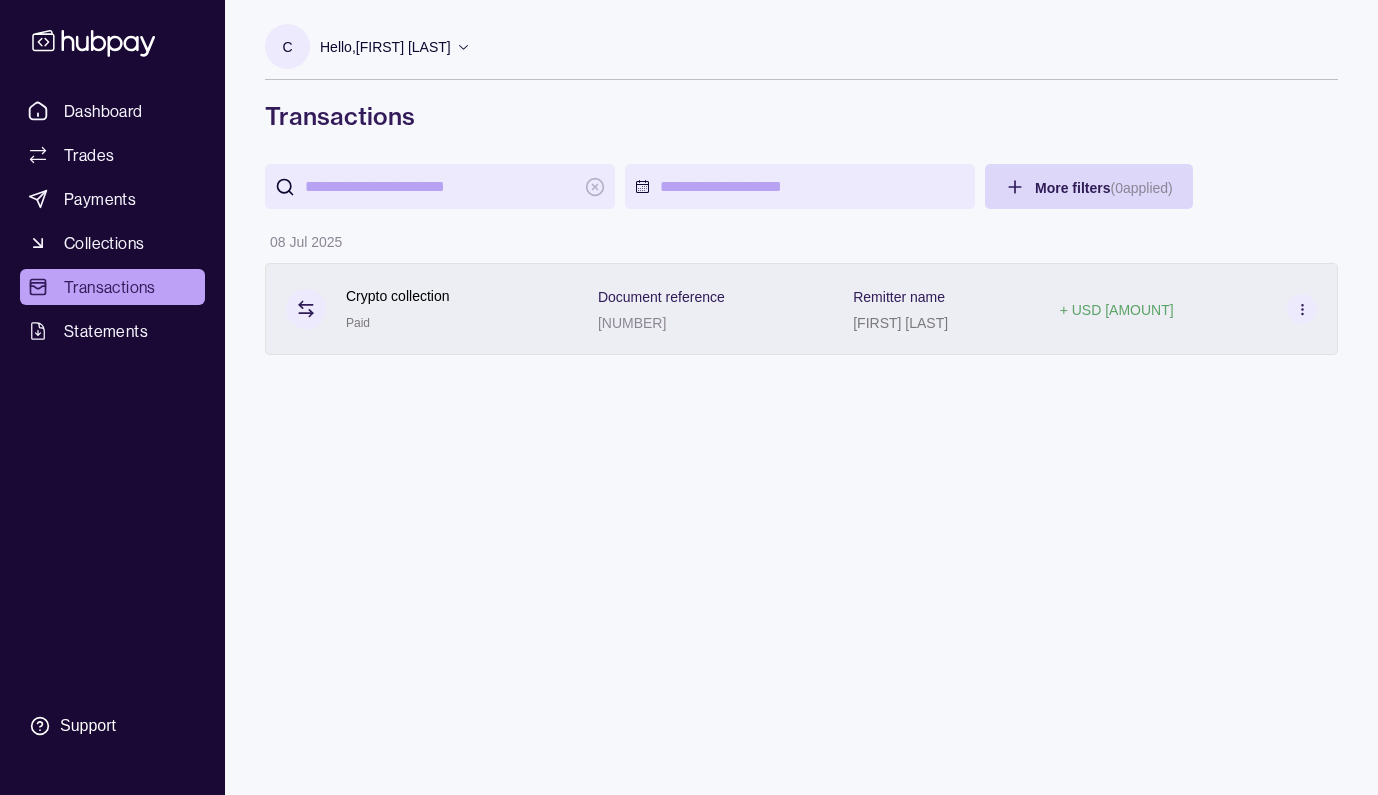 click on "Crypto collection Paid" at bounding box center (421, 309) 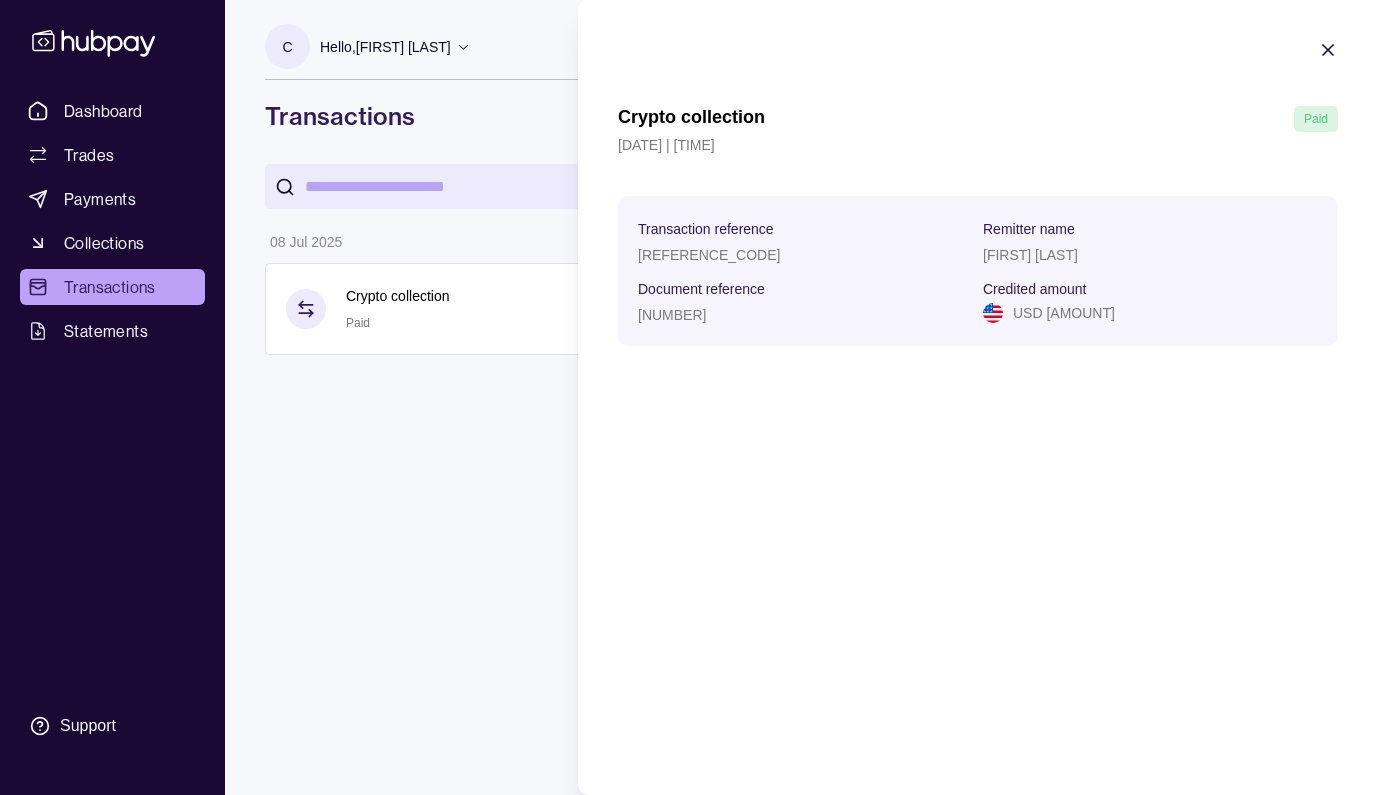 click 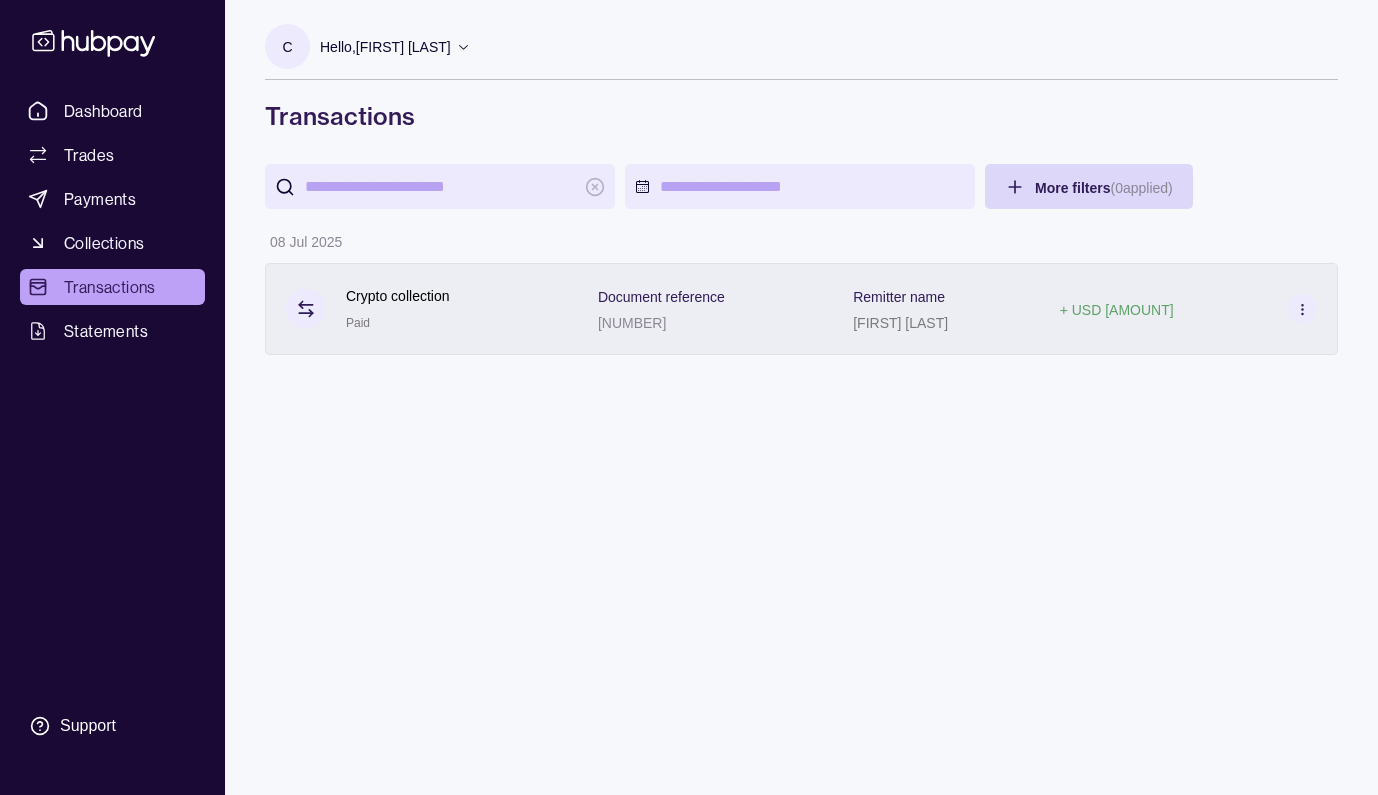 click 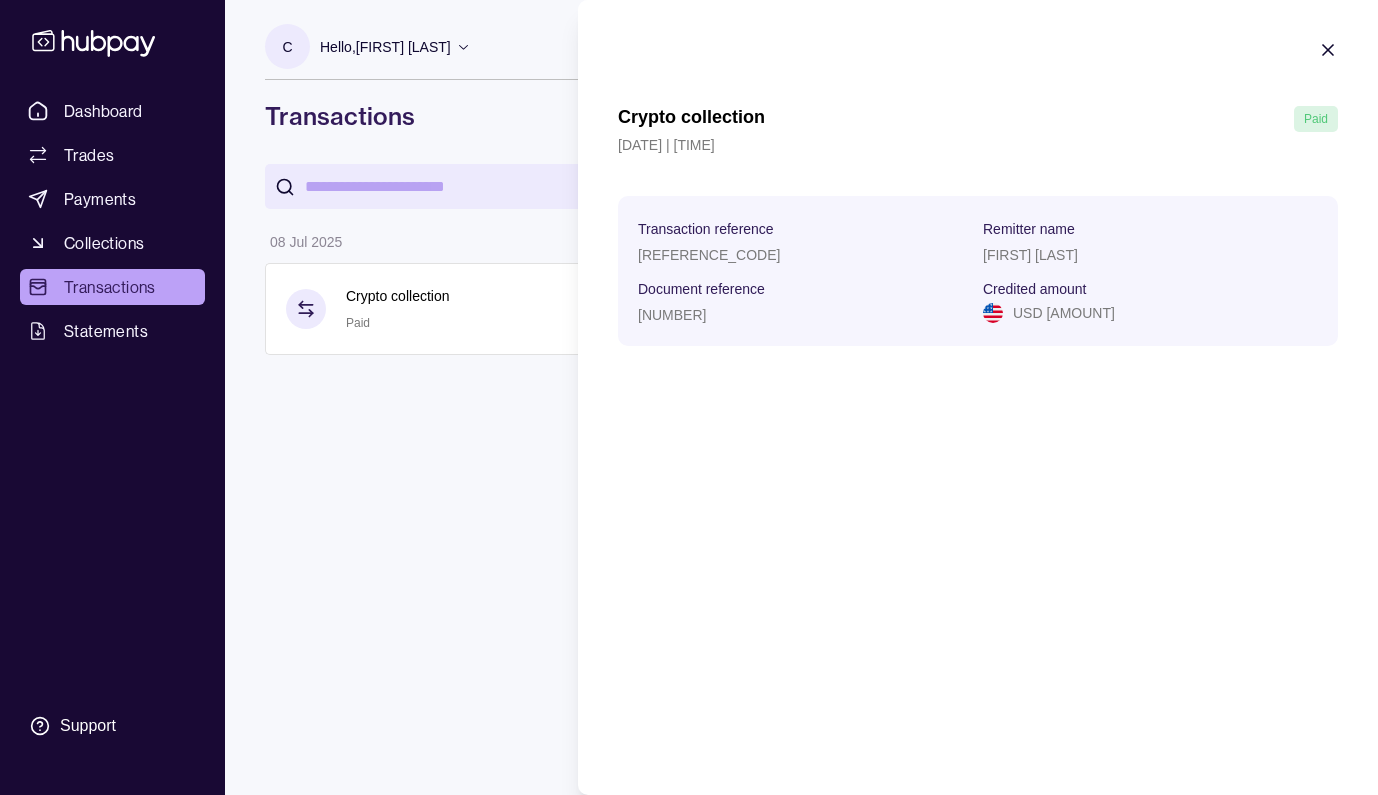 click on "Dashboard Trades Payments Collections Transactions Statements Support C Hello,  [FIRST] [LAST] [COMPANY_NAME] Account Terms and conditions Privacy policy Sign out Transactions More filters  ( 0  applied) Details Amount [DATE] Crypto collection Paid Document reference [NUMBER] Remitter name [FIRST] [LAST] +   USD 52,500.00 Transactions | Hubpay Crypto collection Paid [DATE] | [TIME] Transaction reference [REFERENCE_CODE] Remitter name [FIRST] [LAST] Document reference [NUMBER] Credited amount USD 52,500.00" at bounding box center [689, 397] 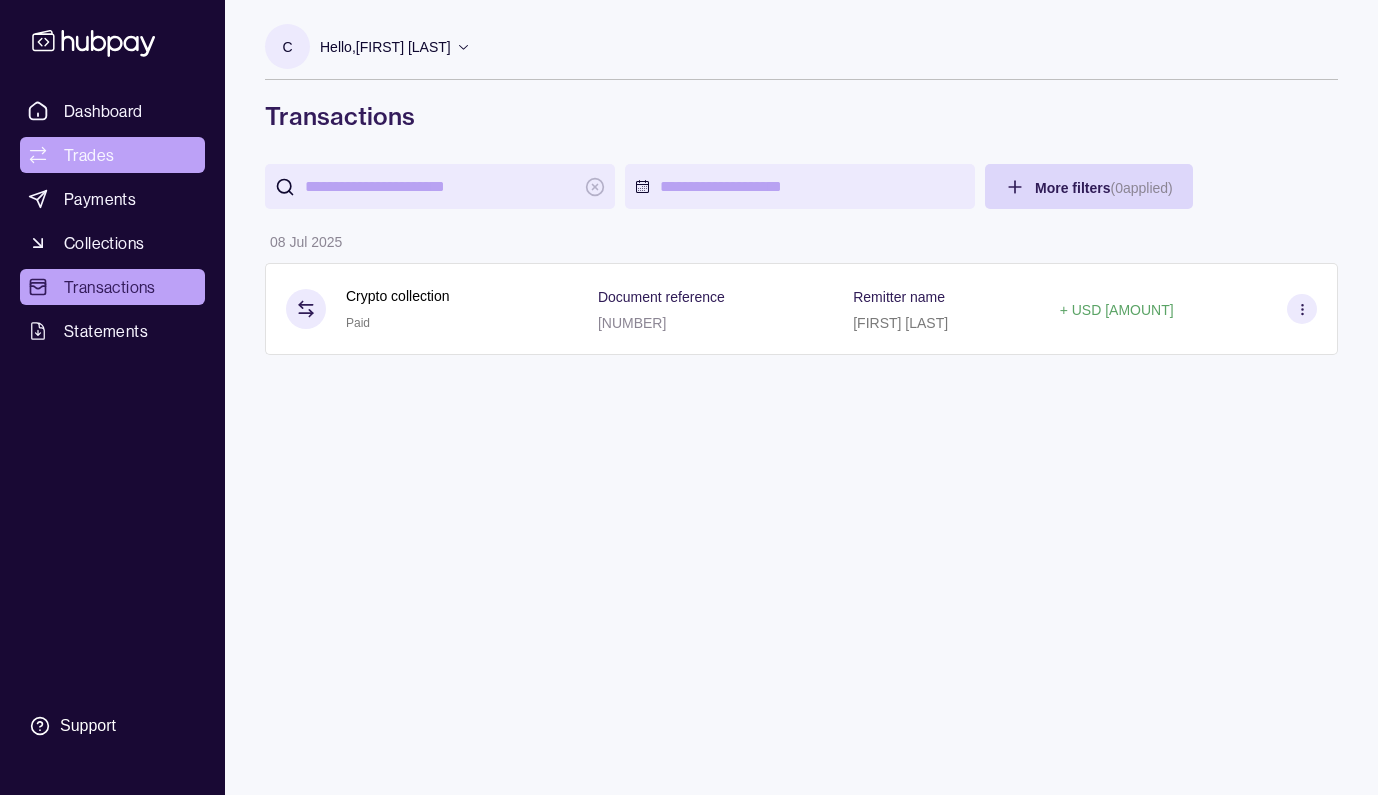 click on "Trades" at bounding box center [112, 155] 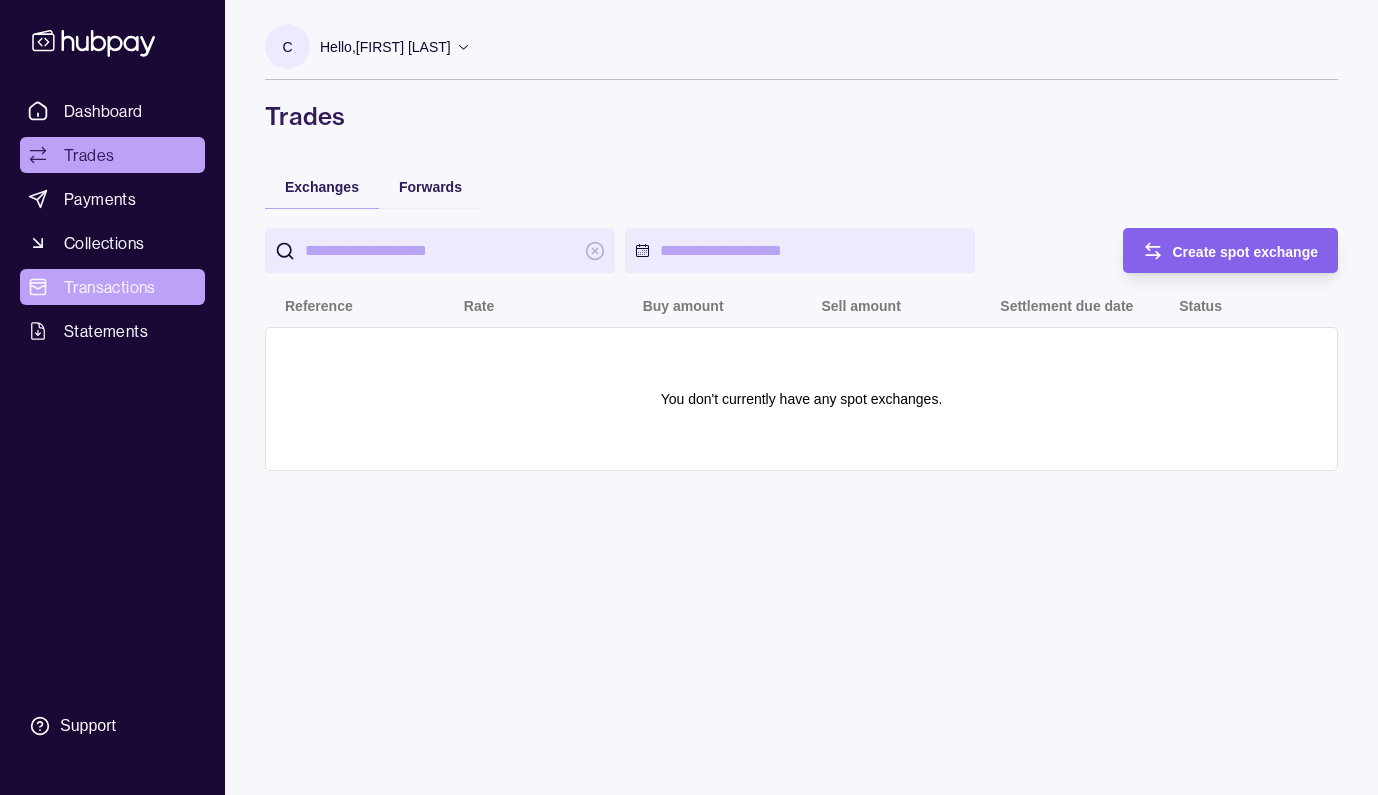 click on "Transactions" at bounding box center [110, 287] 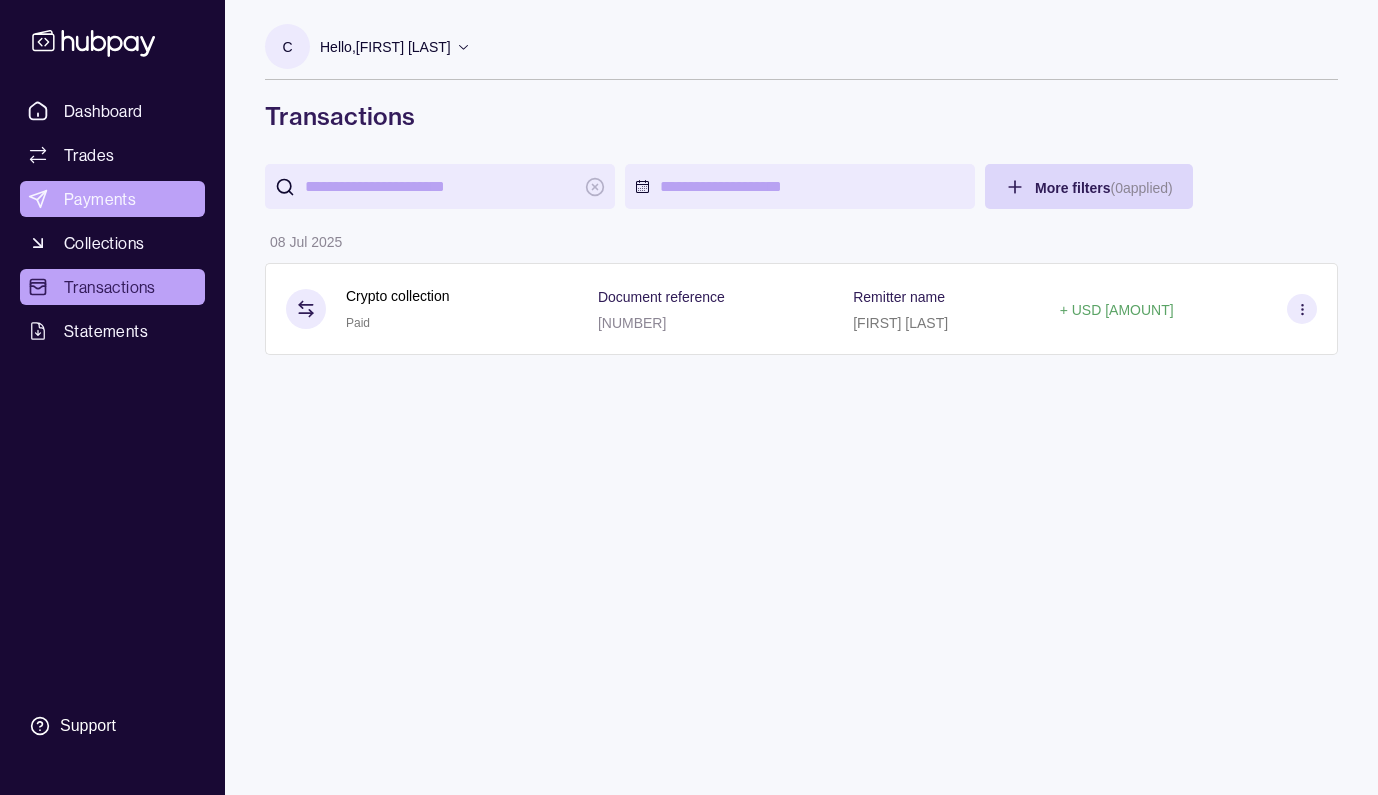 click on "Payments" at bounding box center (100, 199) 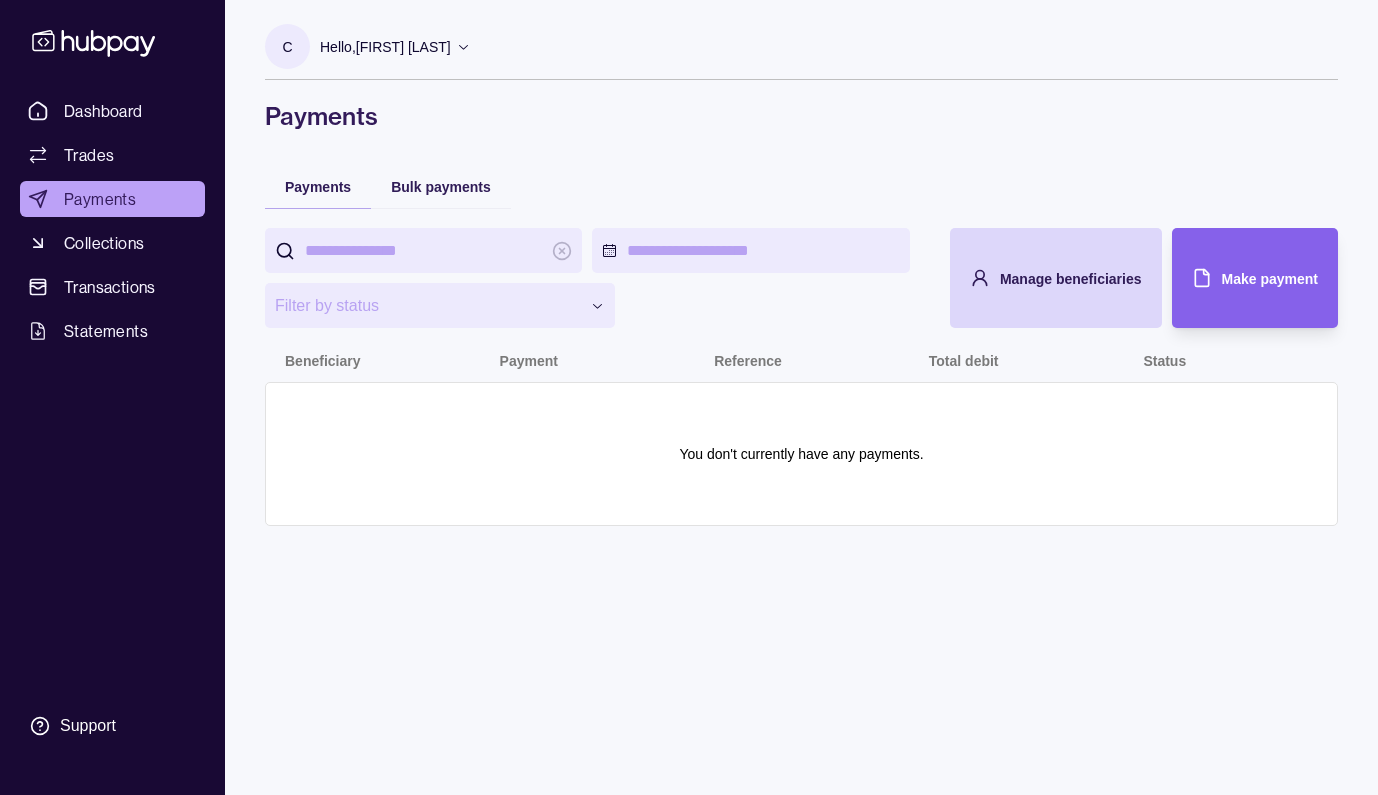 click on "**********" at bounding box center [801, 377] 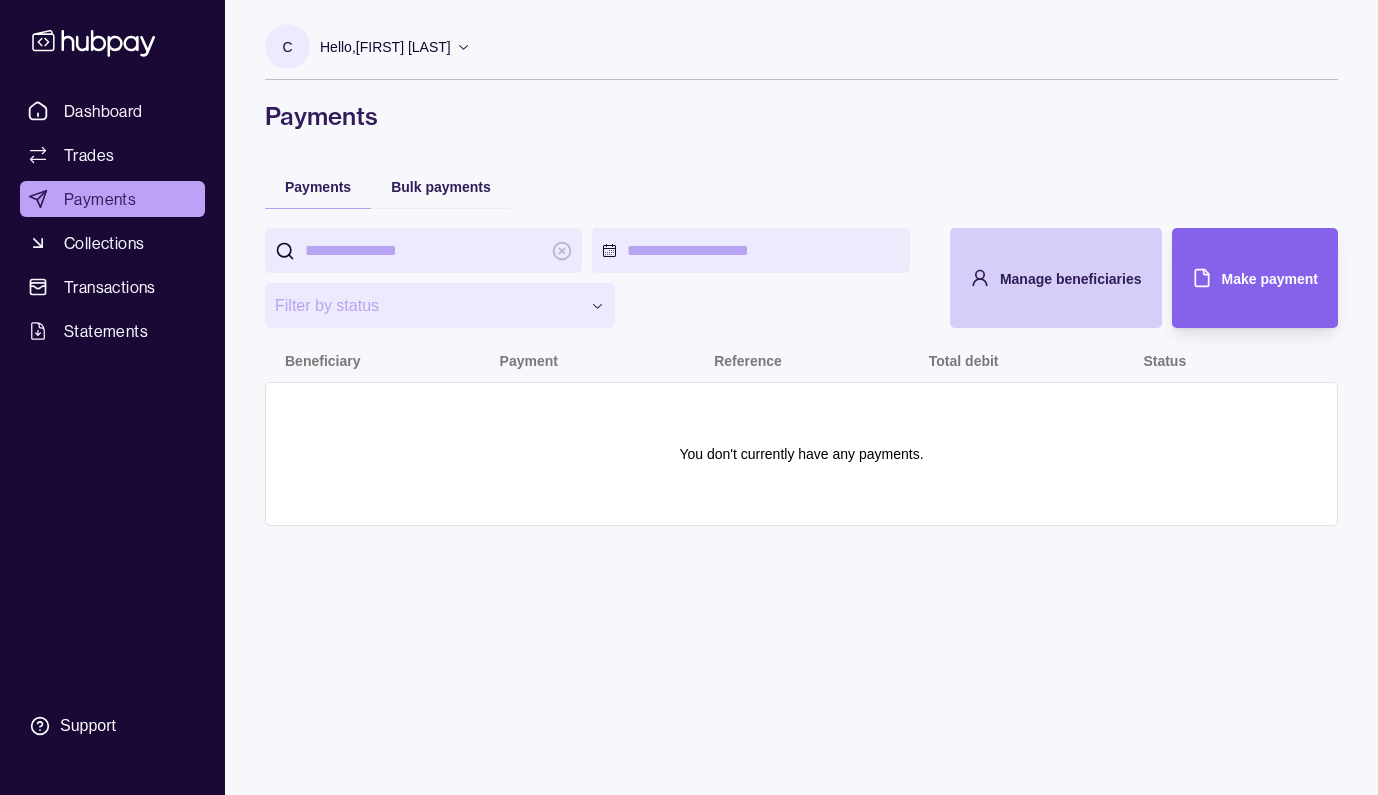 click on "Manage beneficiaries" at bounding box center [1041, 278] 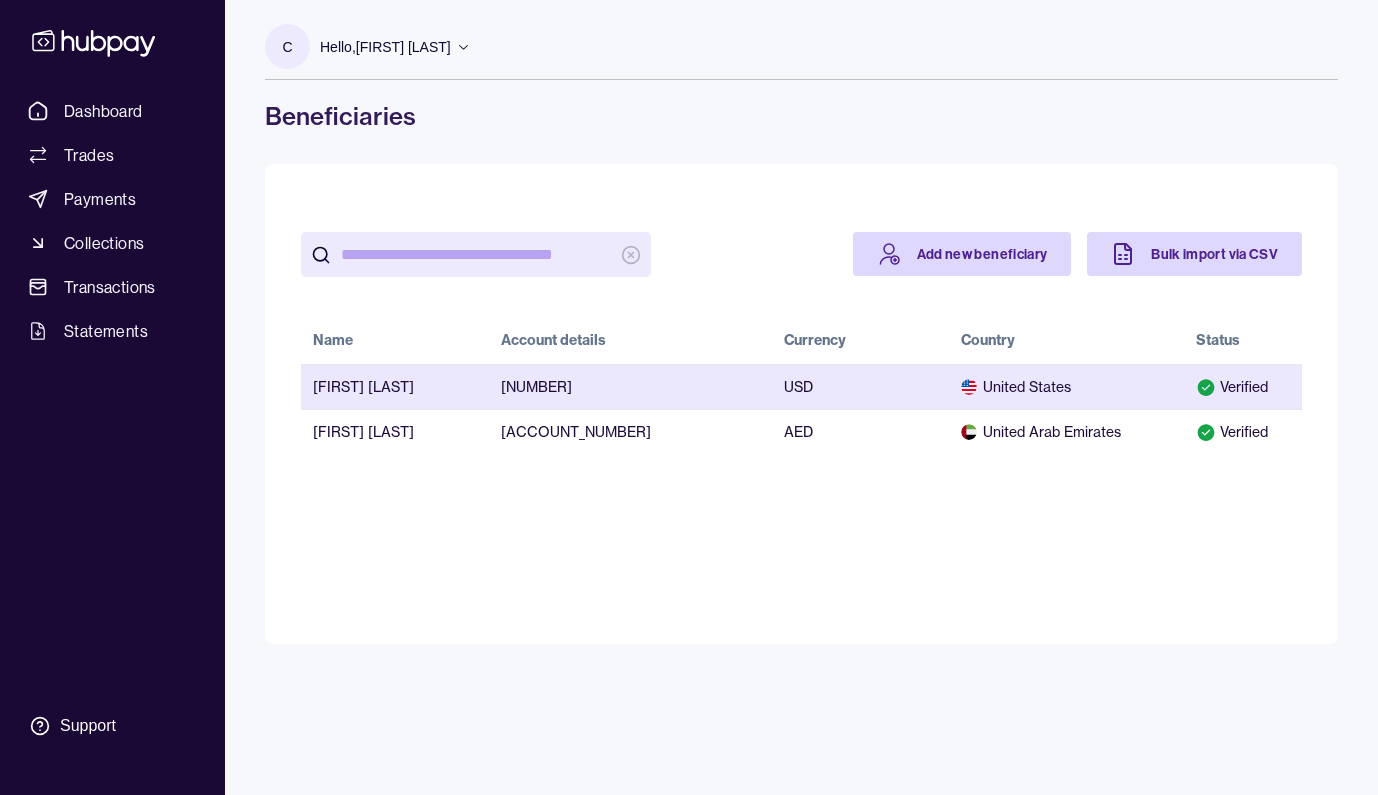 click on "[NUMBER]" at bounding box center (630, 386) 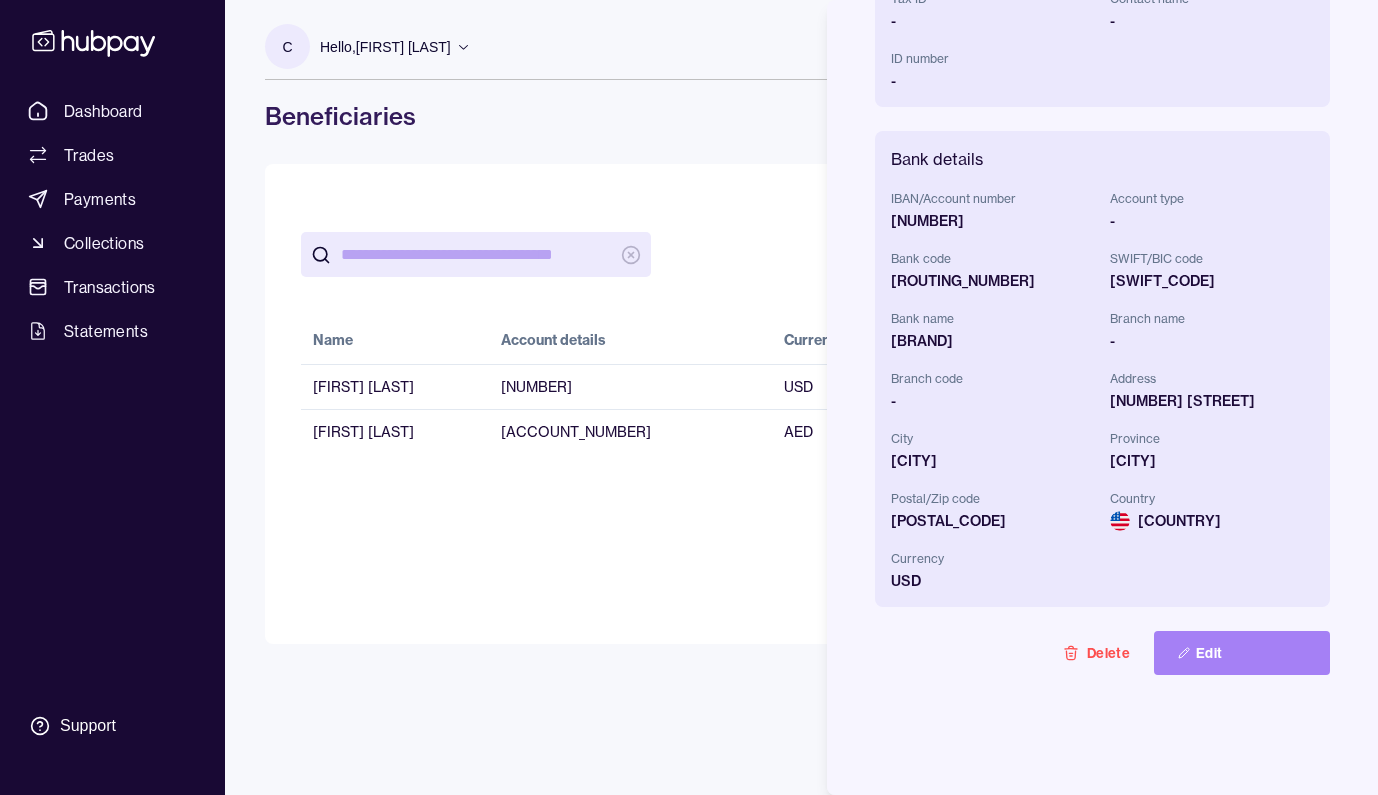 scroll, scrollTop: 441, scrollLeft: 0, axis: vertical 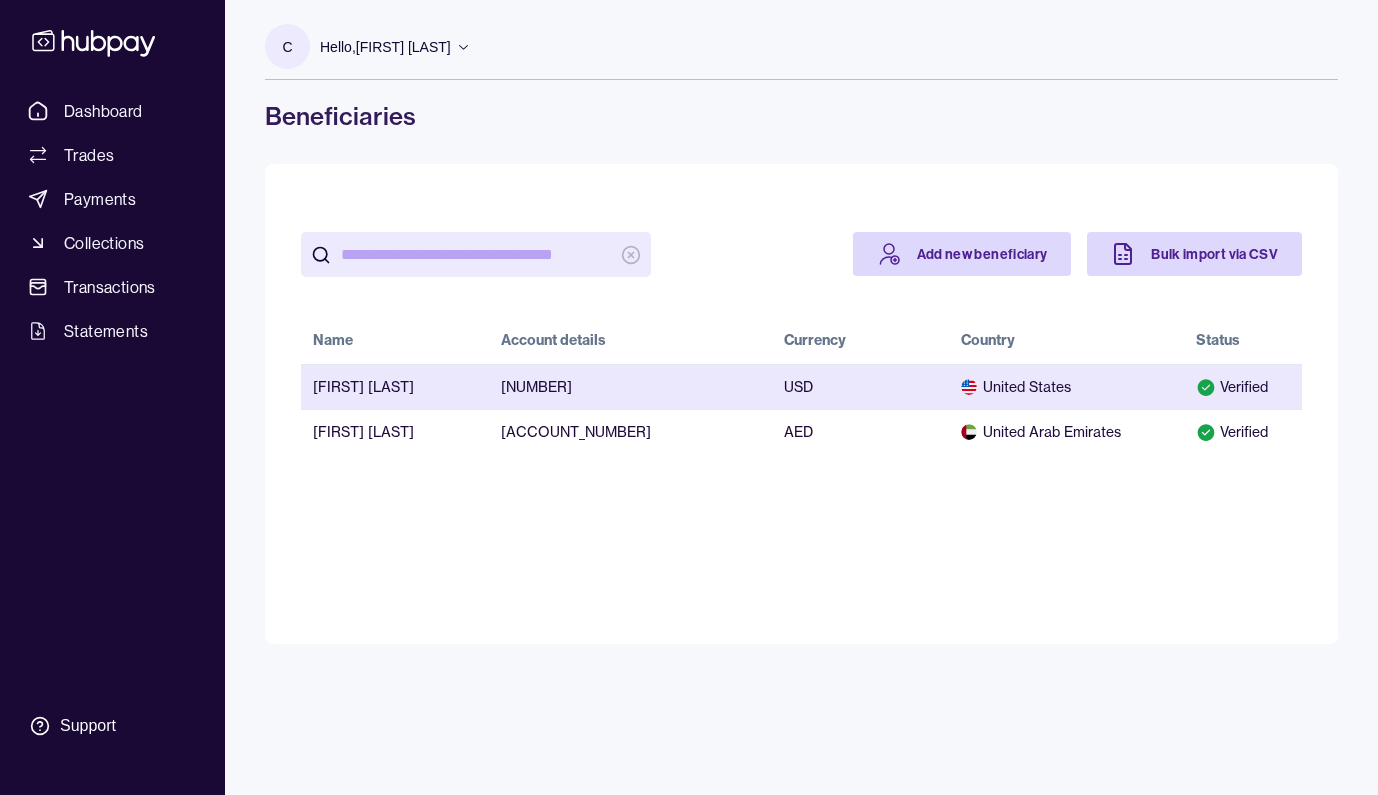 click on "[FIRST] [LAST]" at bounding box center [395, 386] 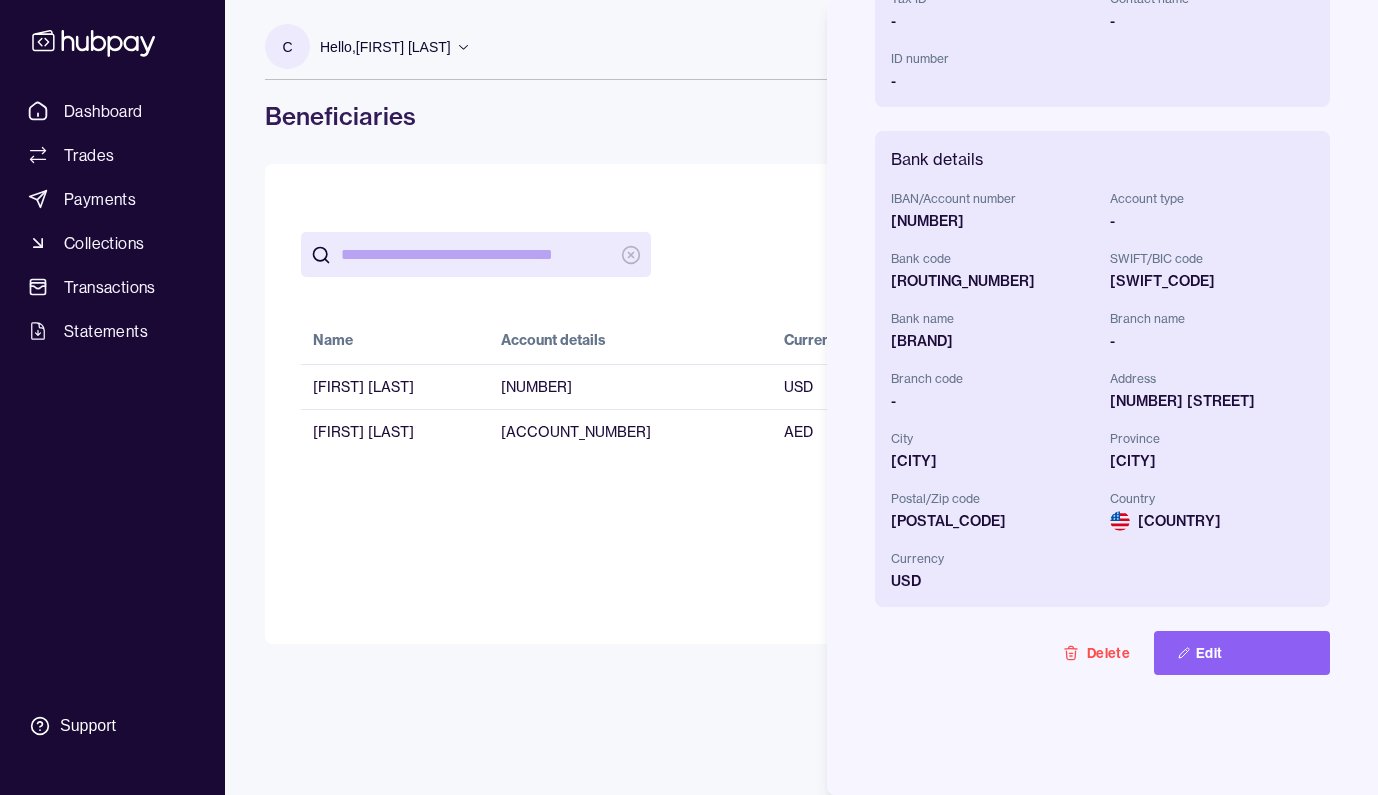scroll, scrollTop: 441, scrollLeft: 0, axis: vertical 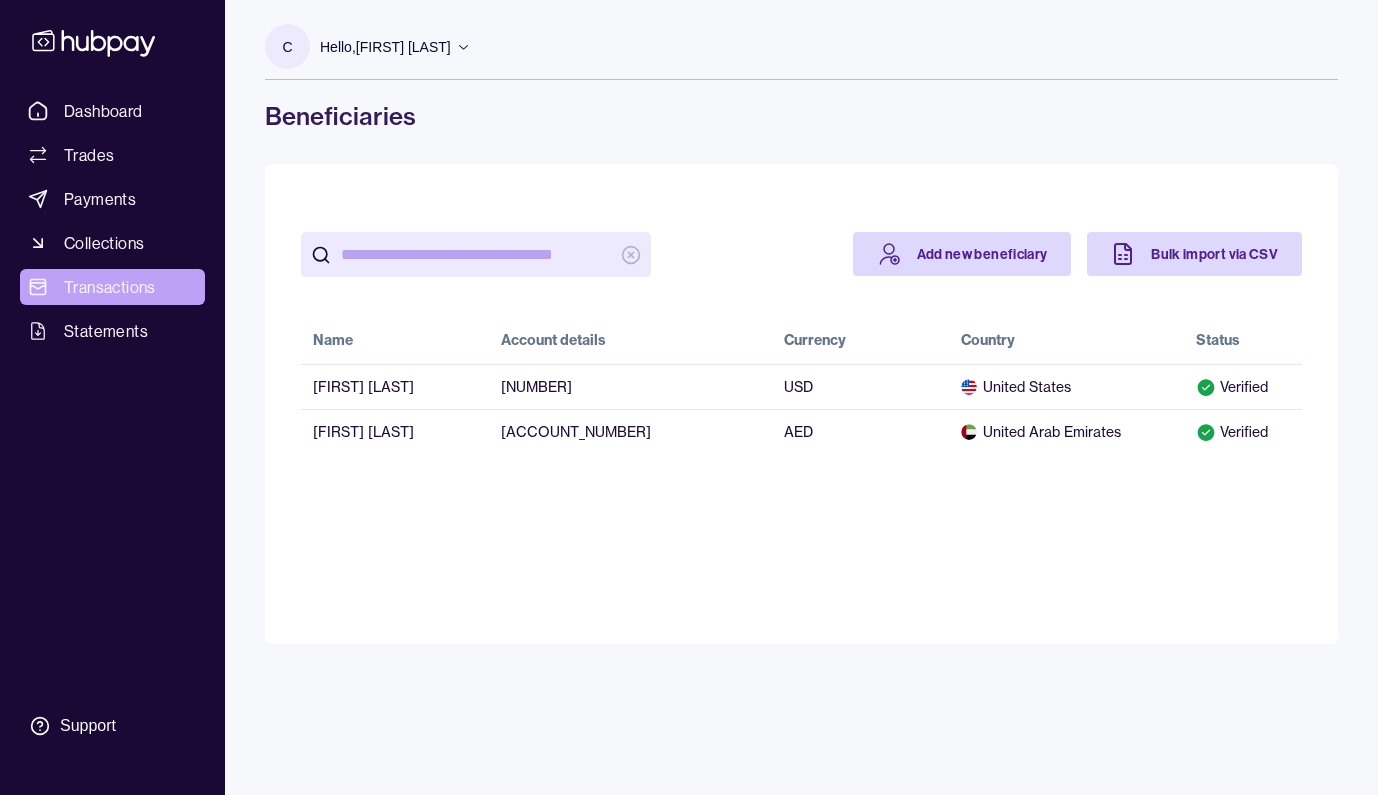 click on "Transactions" at bounding box center (110, 287) 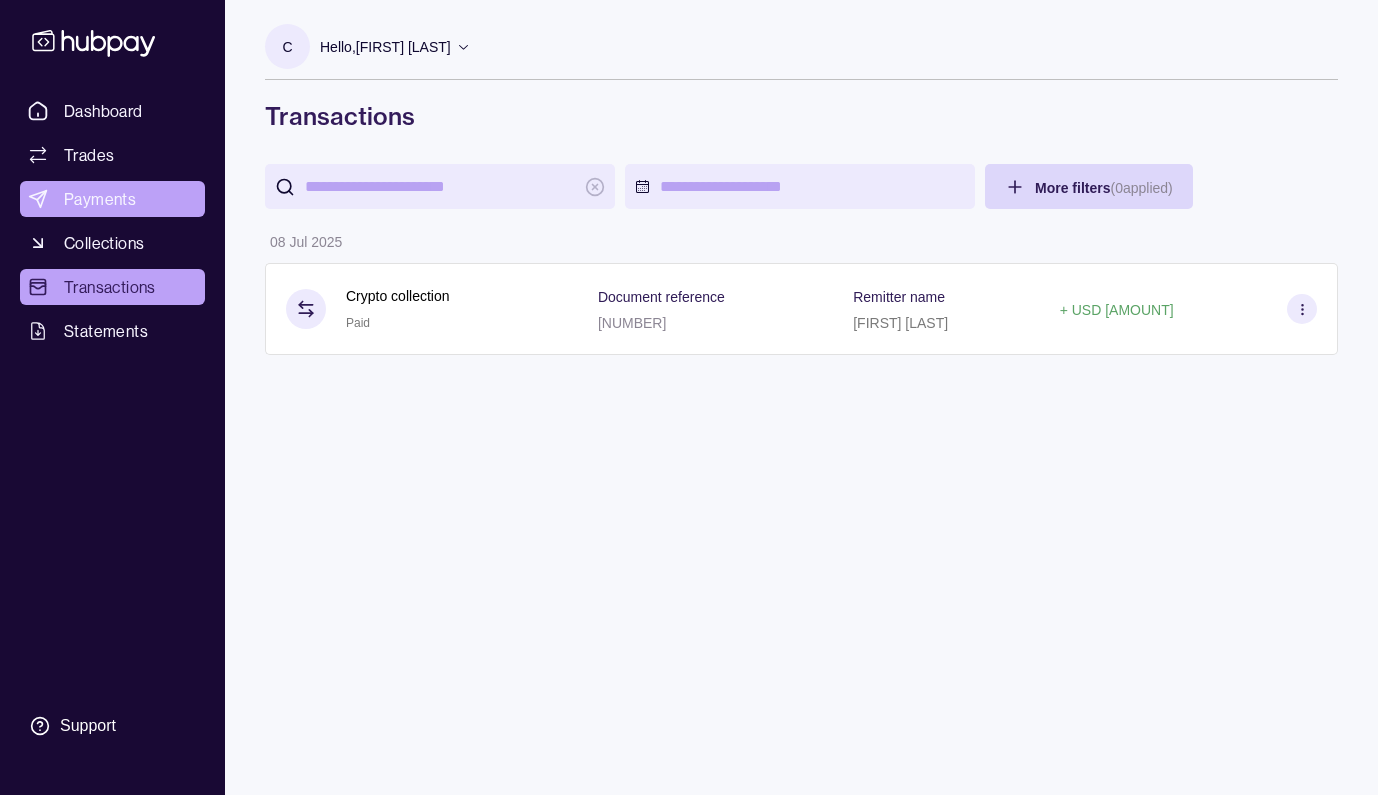 click on "Payments" at bounding box center (100, 199) 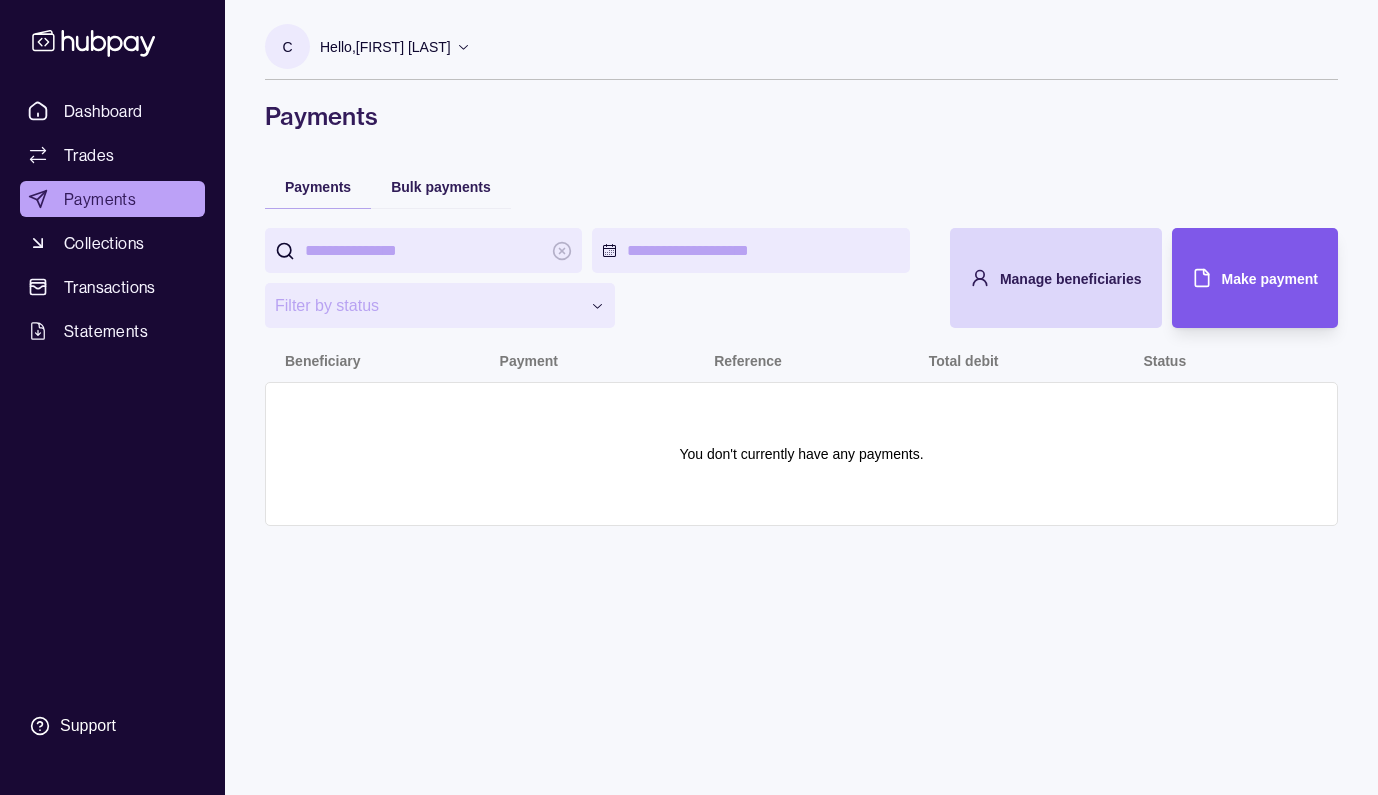 click on "Make payment" at bounding box center (1240, 278) 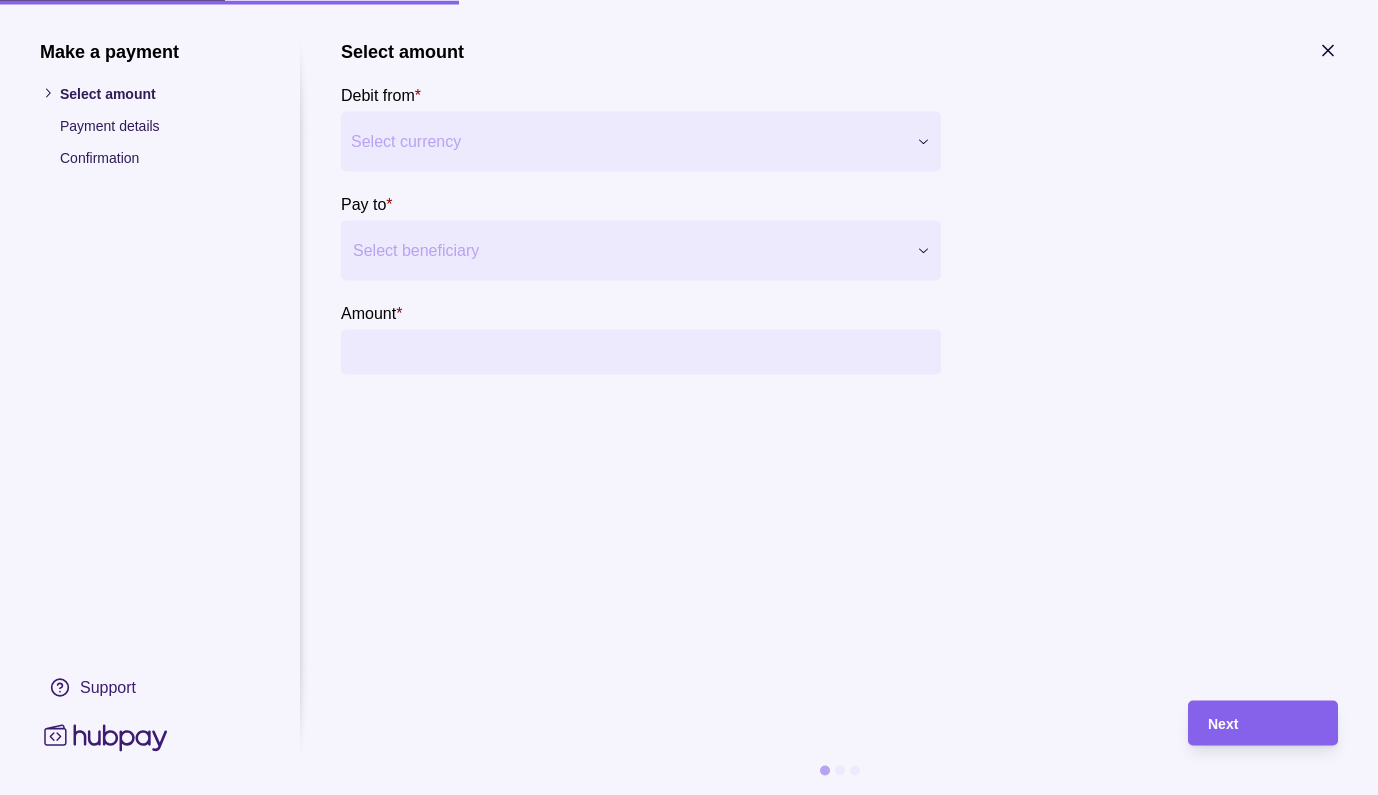 click on "Select currency" at bounding box center [628, 141] 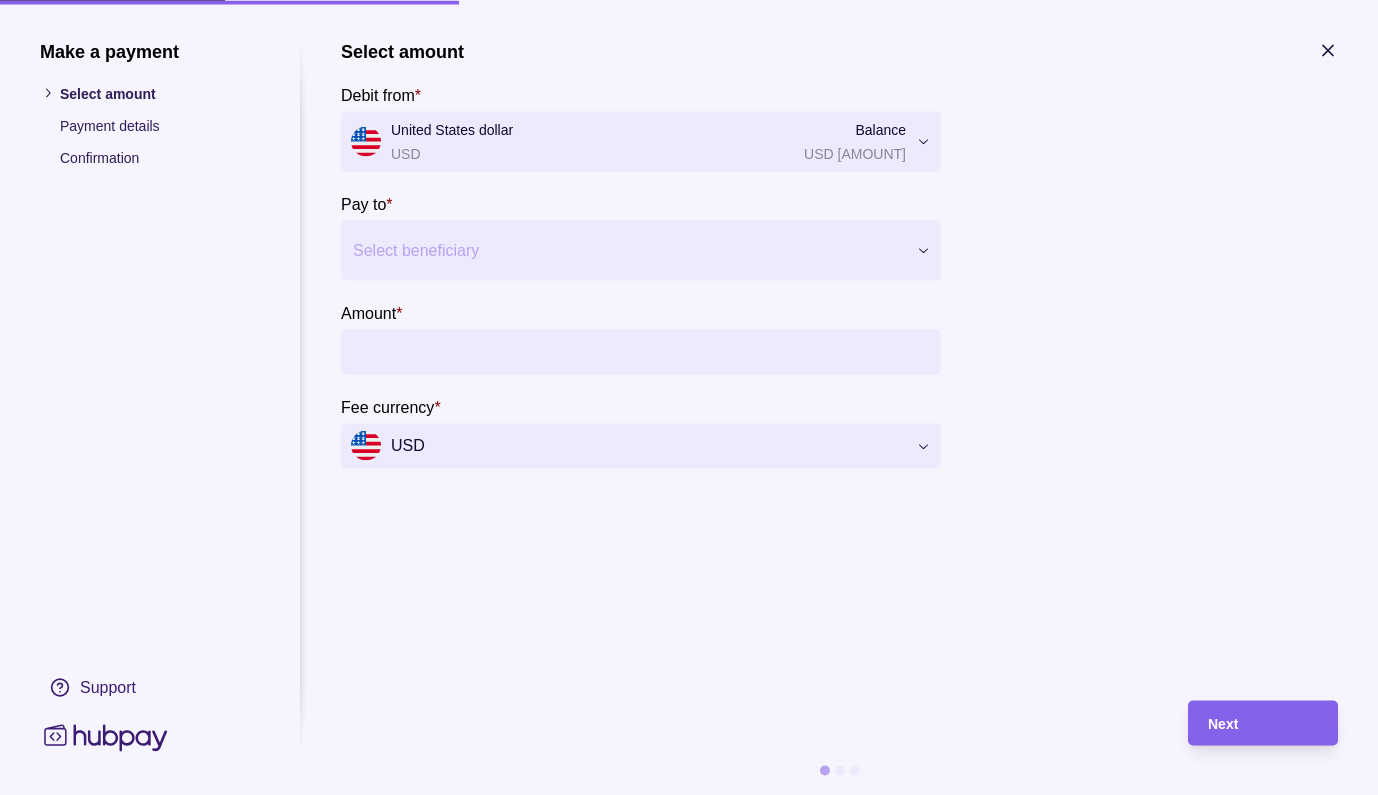 click on "Select beneficiary" at bounding box center (628, 250) 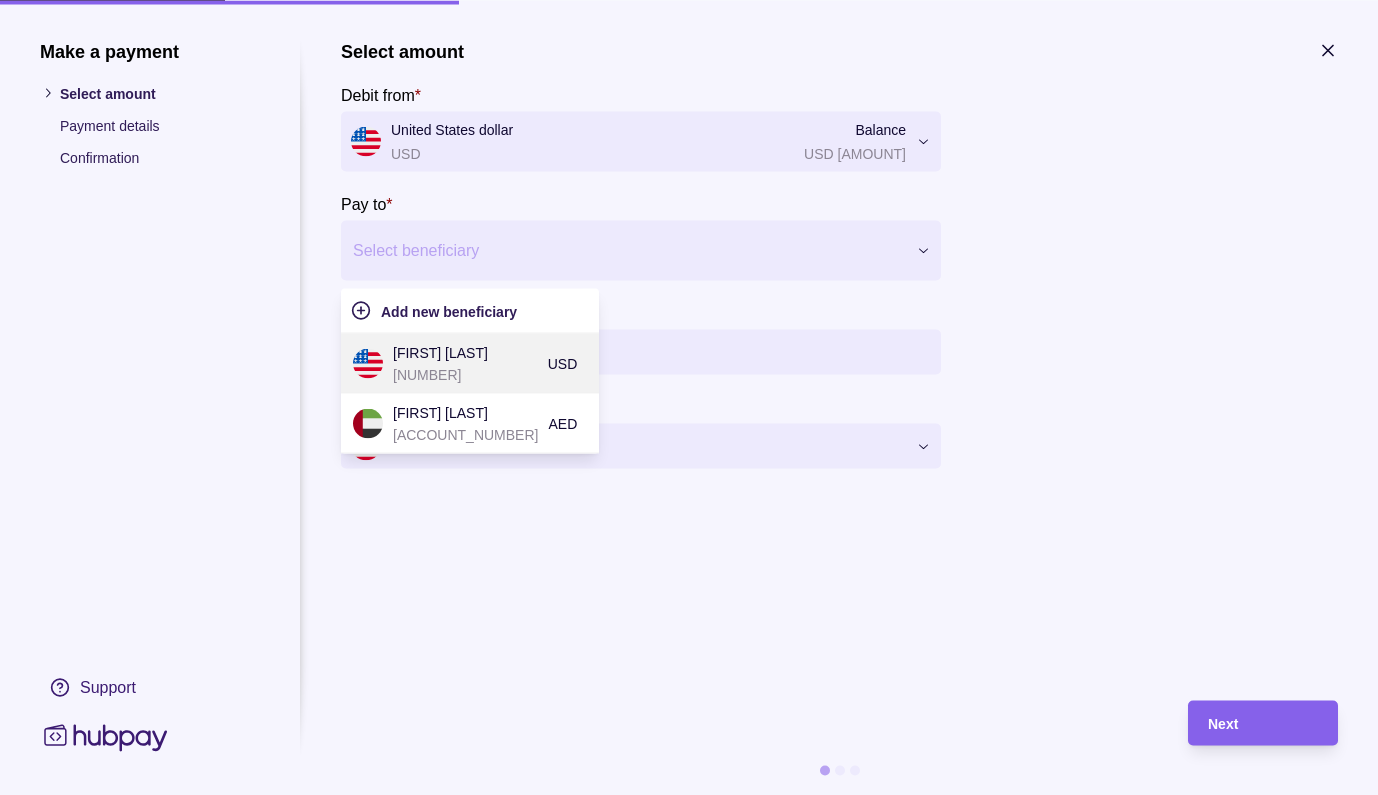click on "[NUMBER]" at bounding box center (465, 374) 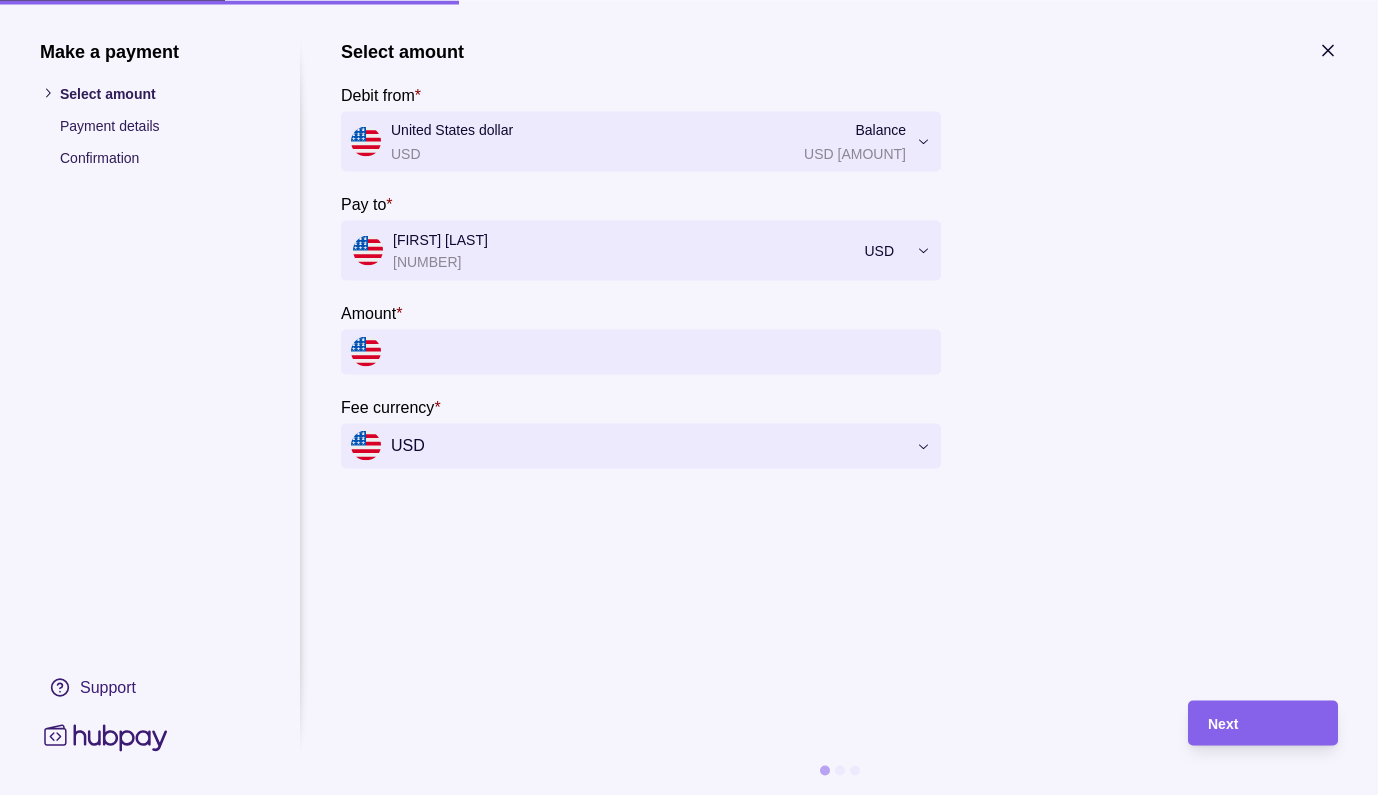 click on "Amount  *" at bounding box center [661, 351] 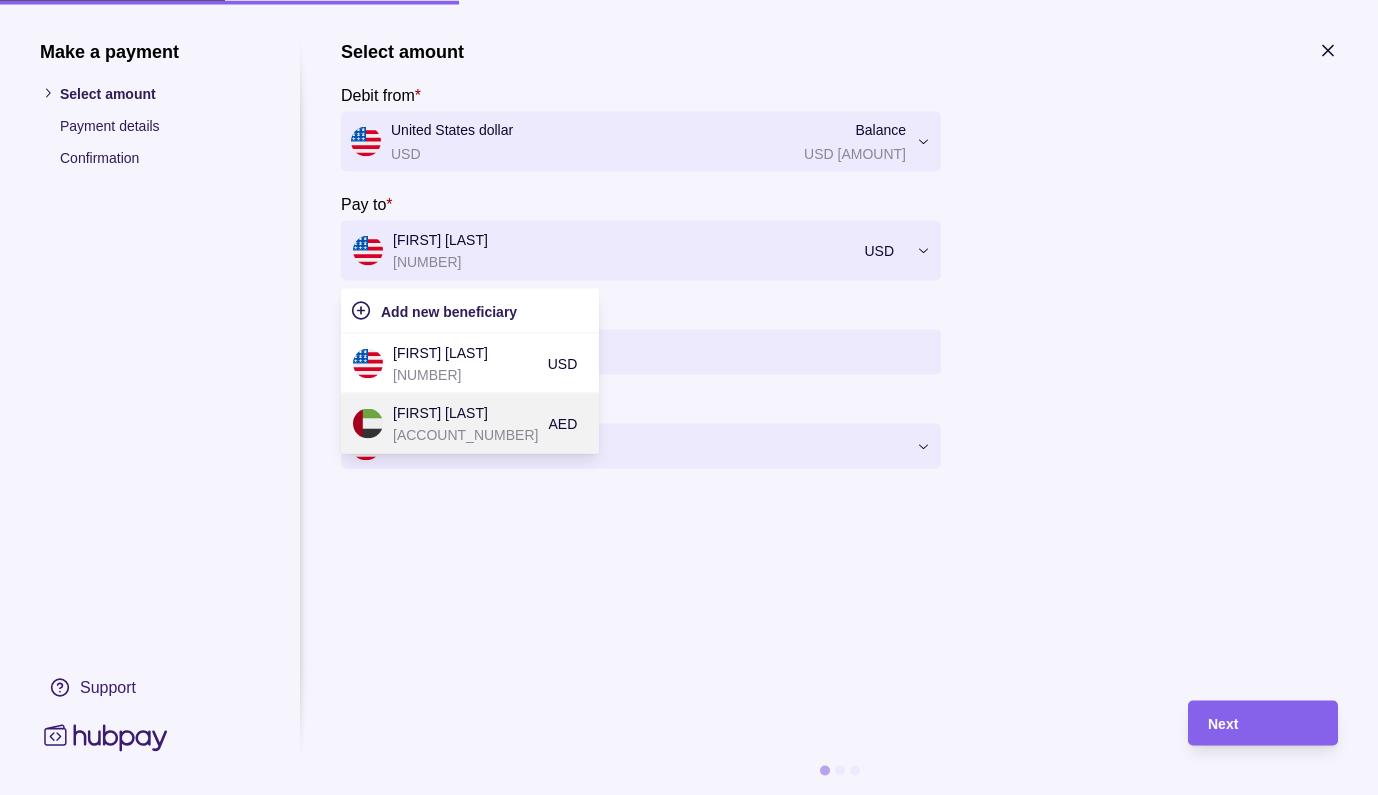 click on "[ACCOUNT_NUMBER]" at bounding box center (465, 434) 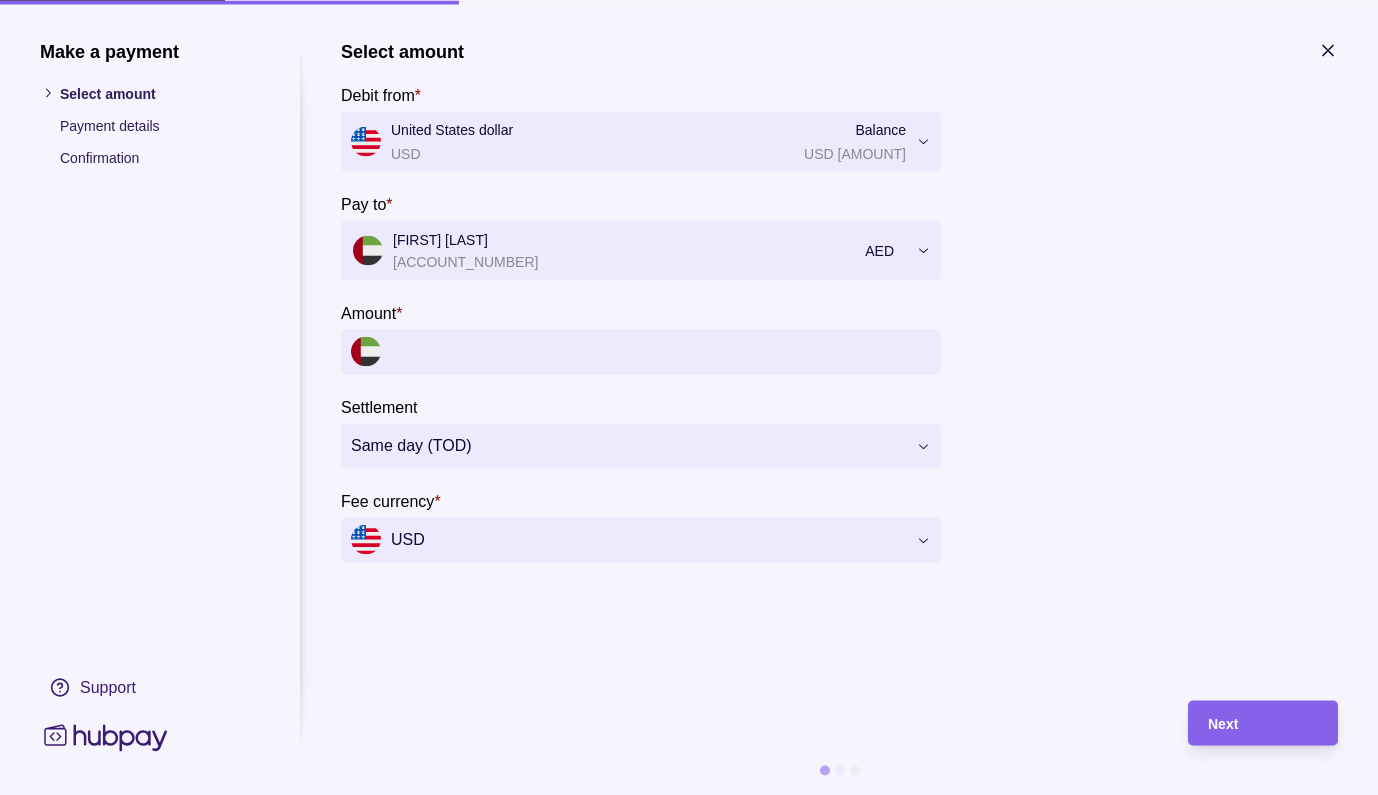 click on "Amount  *" at bounding box center (661, 351) 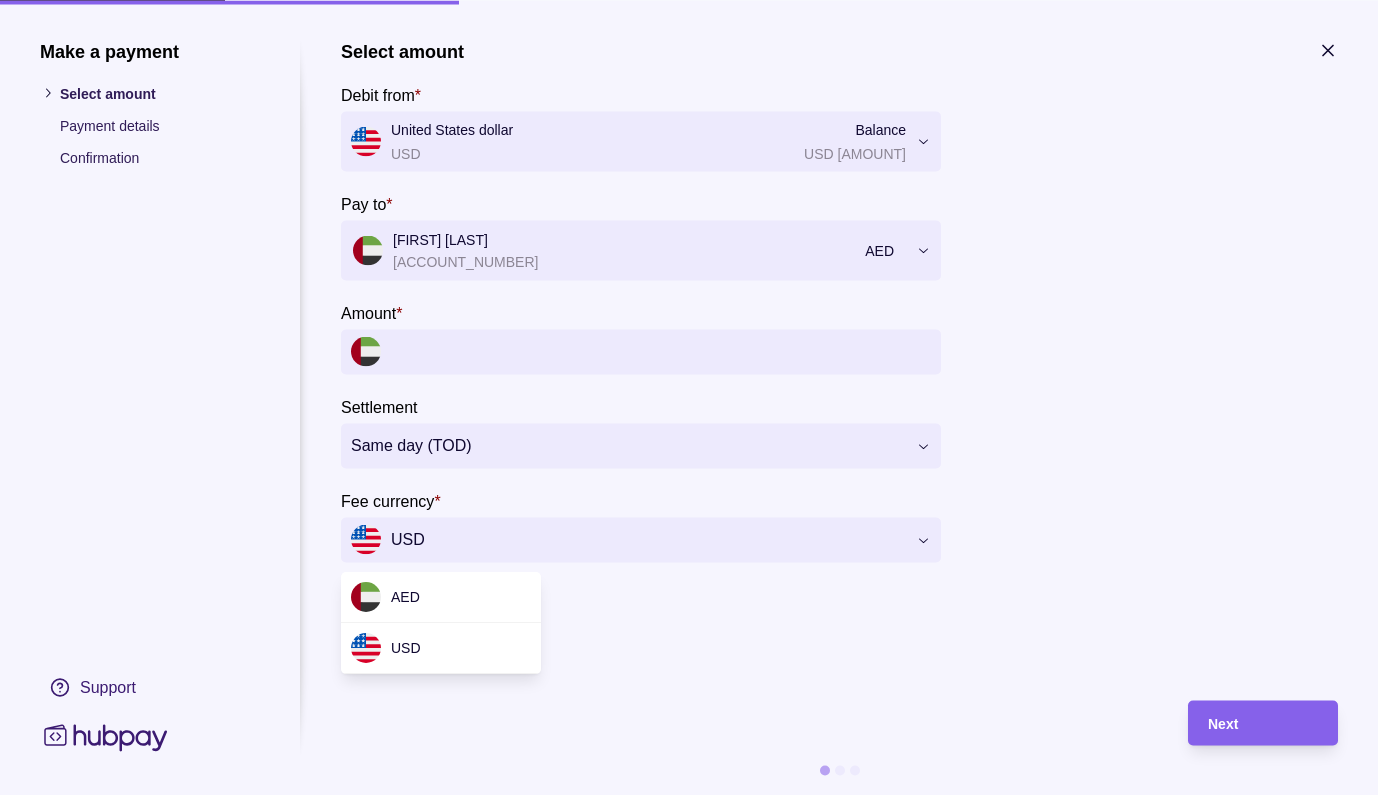 click on "**********" at bounding box center [689, 397] 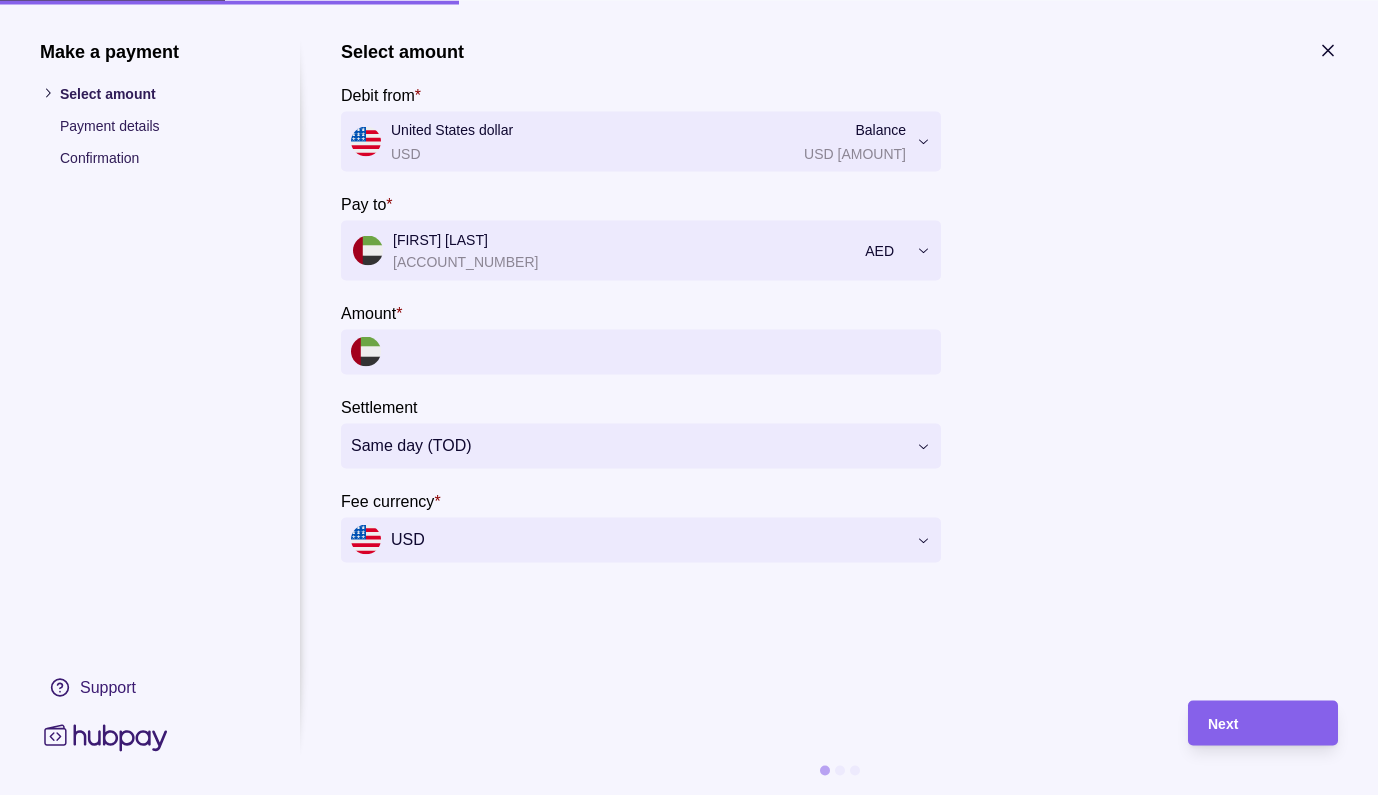 click 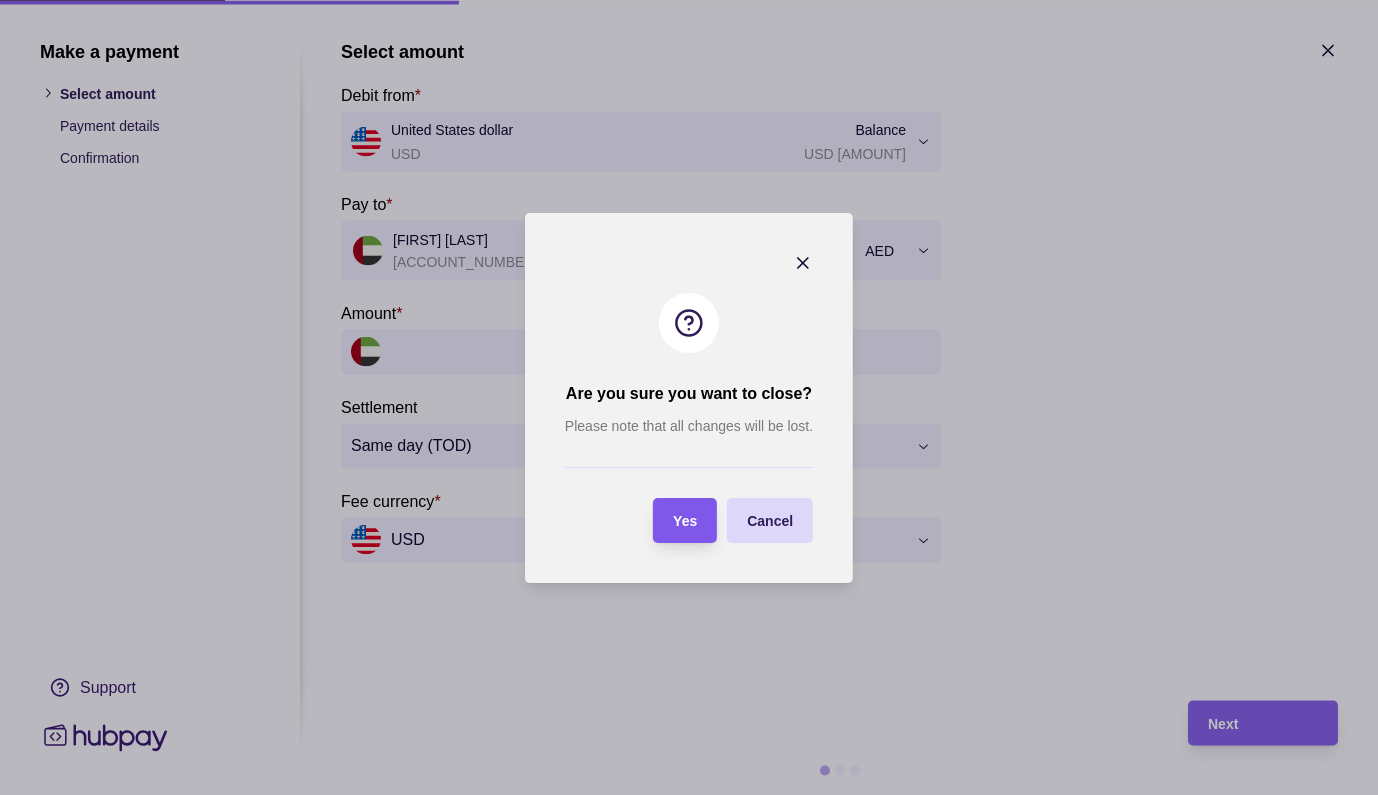 click on "Yes" at bounding box center [685, 520] 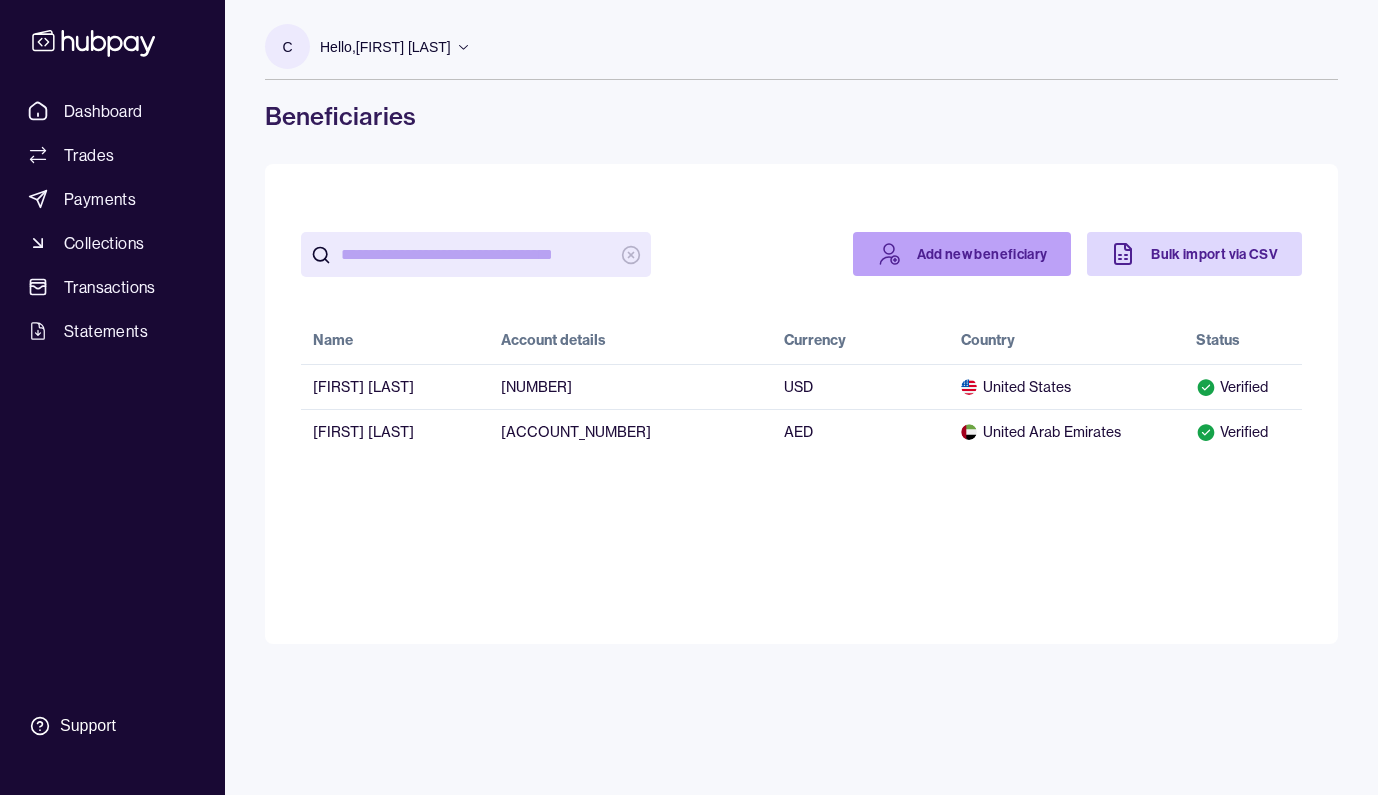 click on "Add new beneficiary" at bounding box center [962, 254] 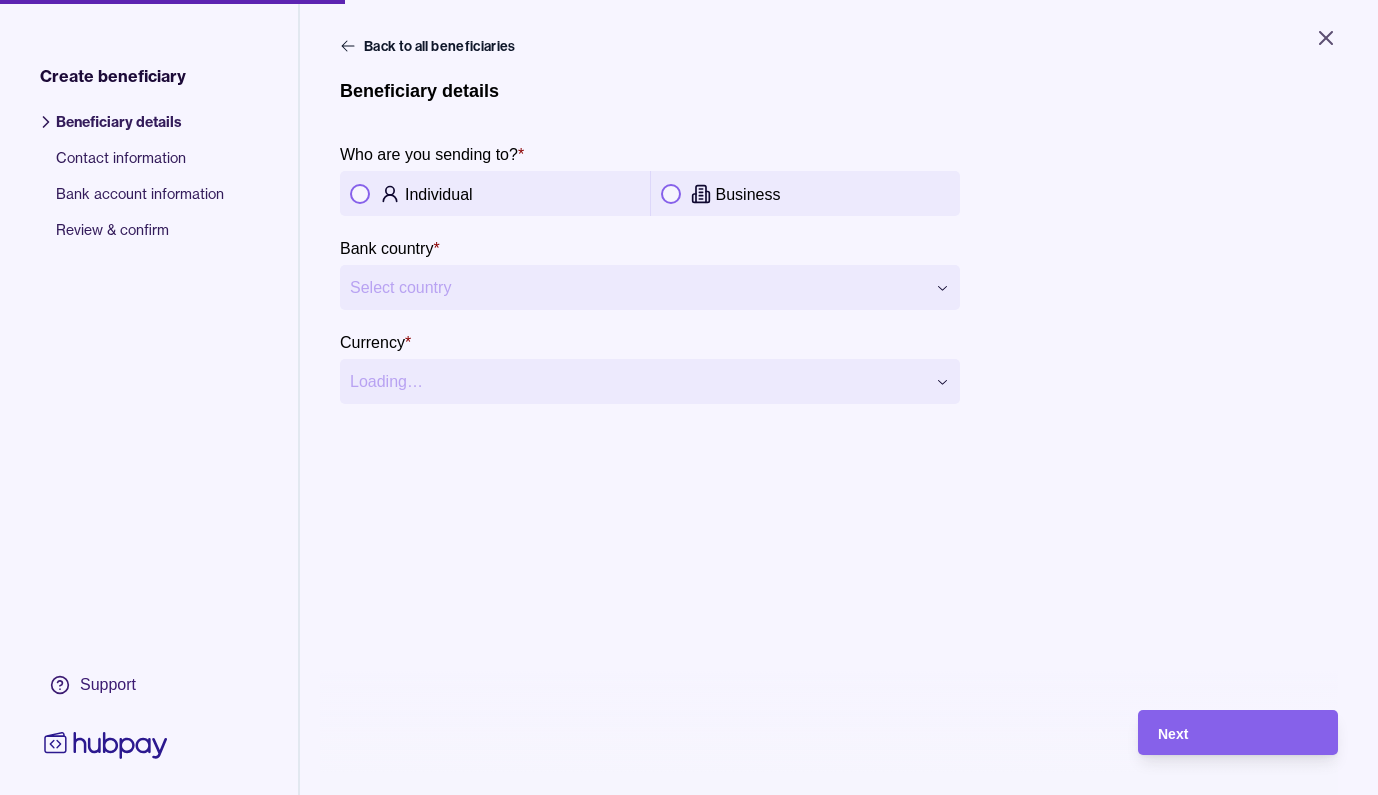 click at bounding box center [360, 194] 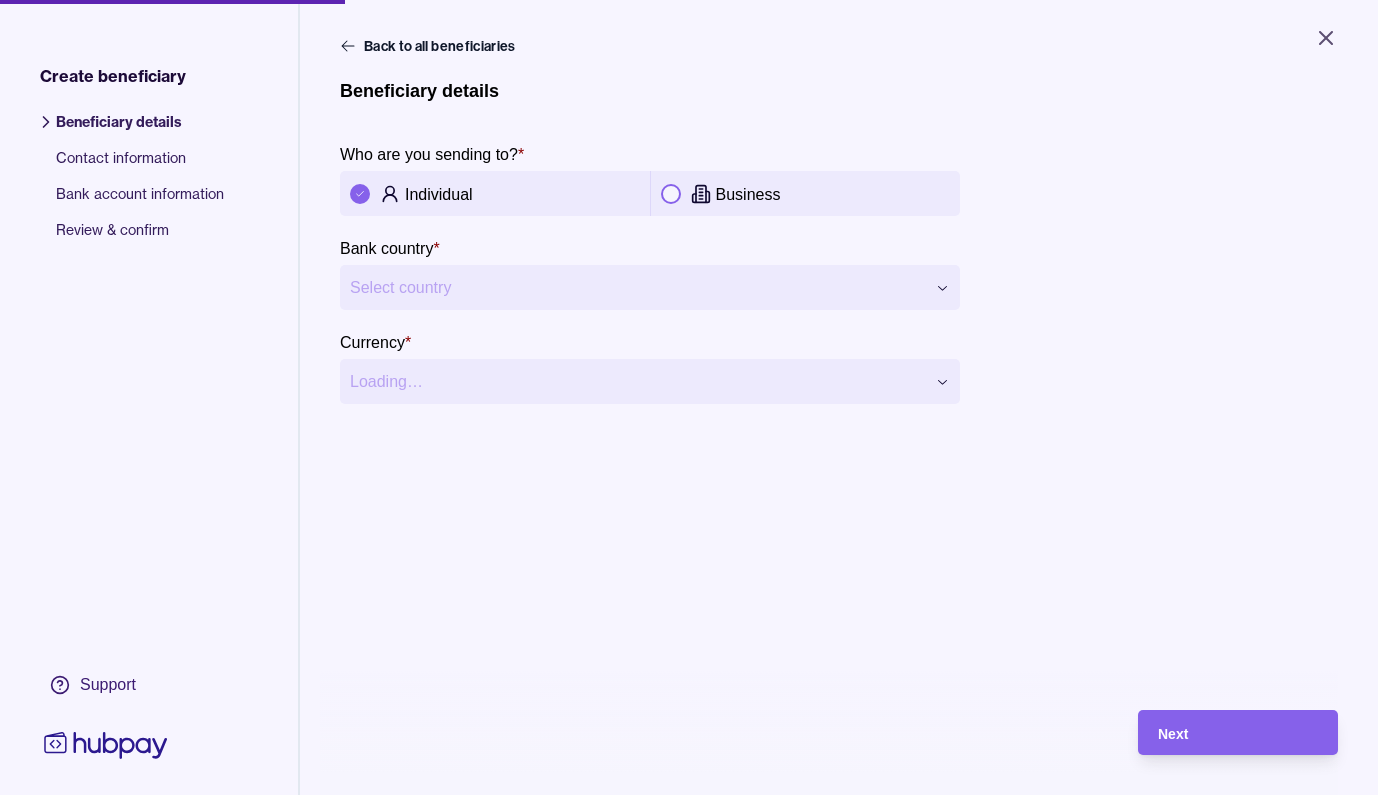 click on "**********" at bounding box center (689, 397) 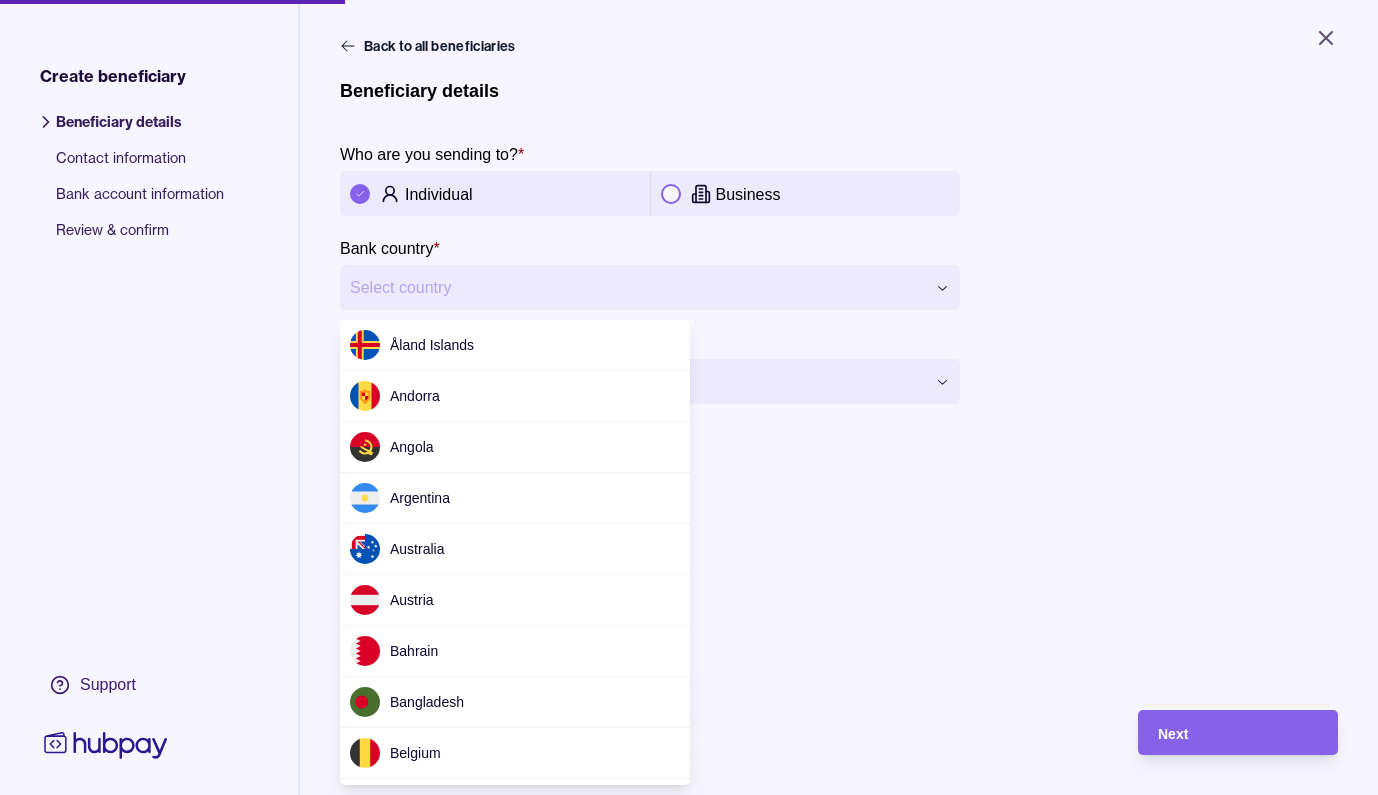scroll, scrollTop: 5913, scrollLeft: 0, axis: vertical 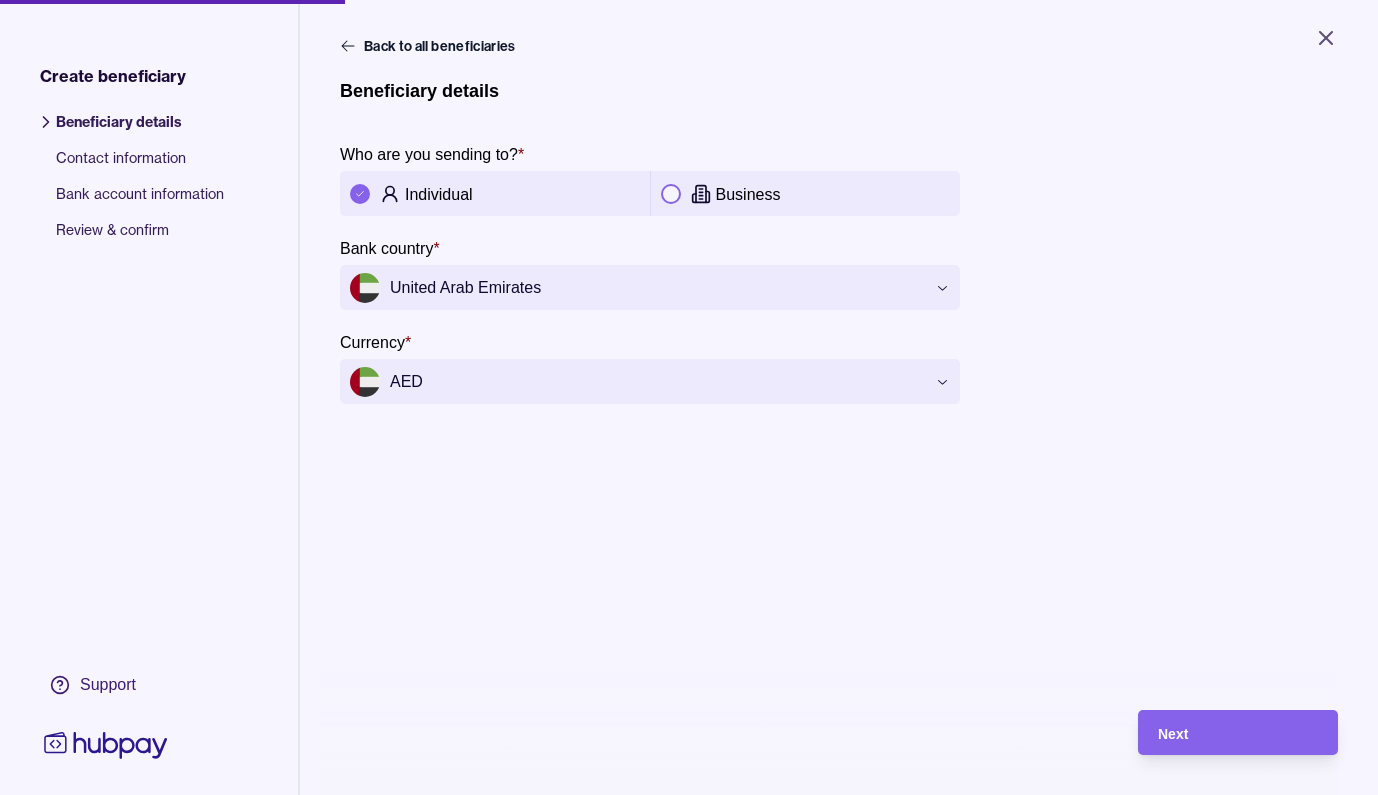 click on "**********" at bounding box center [689, 397] 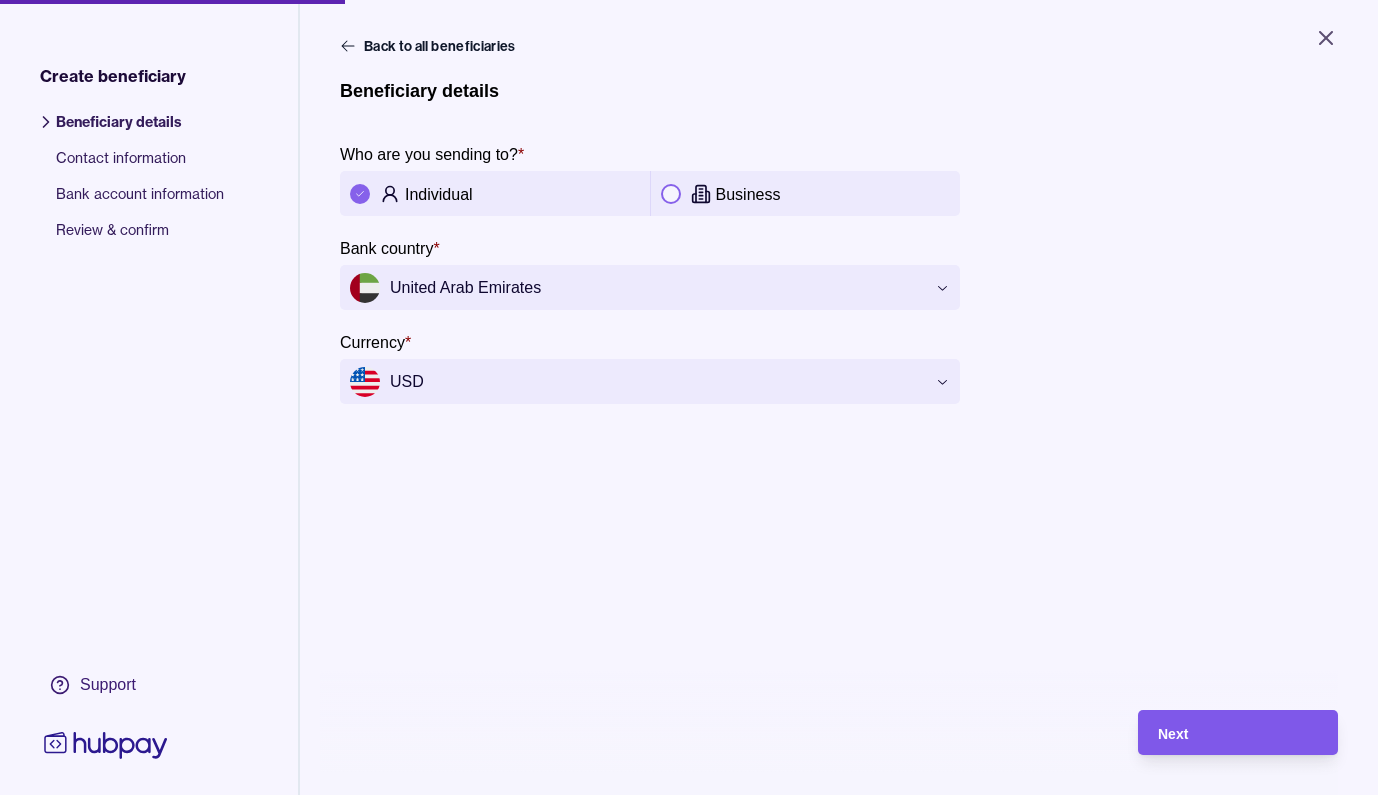 click on "Next" at bounding box center [1173, 734] 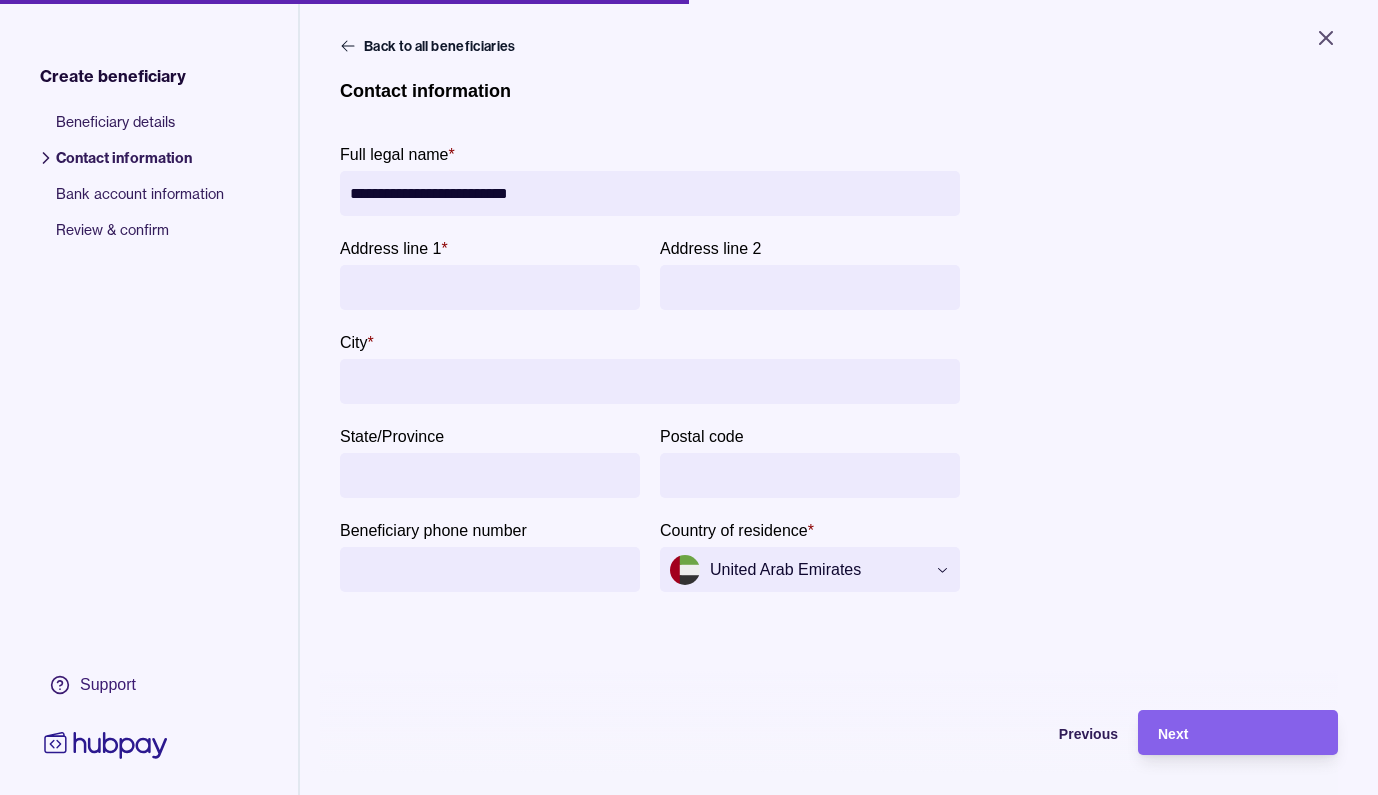 type on "**********" 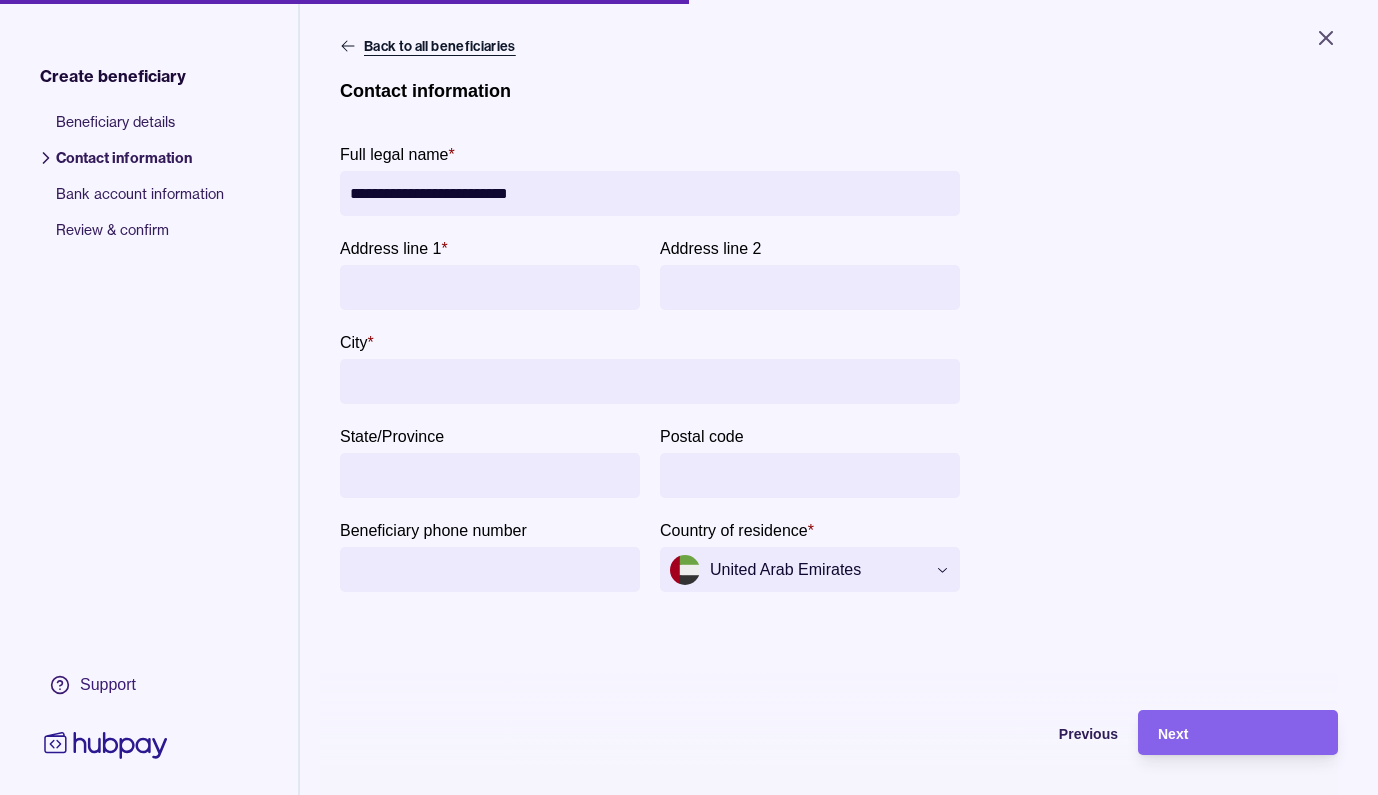 click 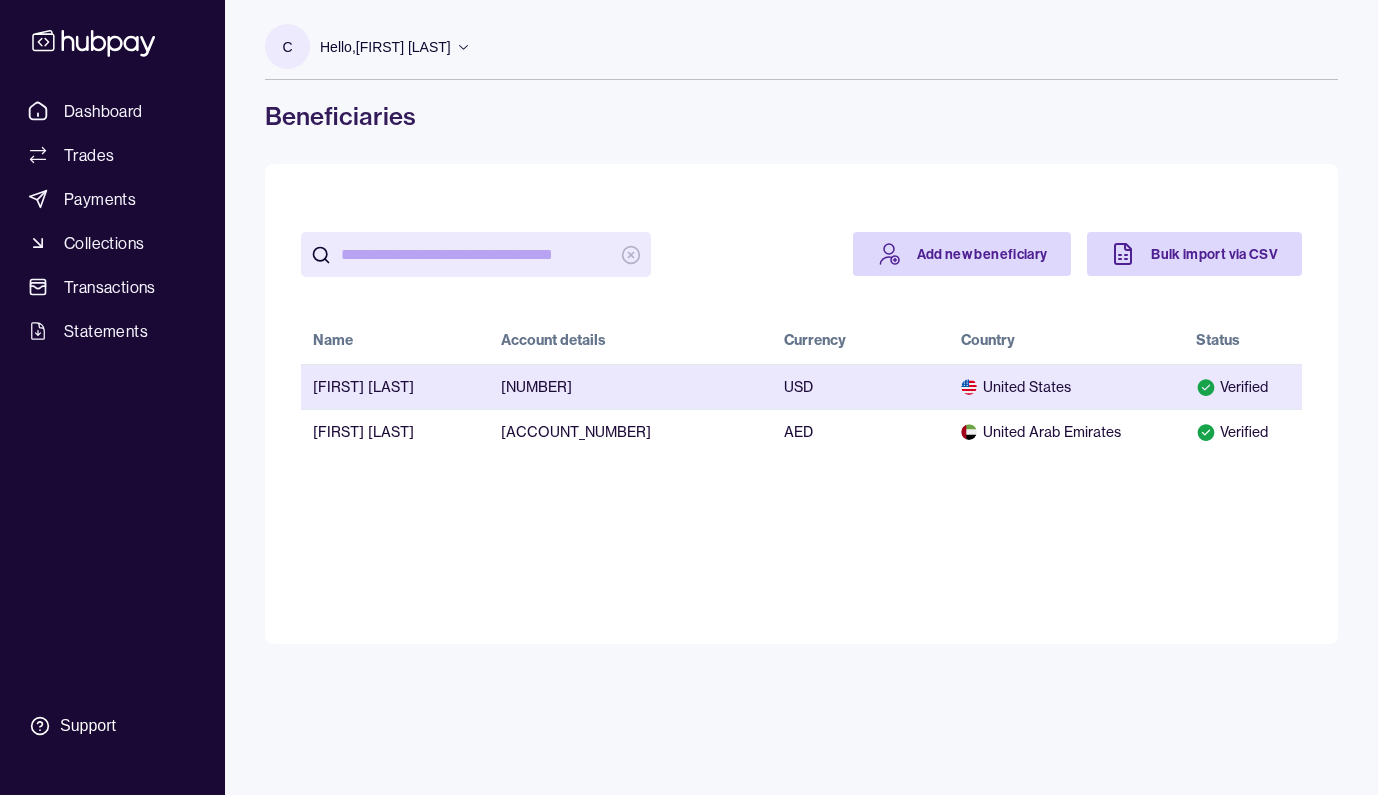 click on "[NUMBER]" at bounding box center [630, 386] 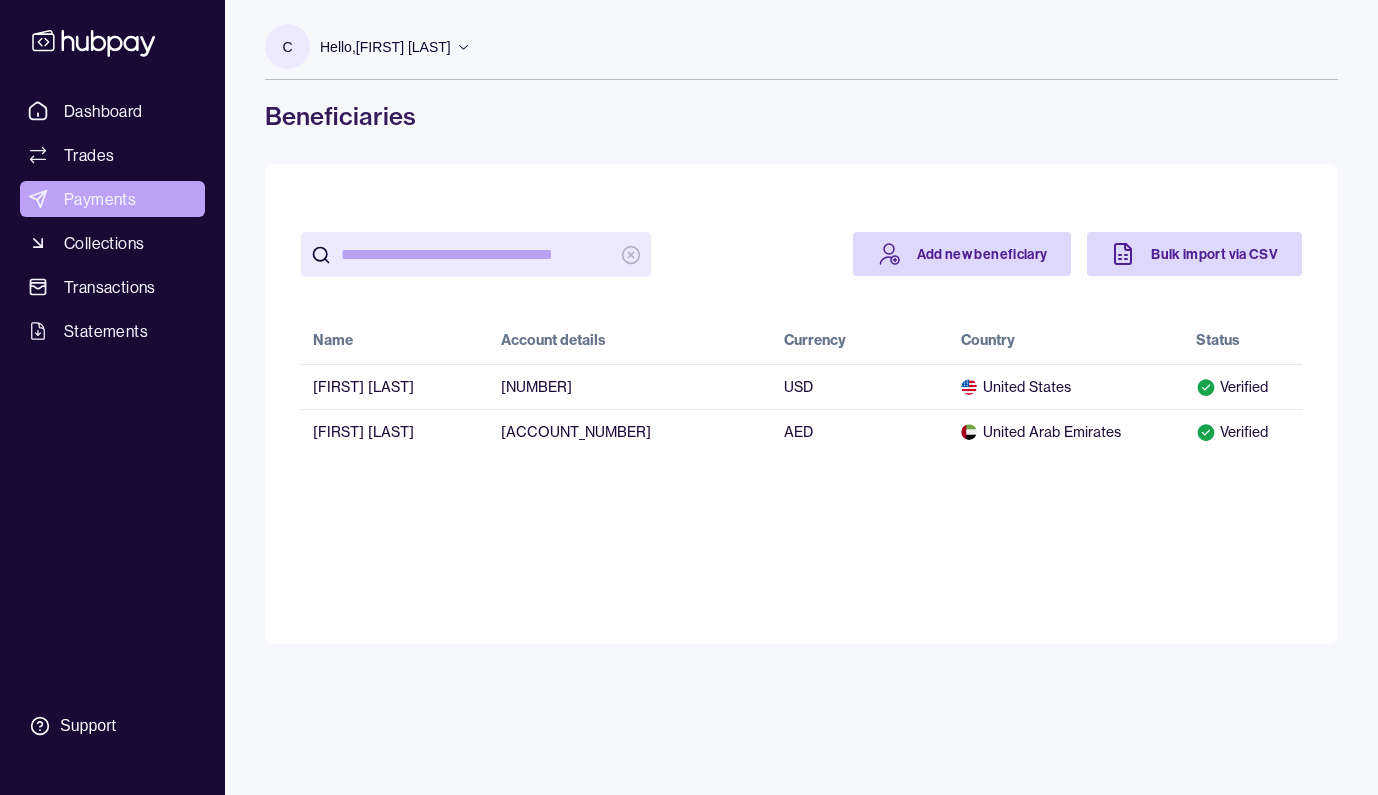 click on "Payments" at bounding box center [100, 199] 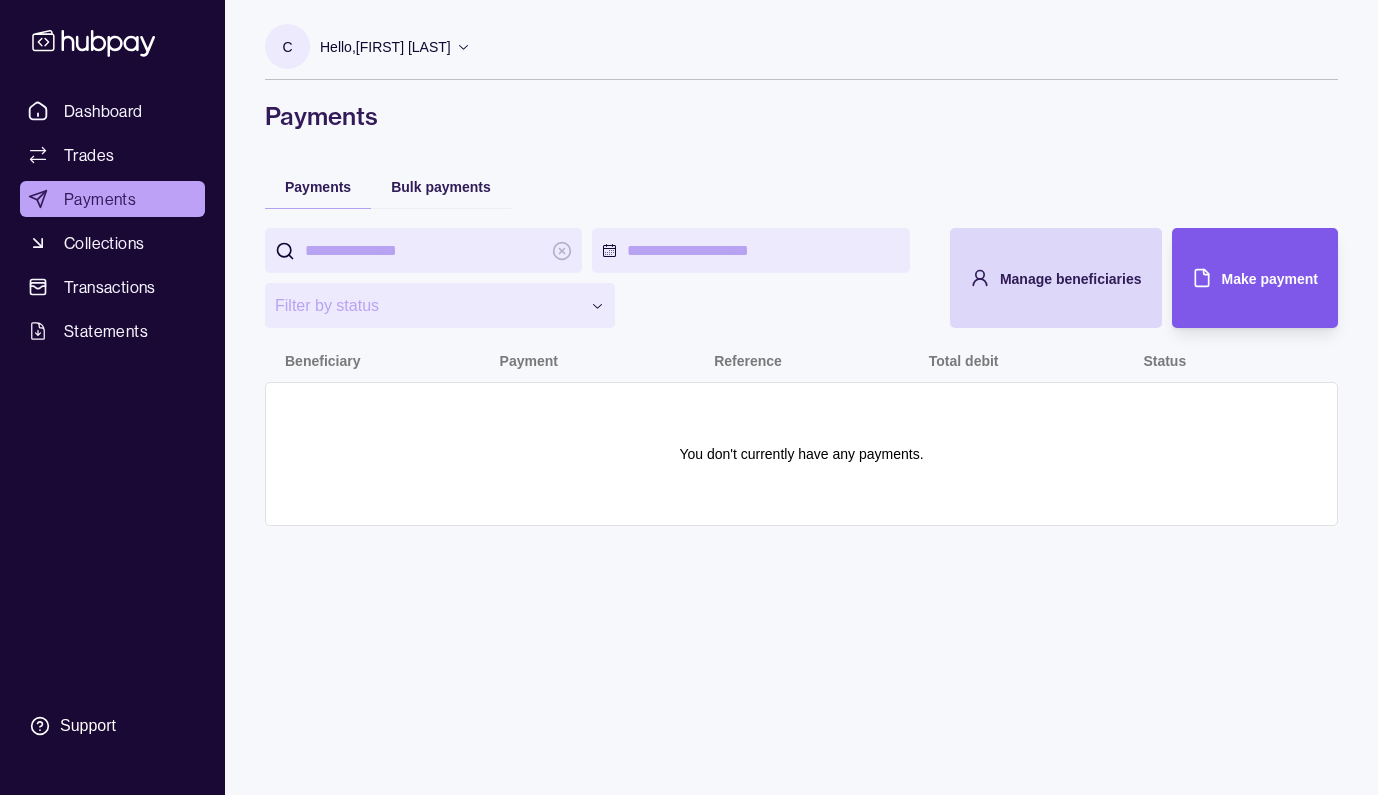 click on "Make payment" at bounding box center [1270, 279] 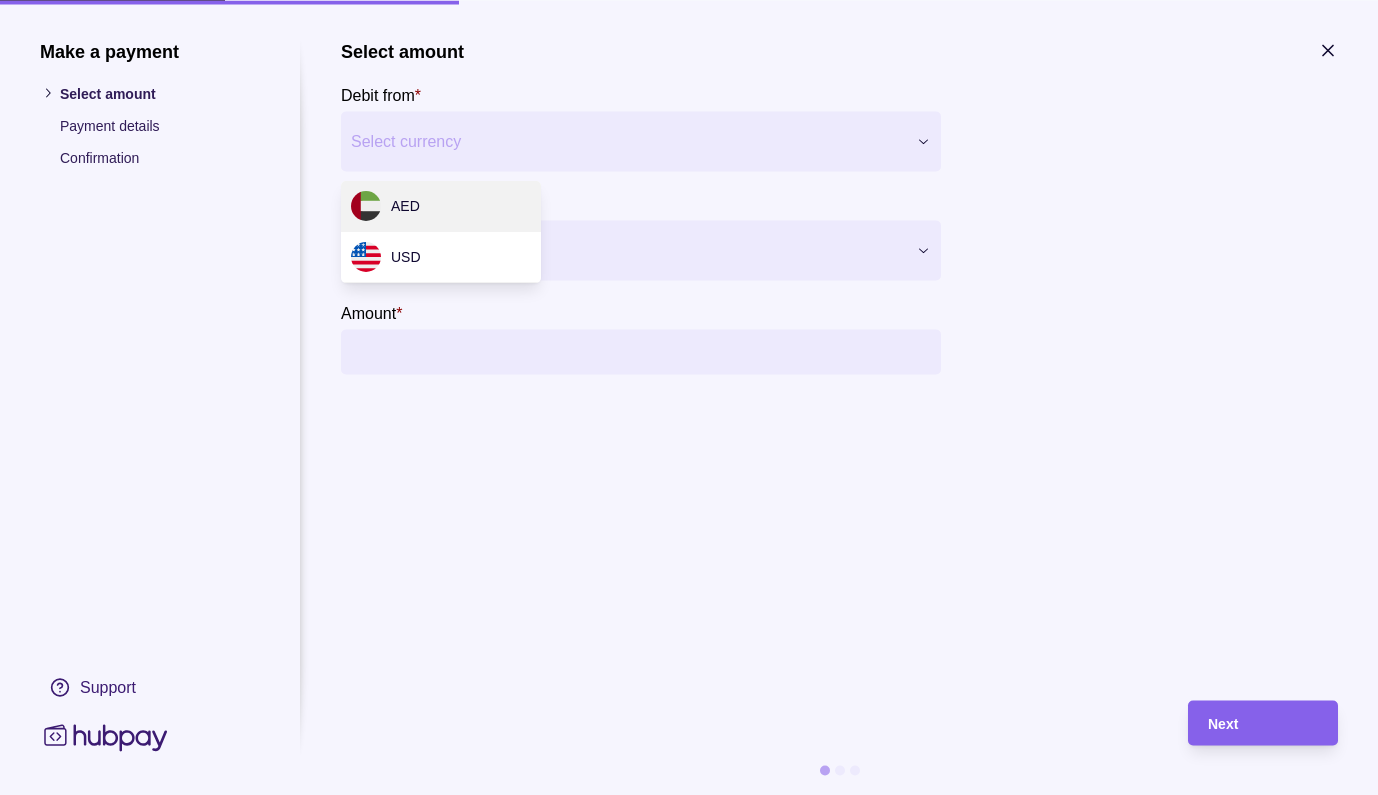 click on "Select currency" at bounding box center [628, 141] 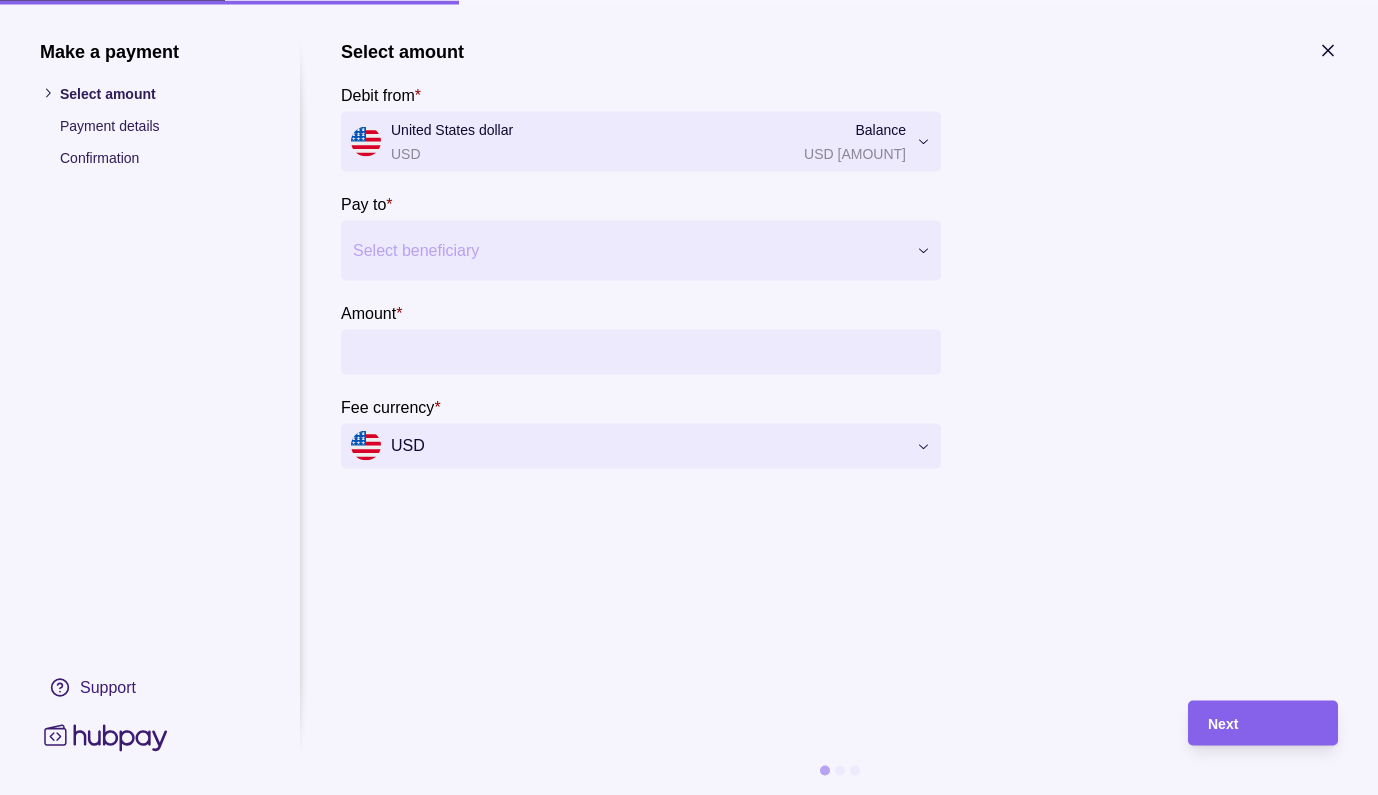 click on "Select beneficiary" at bounding box center [628, 250] 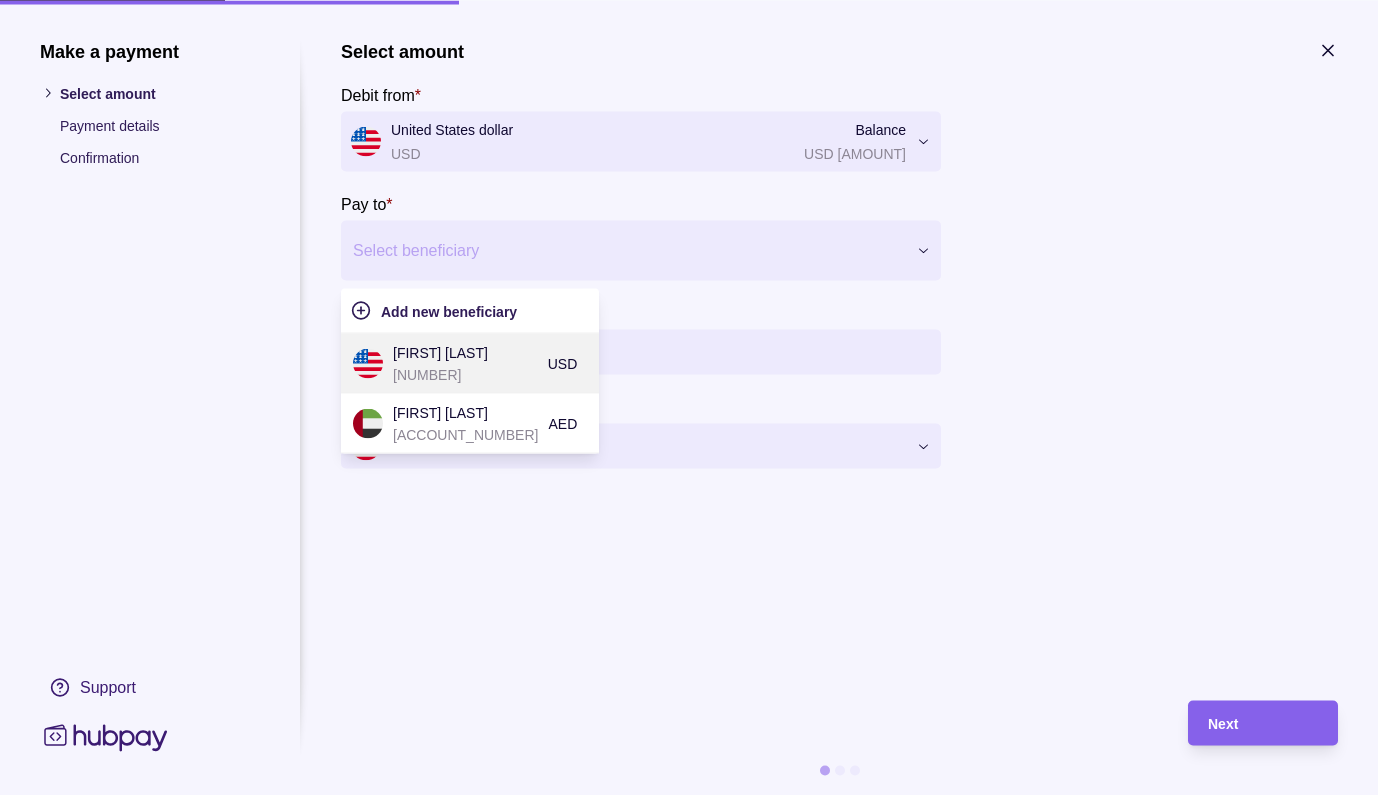 click on "[FIRST] [LAST]" at bounding box center [465, 352] 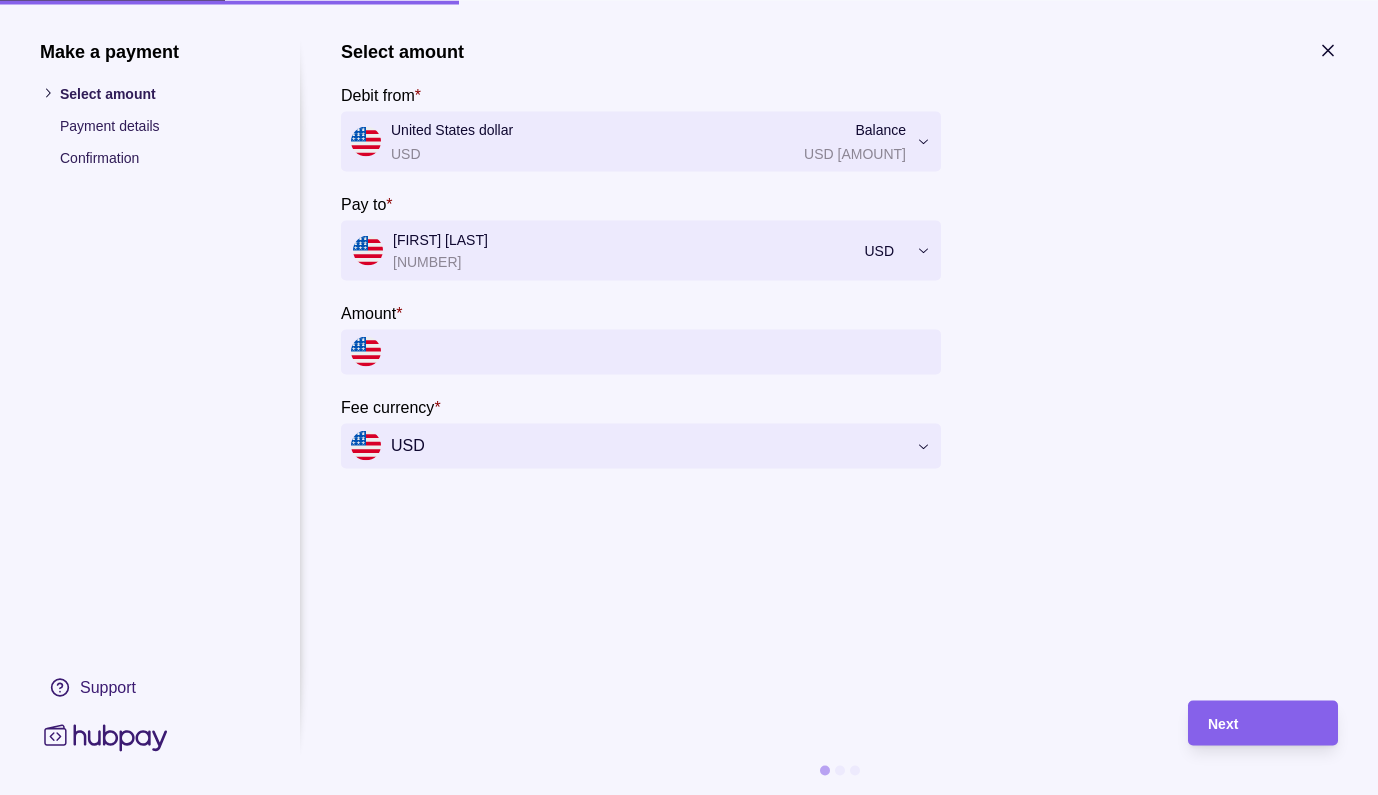 click on "Amount  *" at bounding box center (661, 351) 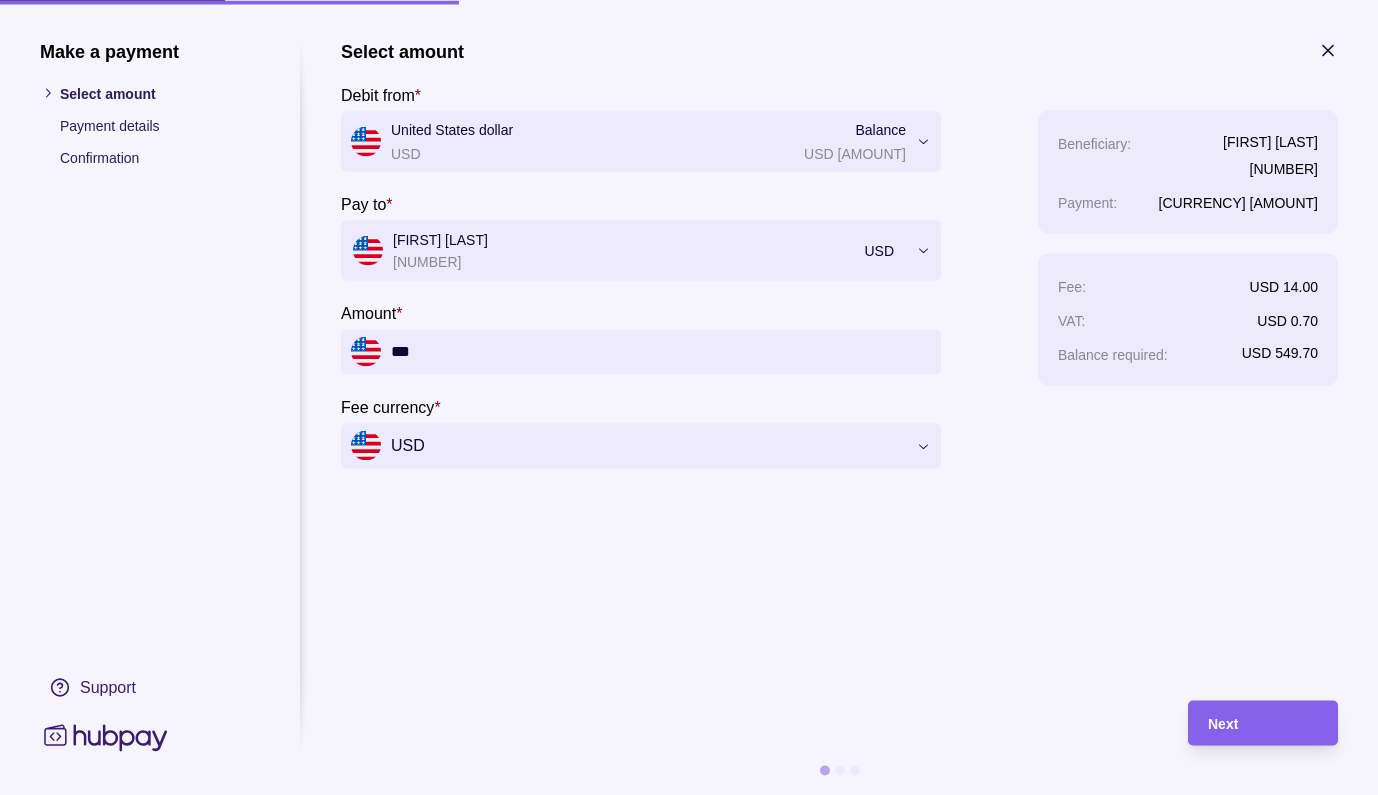 type on "*****" 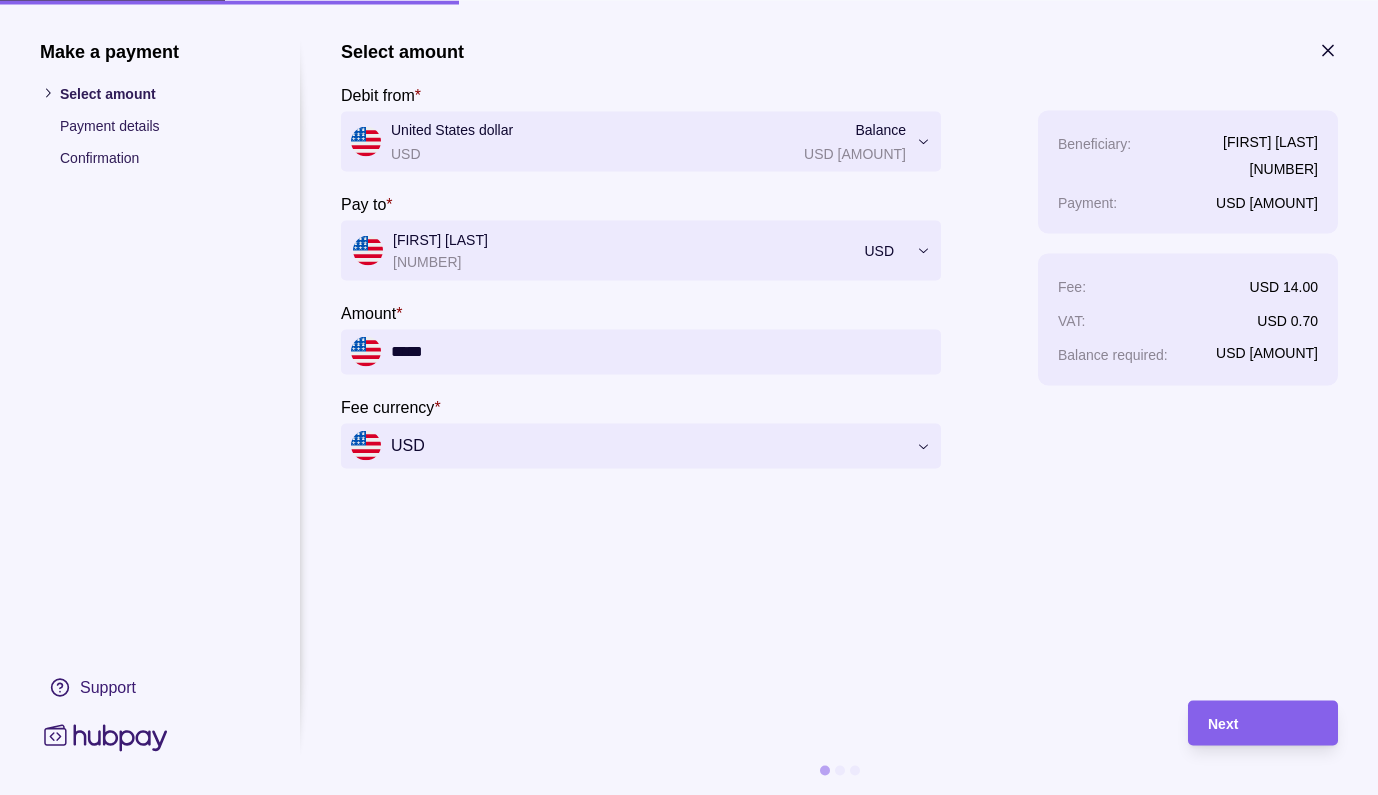click on "**********" at bounding box center (839, 360) 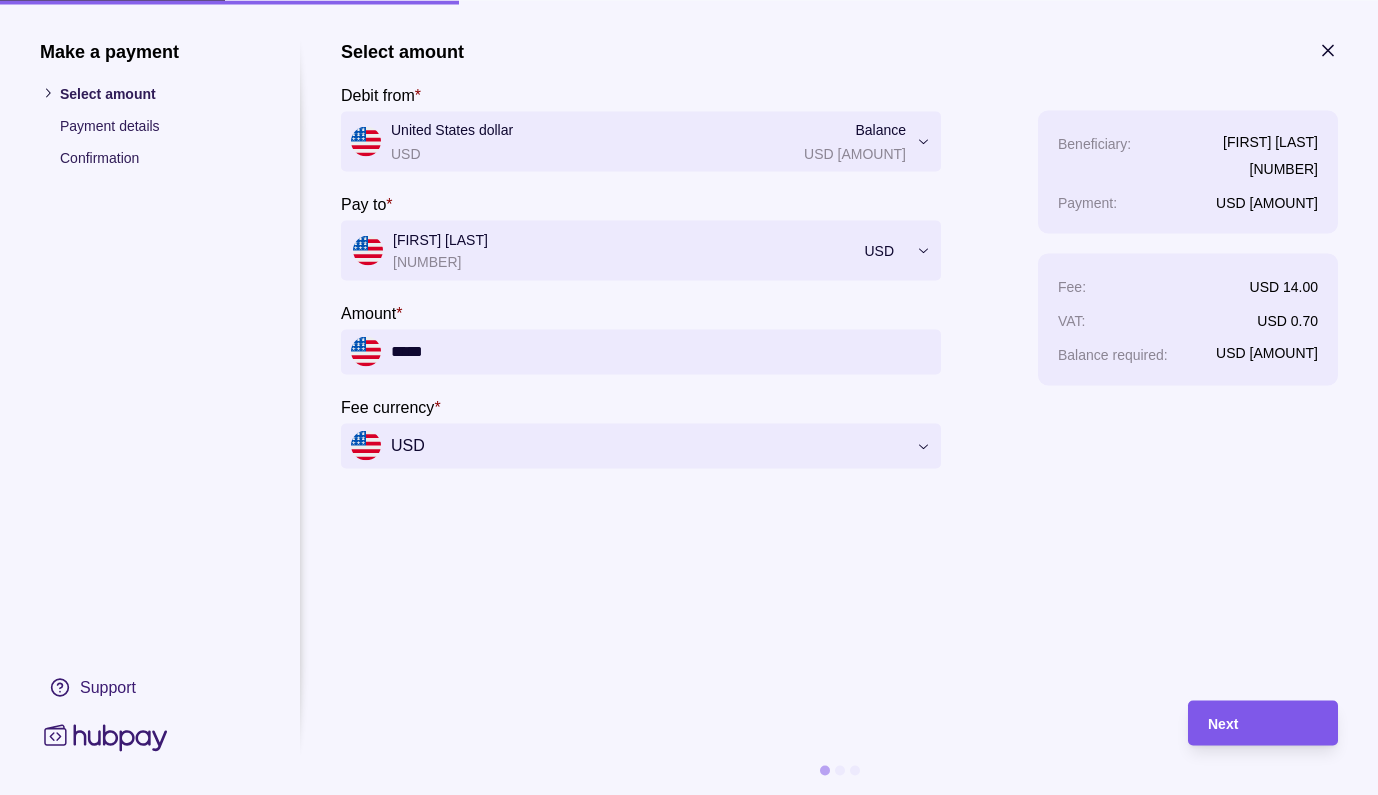 click on "Next" at bounding box center [1223, 724] 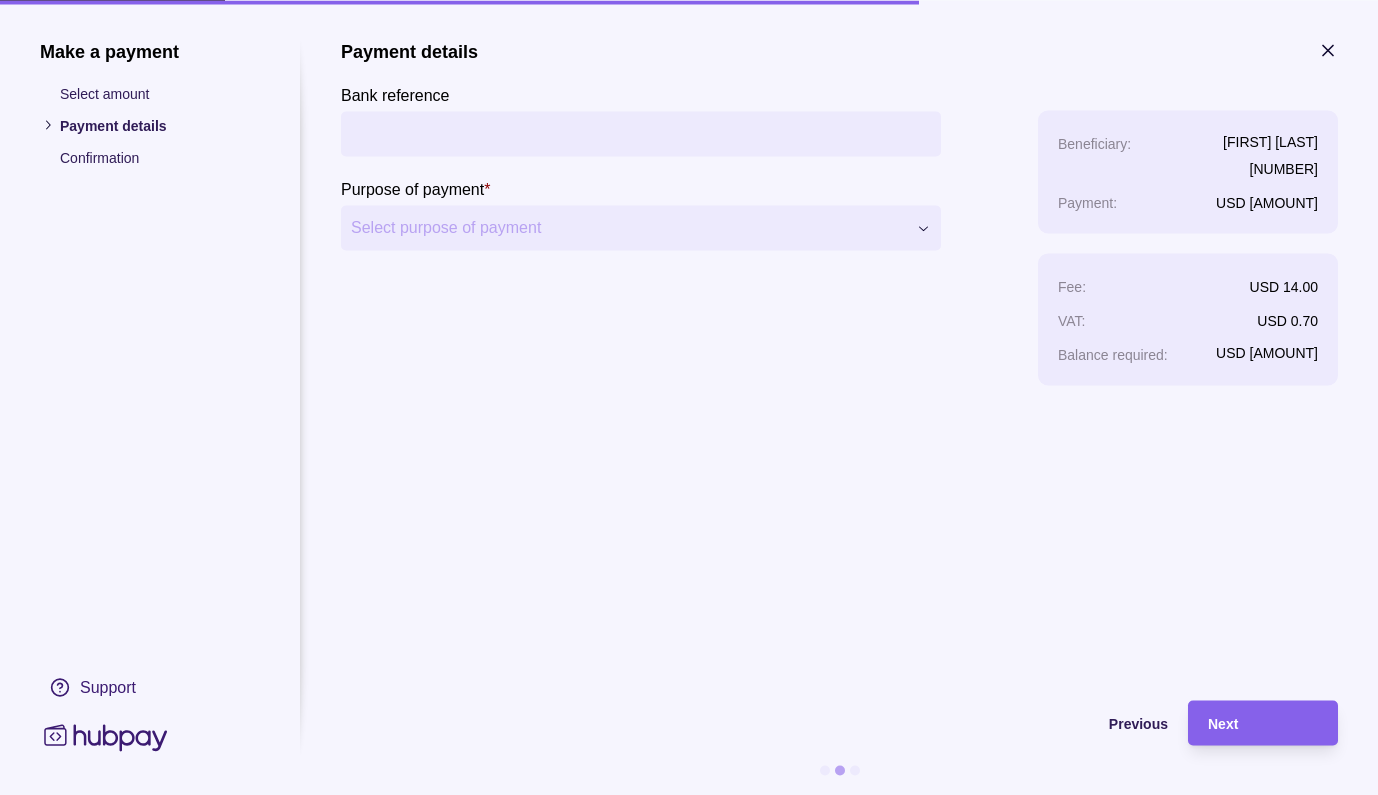 click on "Bank reference" at bounding box center (641, 133) 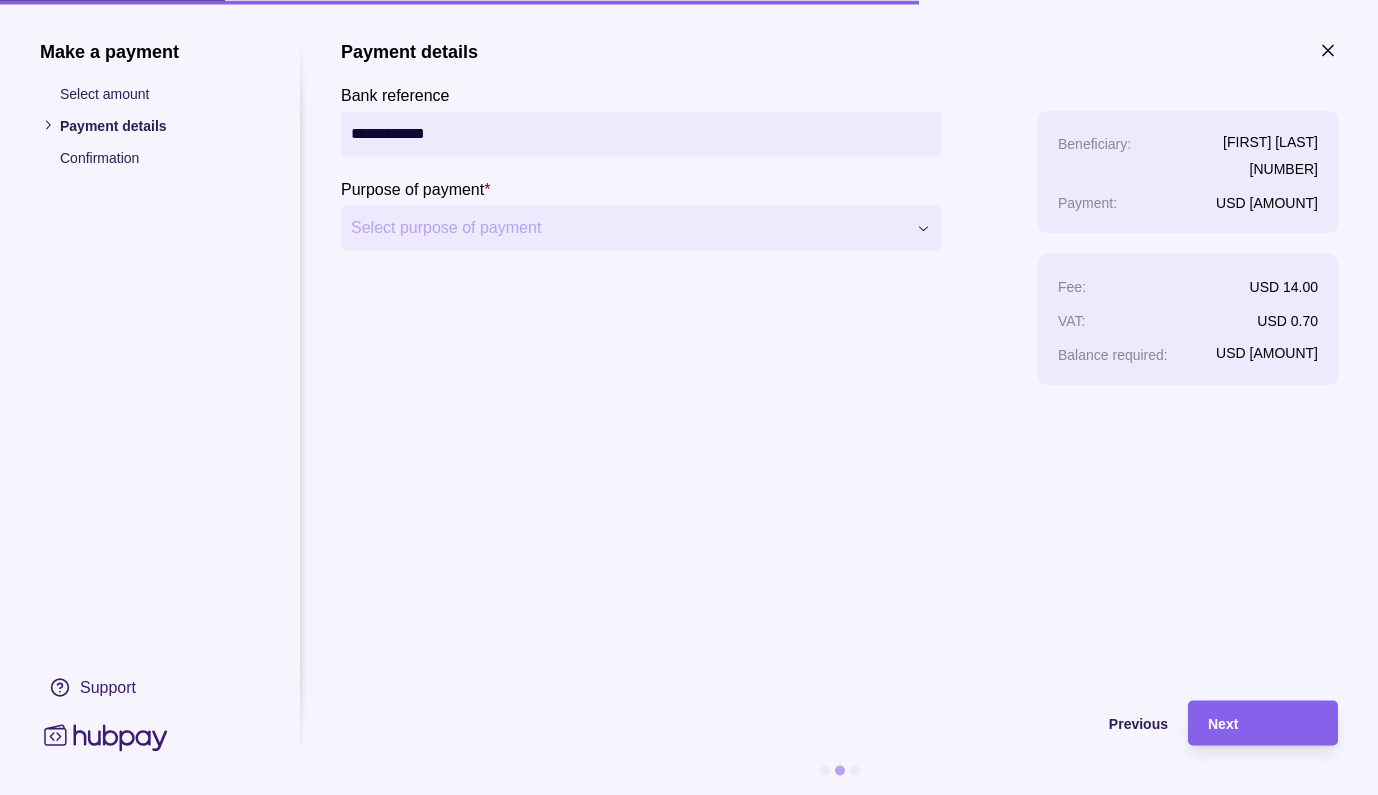 type on "**********" 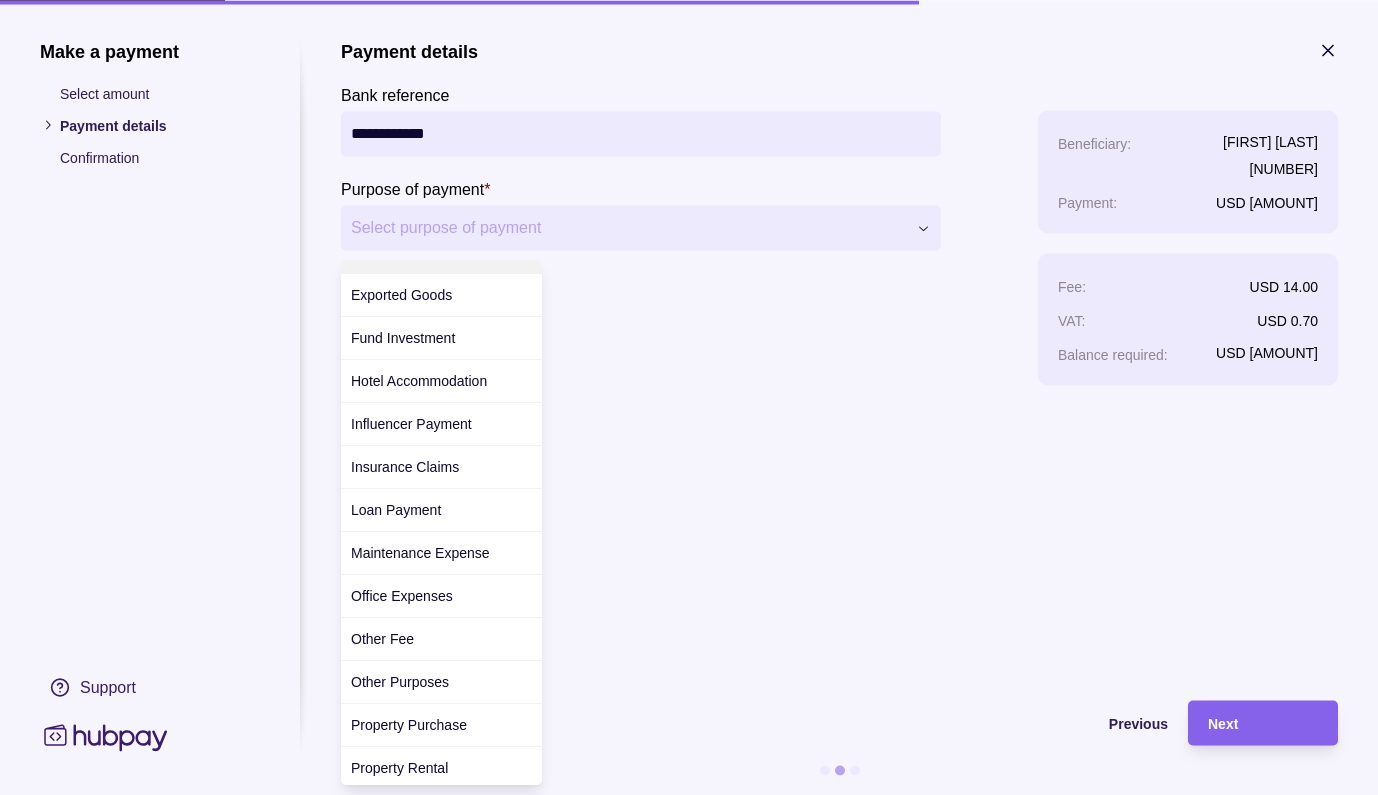 scroll, scrollTop: 307, scrollLeft: 0, axis: vertical 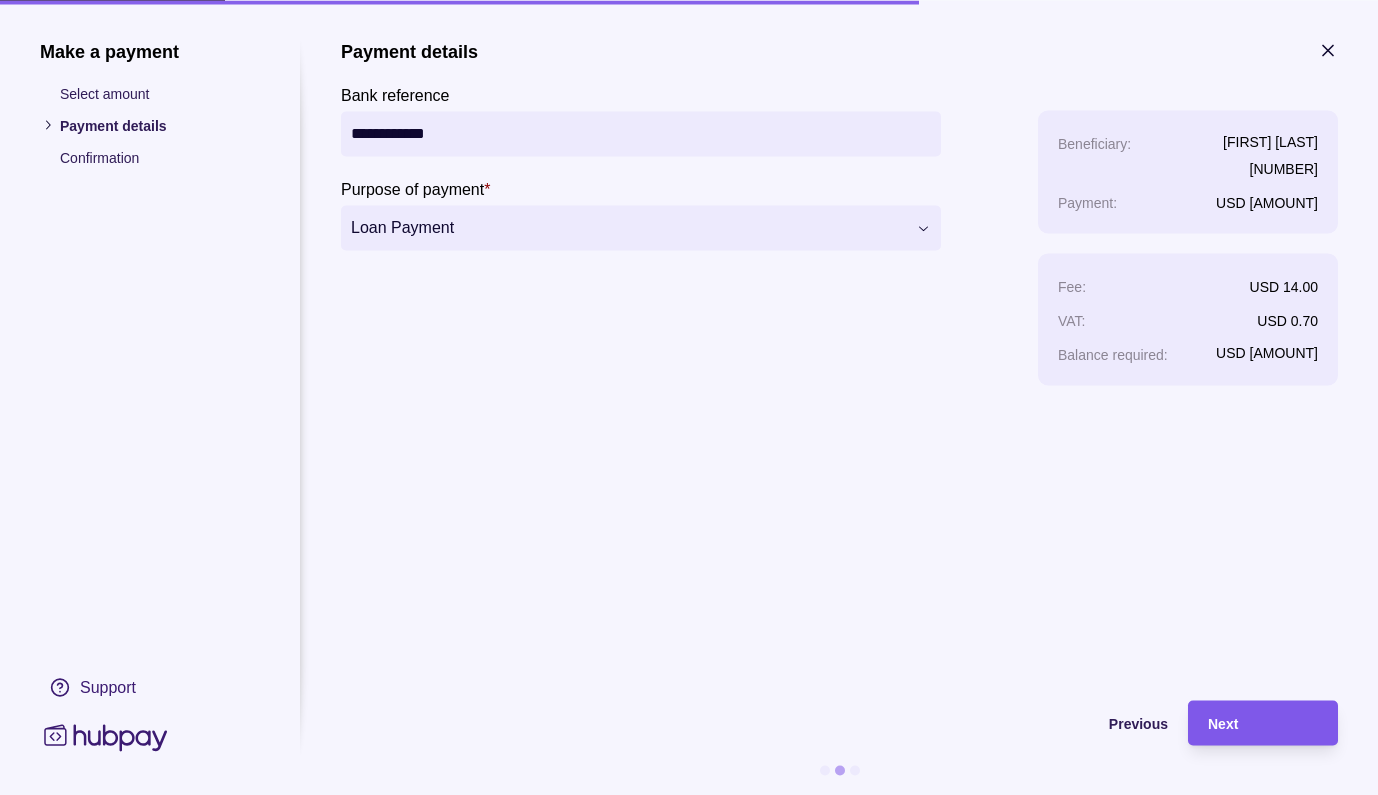click on "Next" at bounding box center [1263, 722] 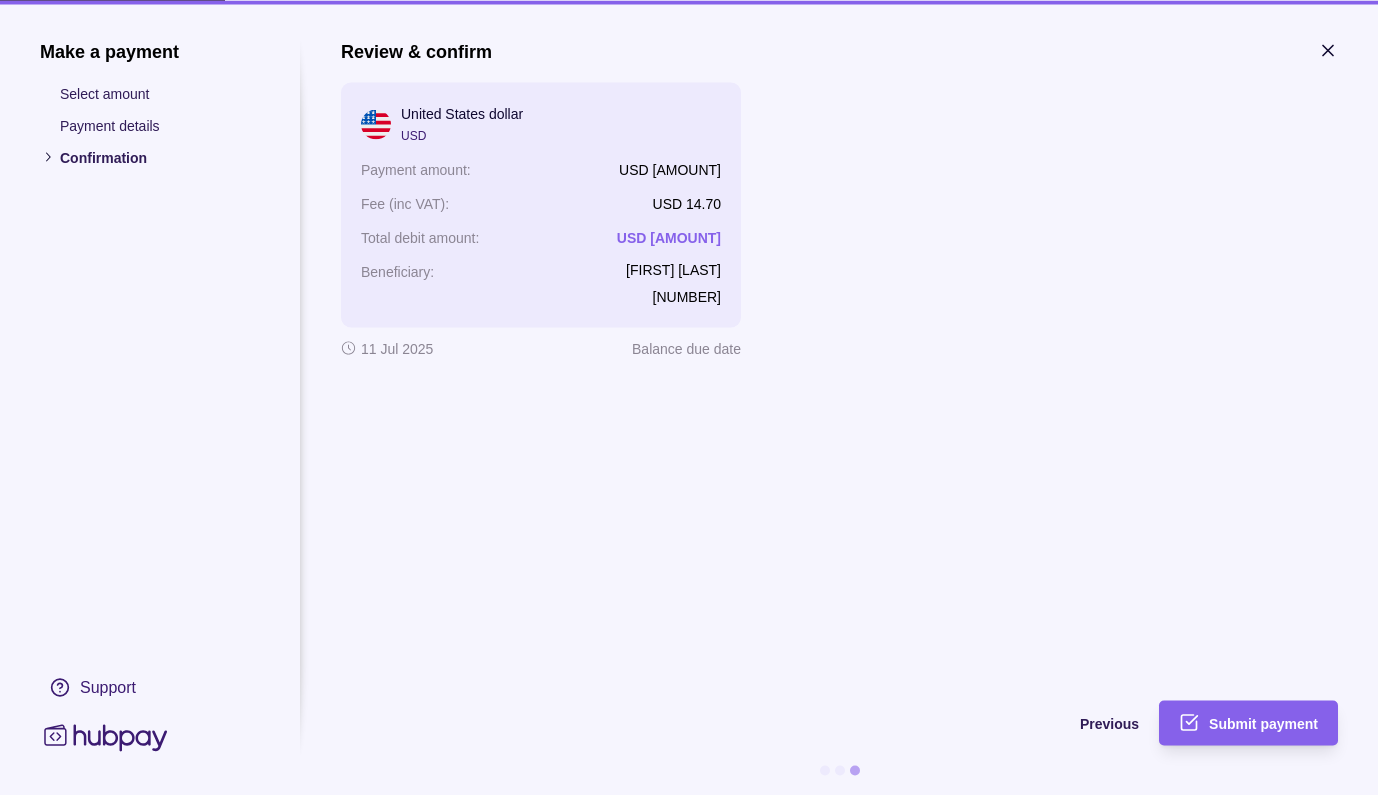 click on "Submit payment" at bounding box center [1248, 722] 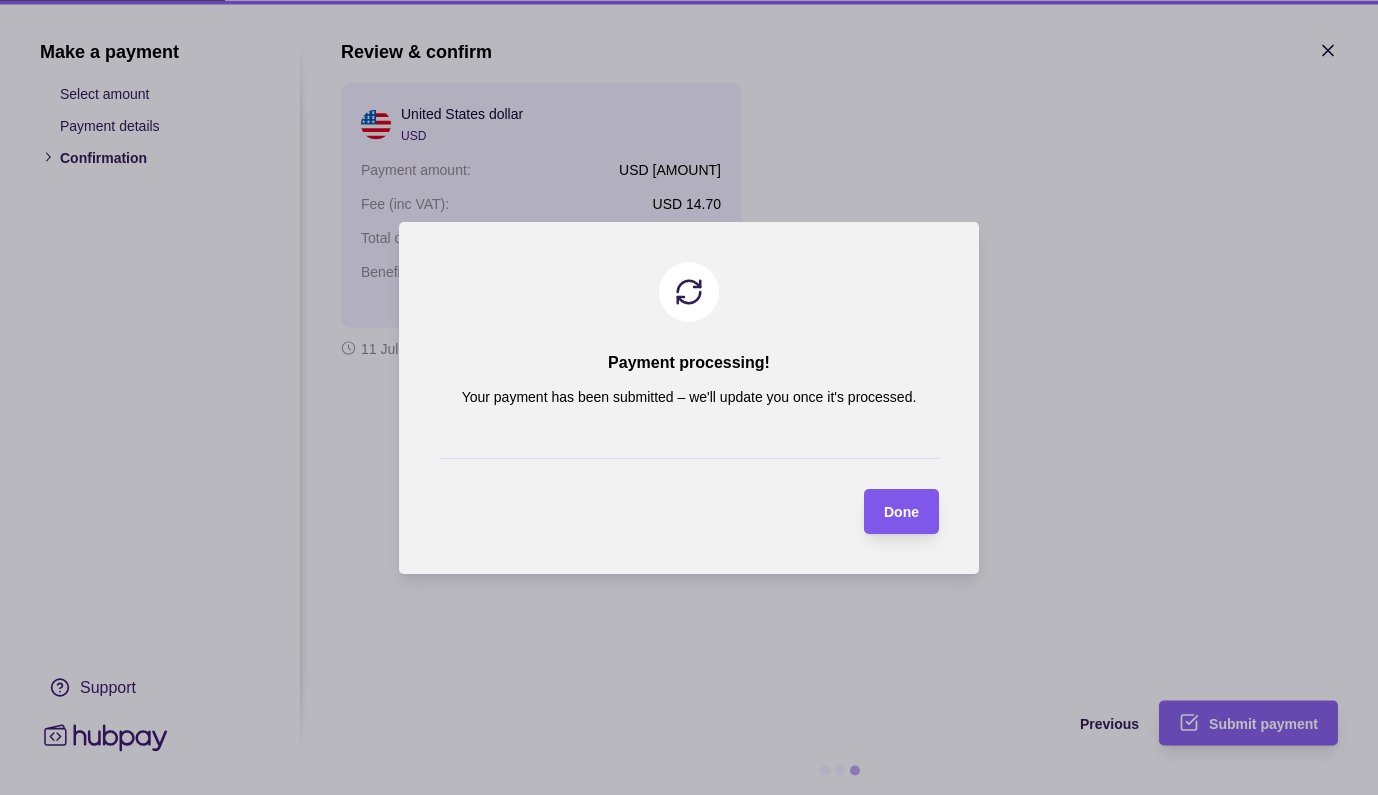 click on "Done" at bounding box center (901, 512) 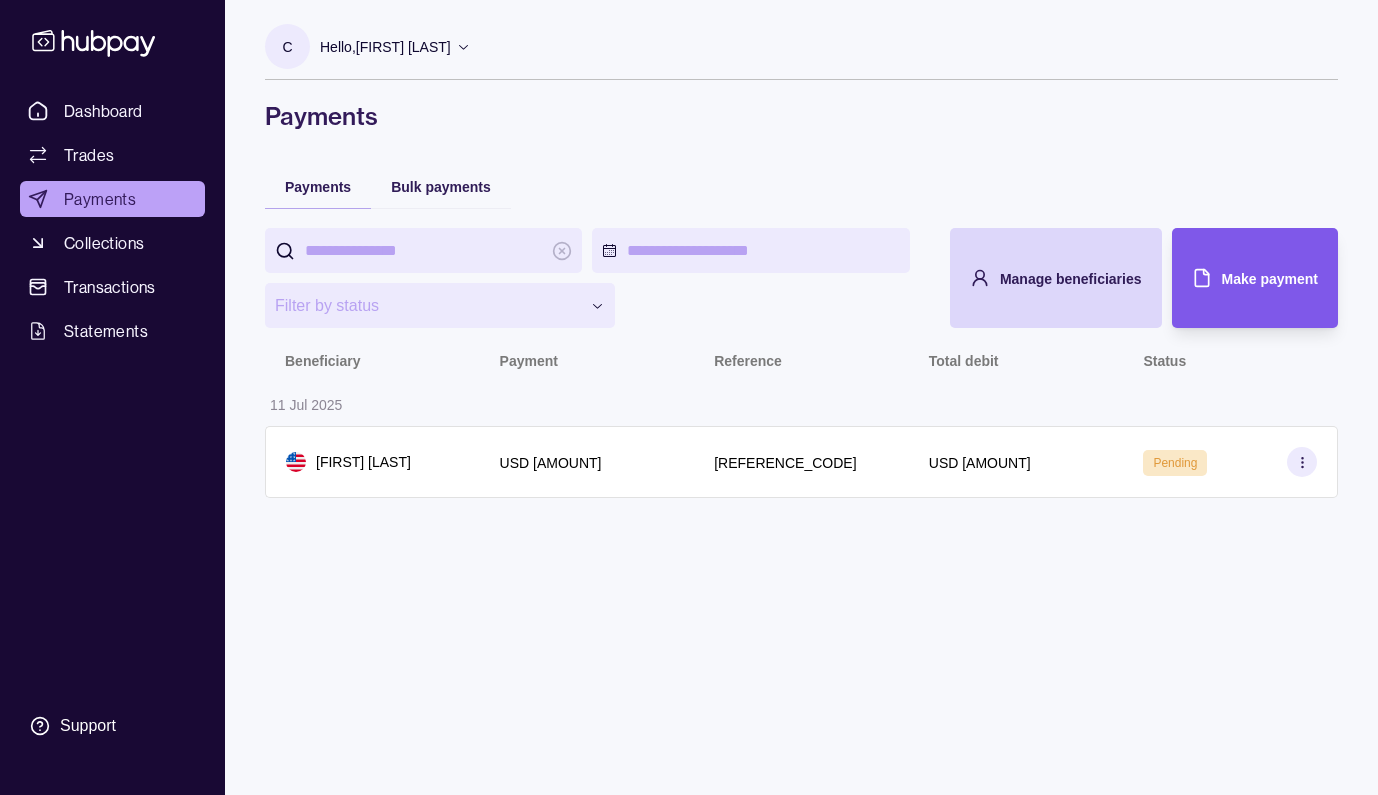 click on "Make payment" at bounding box center (1270, 279) 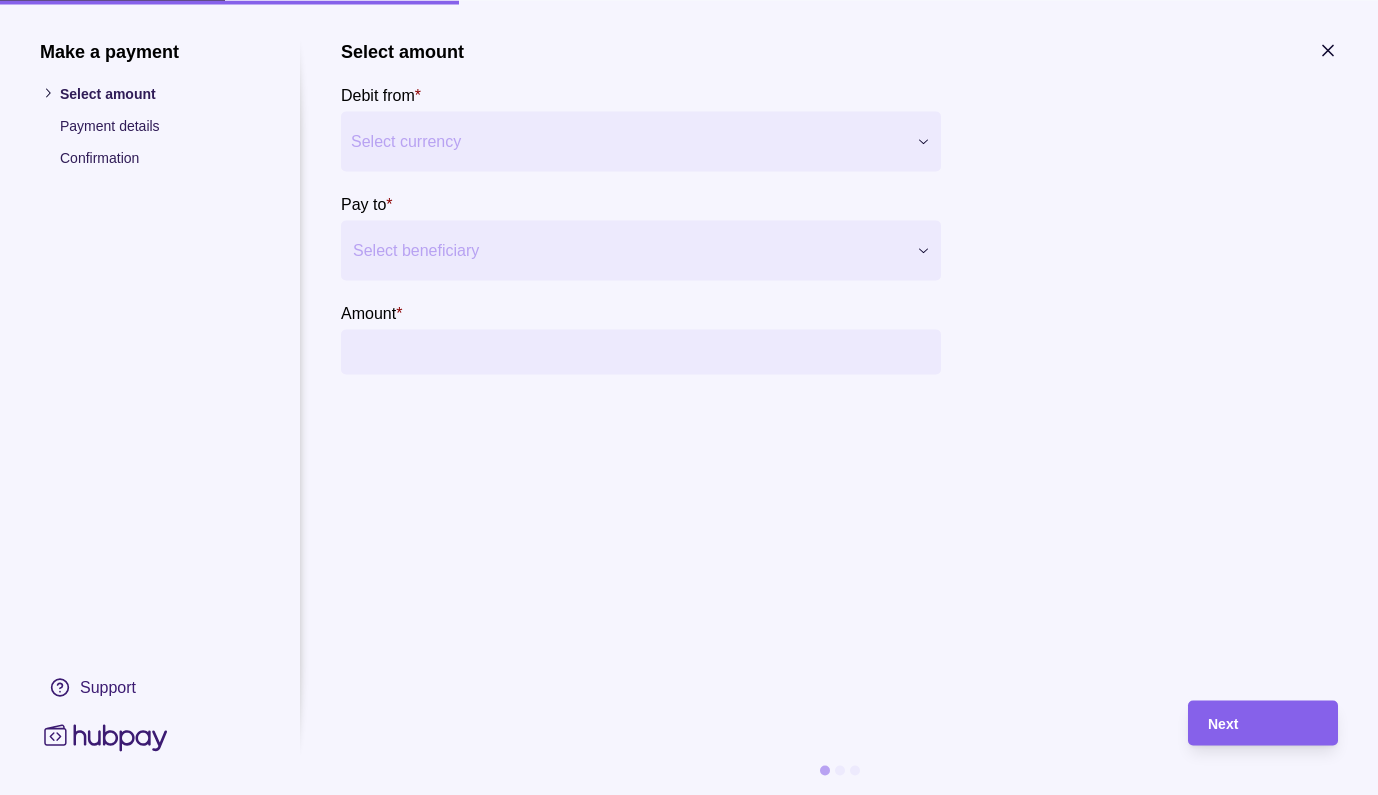 click on "Select currency" at bounding box center [628, 141] 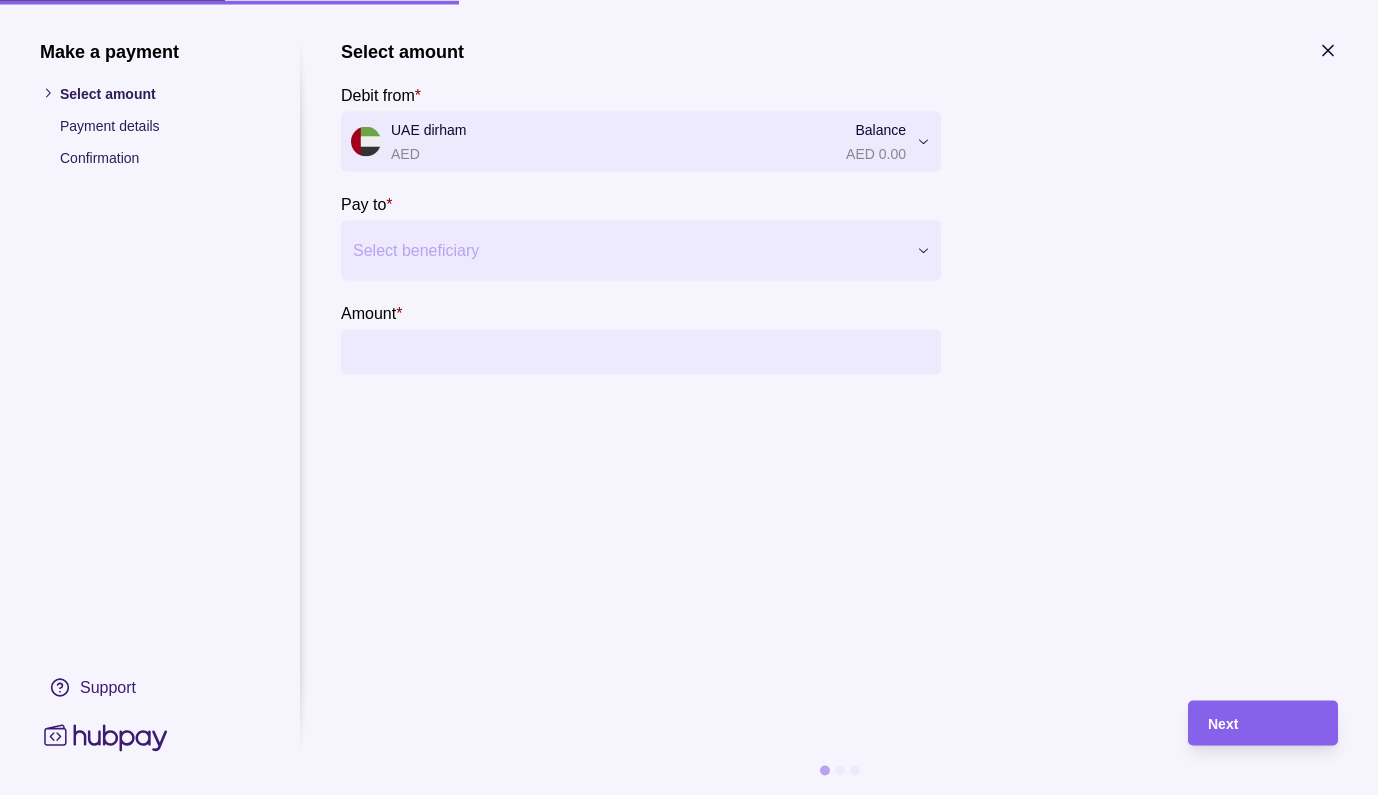 click at bounding box center (628, 250) 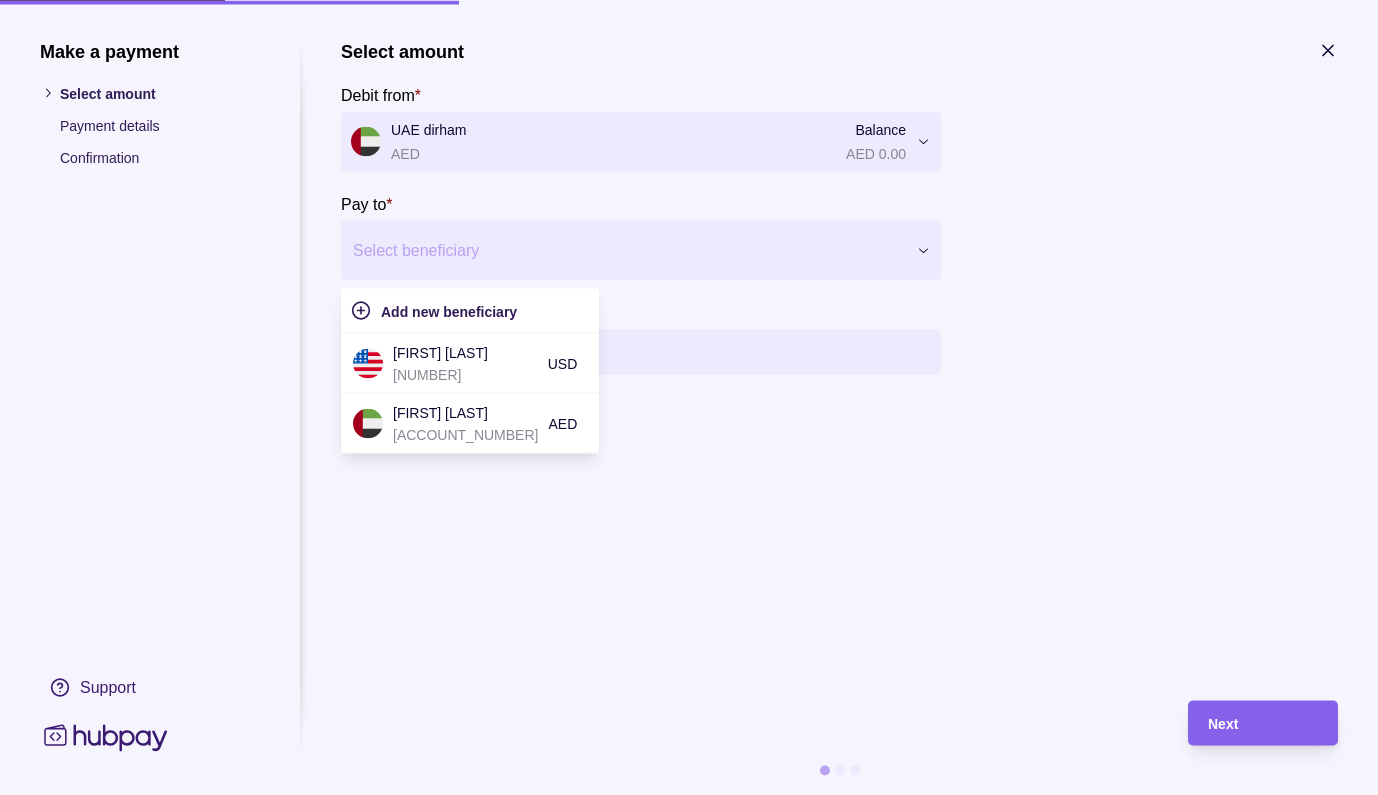 click on "UAE dirham AED Balance AED 0.00" at bounding box center (628, 141) 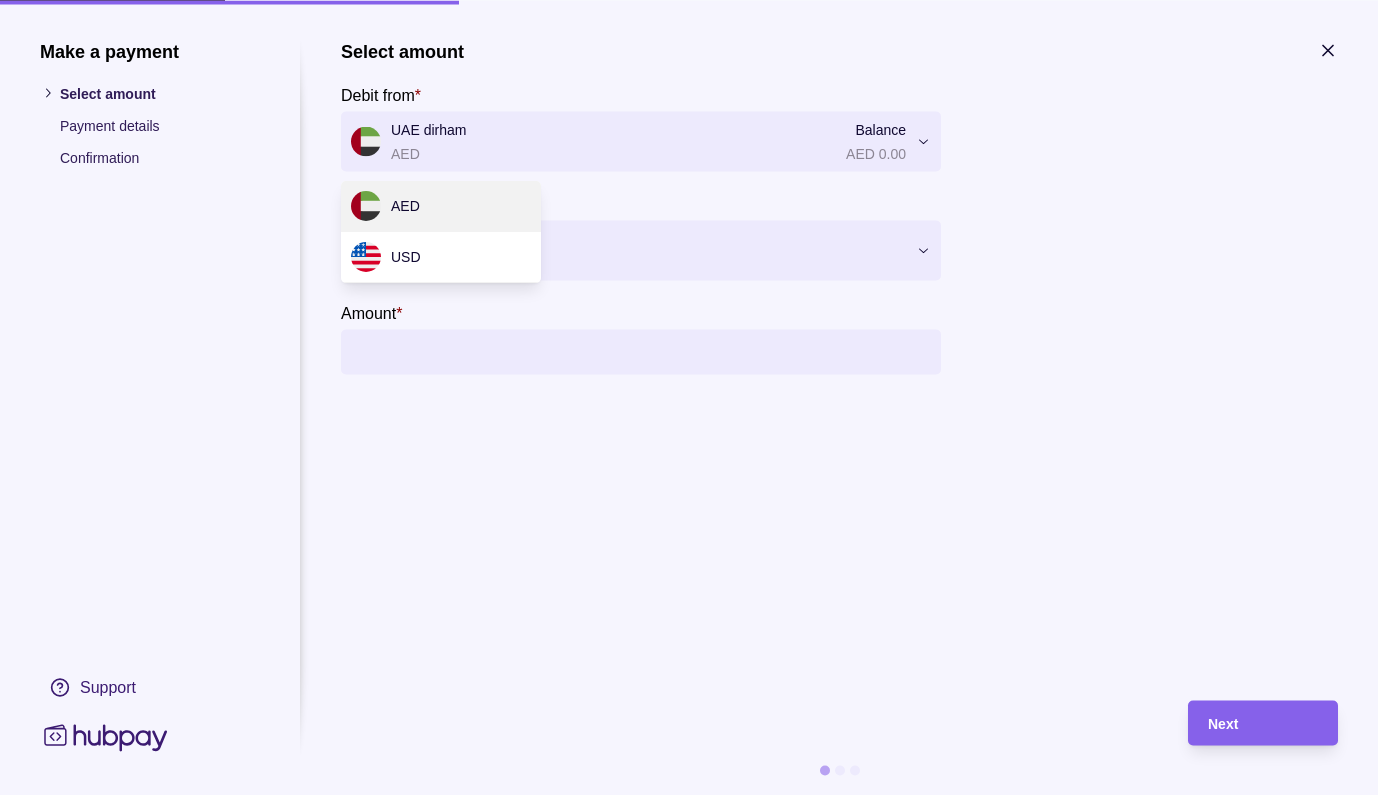 click on "**********" at bounding box center (689, 397) 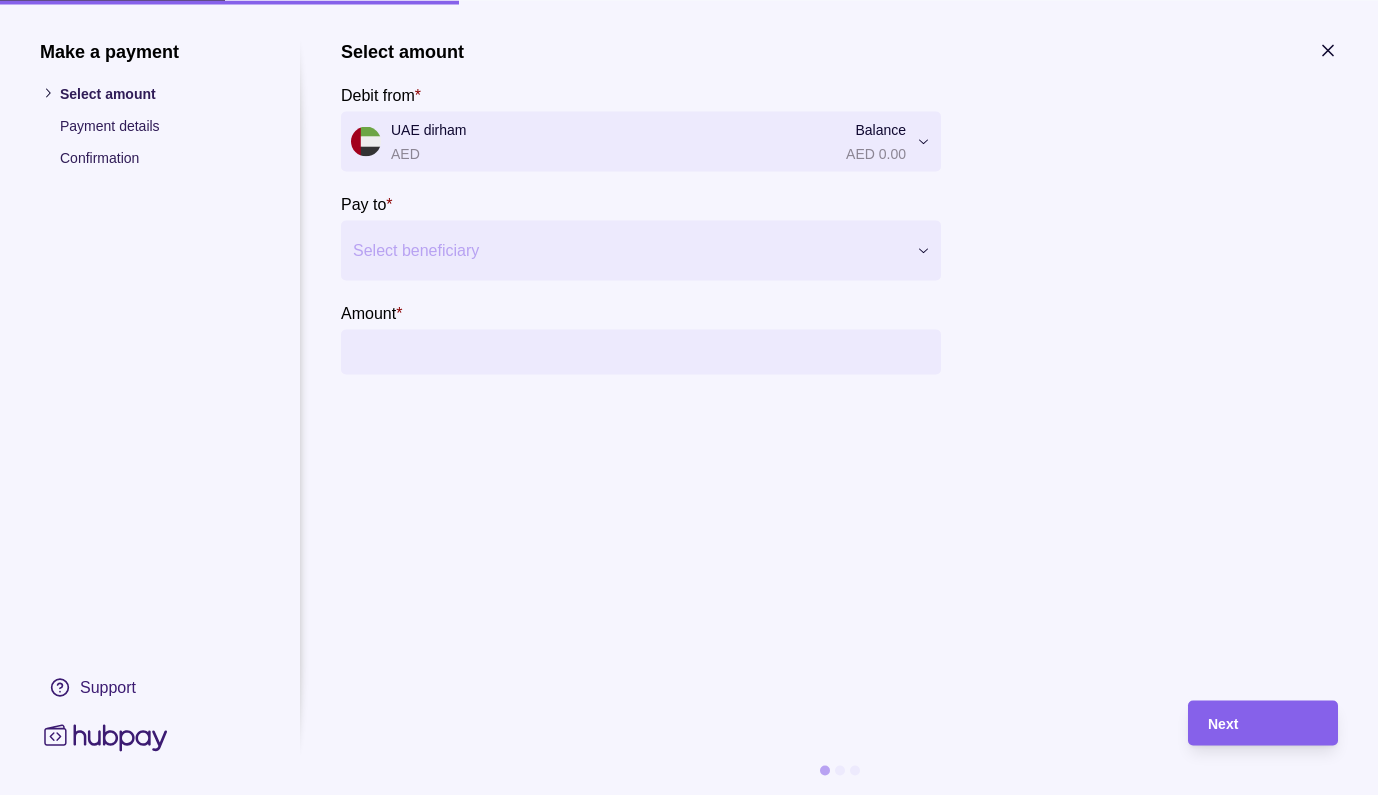click on "UAE dirham AED Balance AED 0.00" at bounding box center [628, 141] 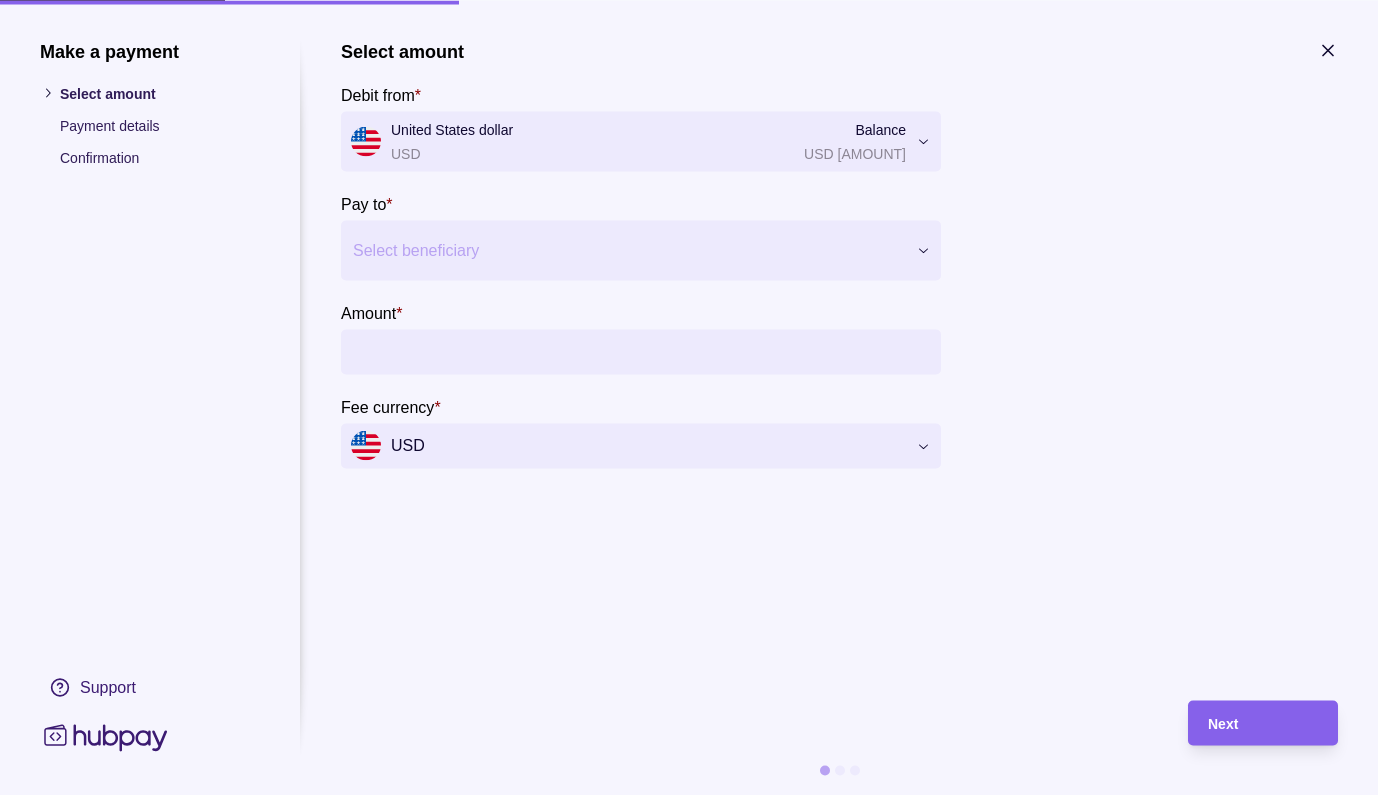 click at bounding box center (628, 250) 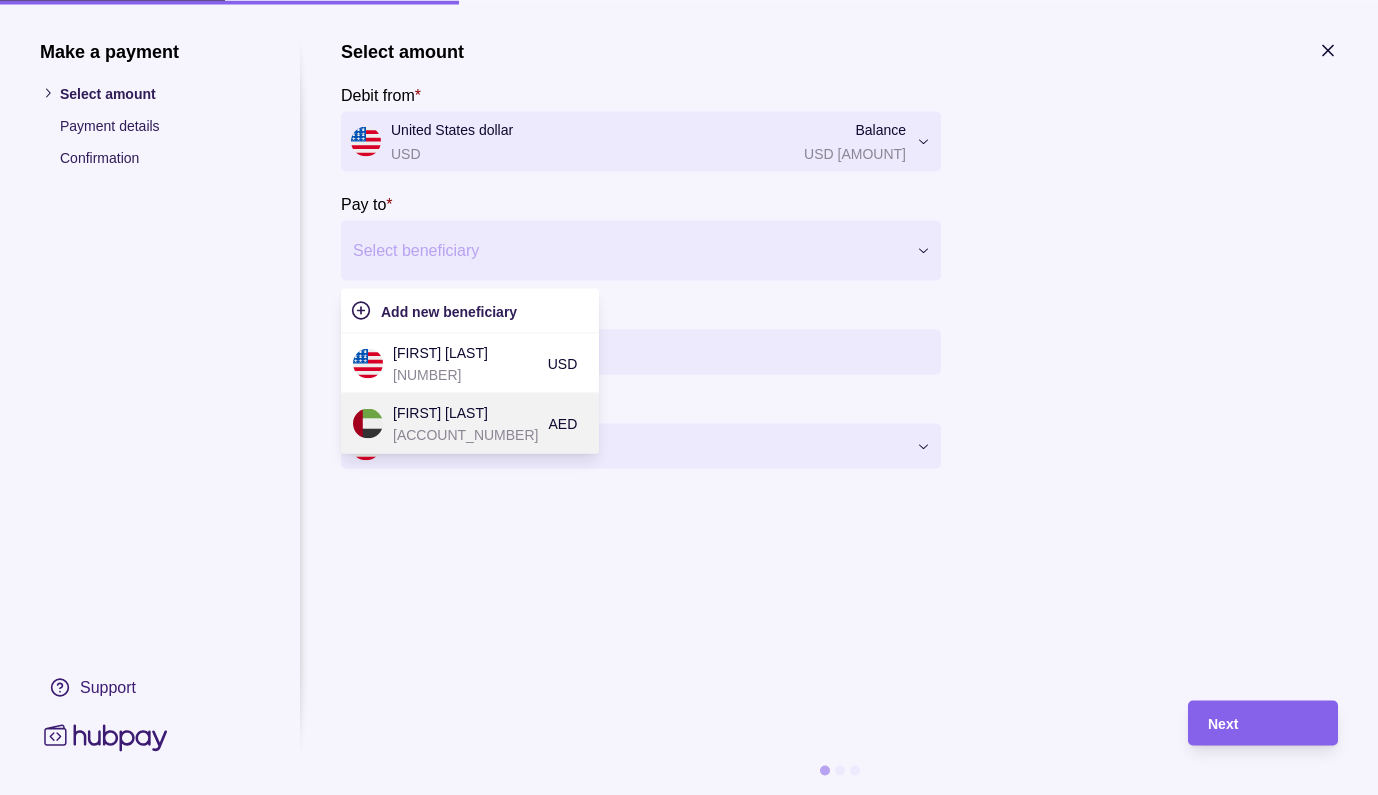 click on "[ACCOUNT_NUMBER]" at bounding box center [465, 434] 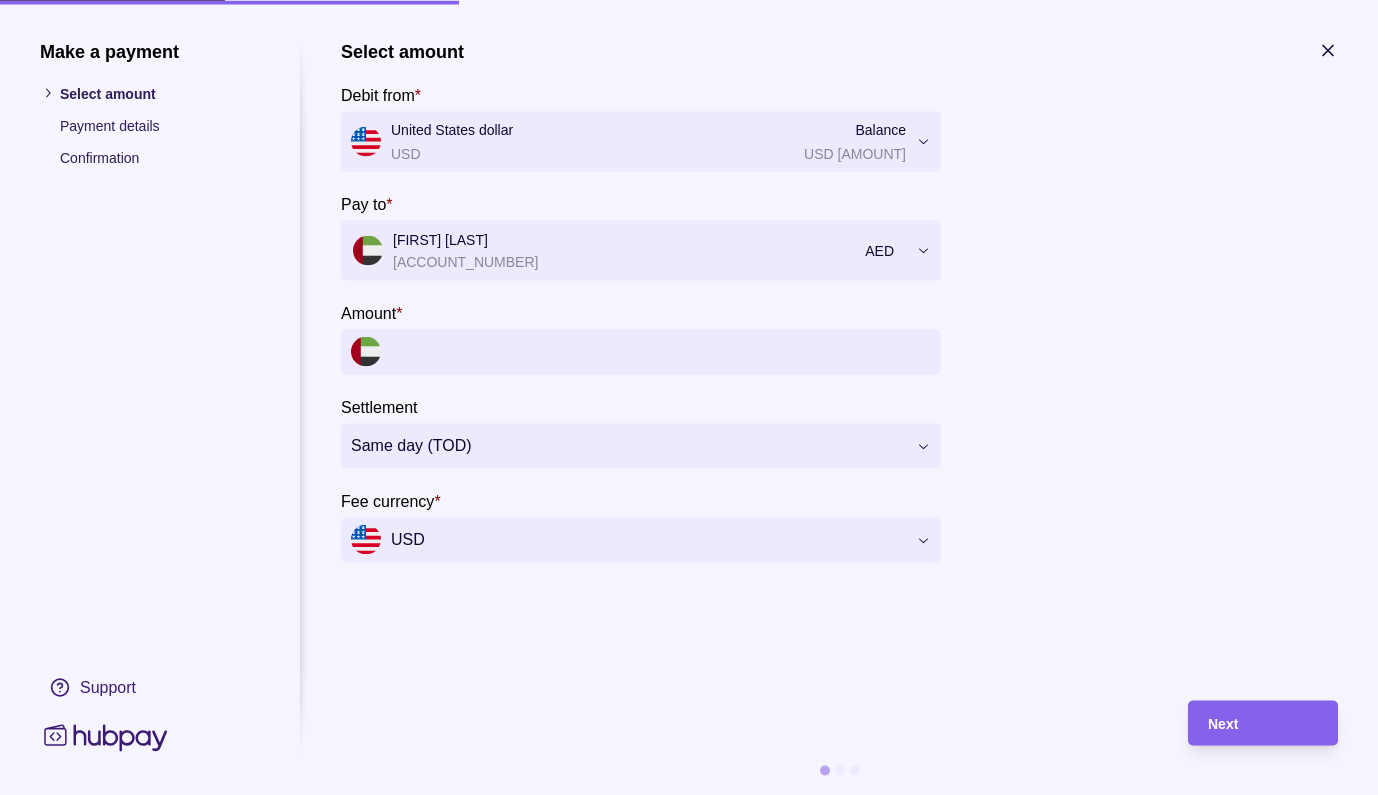 click on "Amount  *" at bounding box center (661, 351) 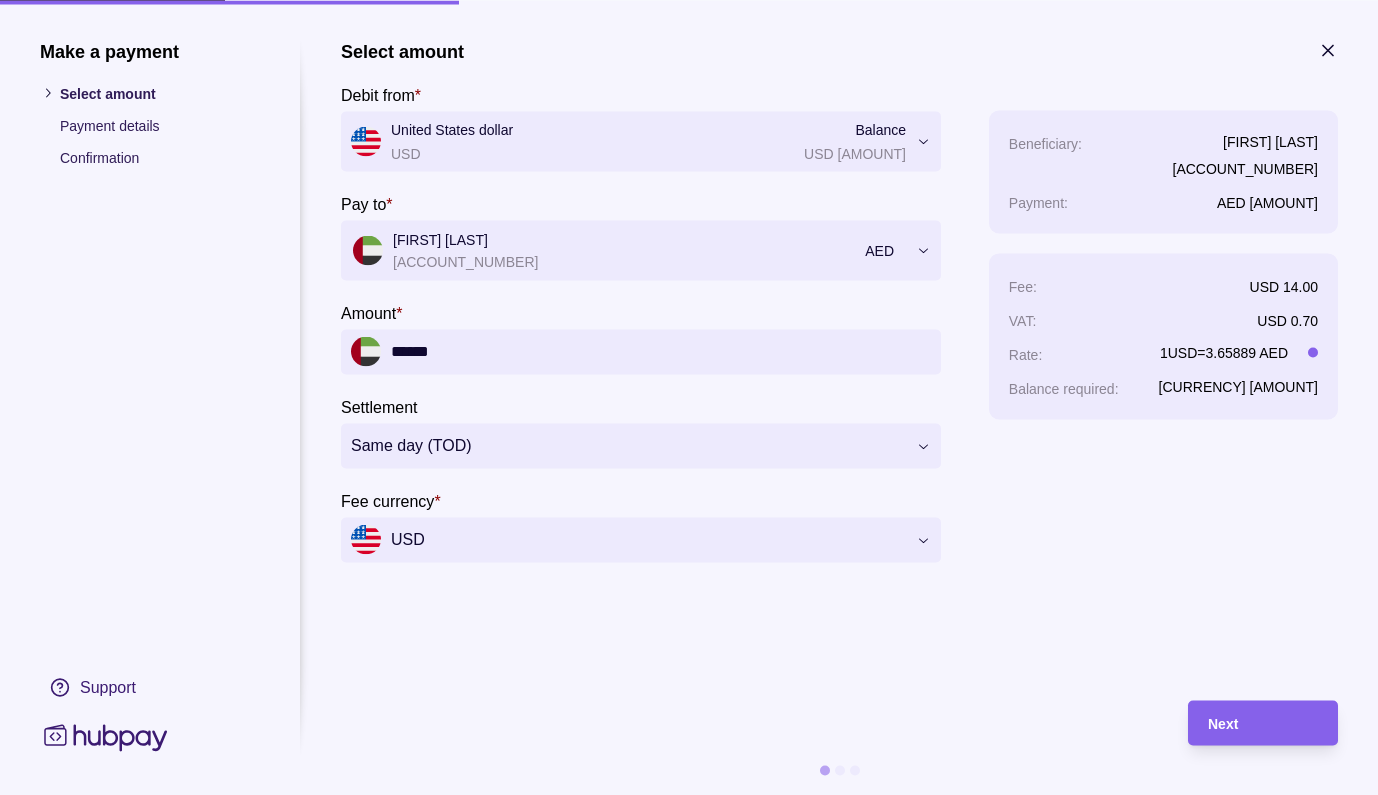 type on "*******" 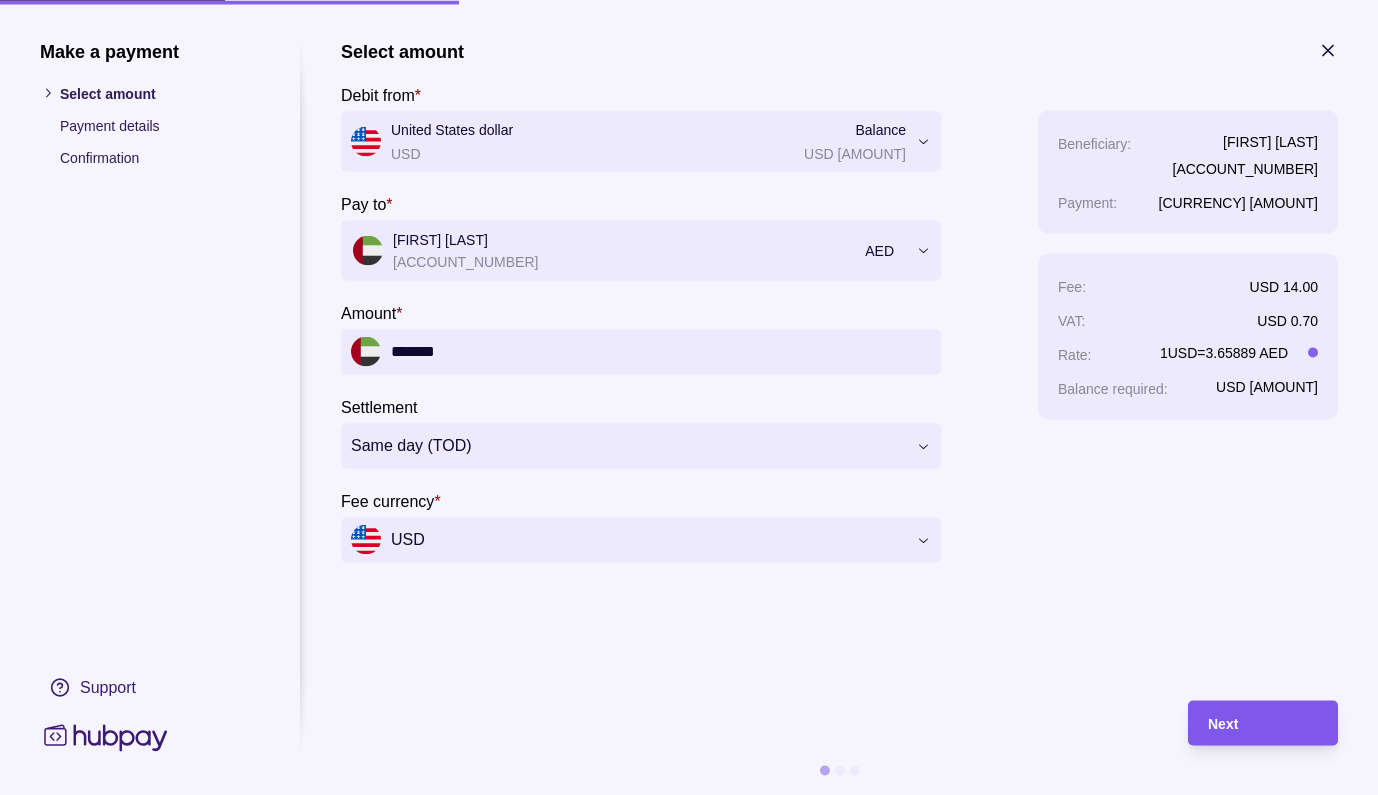 click on "Next" at bounding box center (1263, 723) 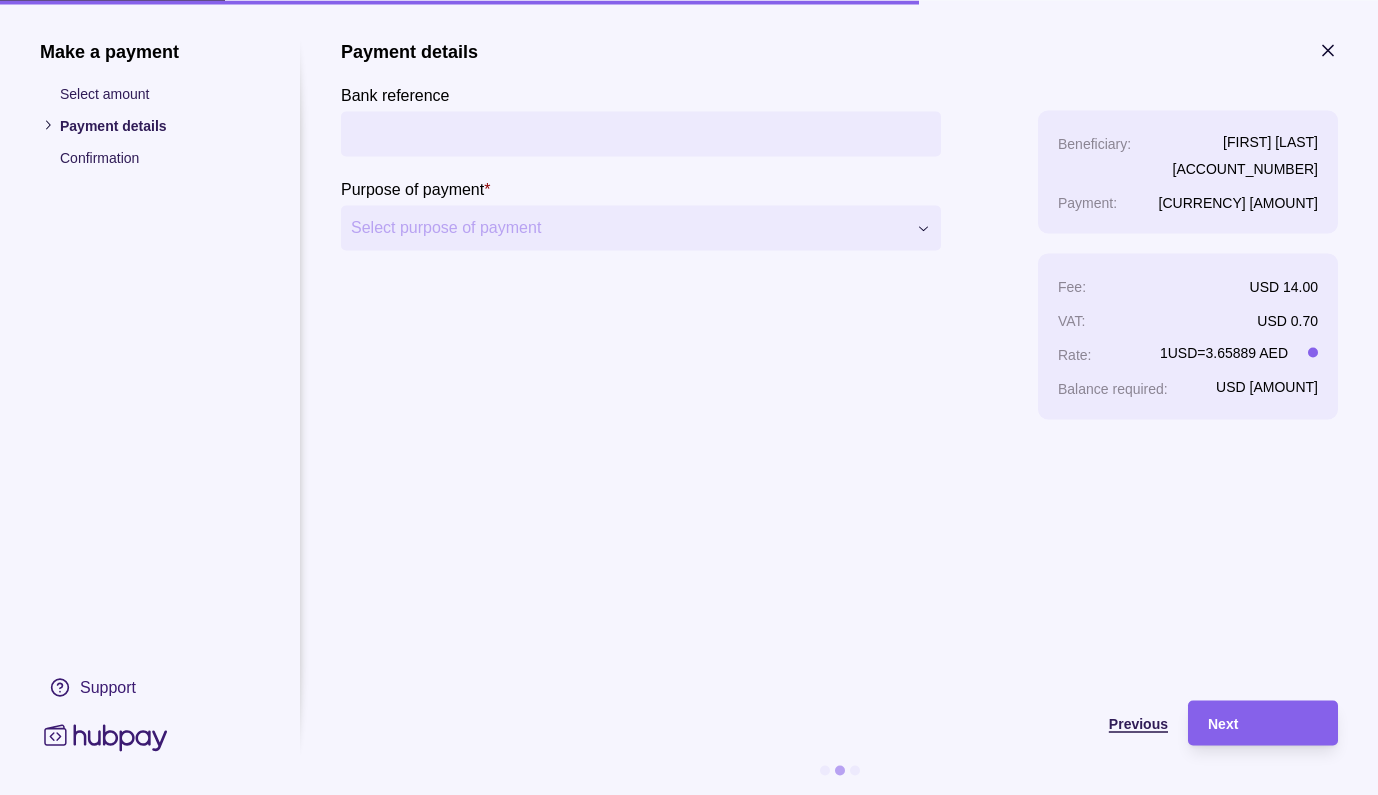 click on "Previous" at bounding box center [1138, 724] 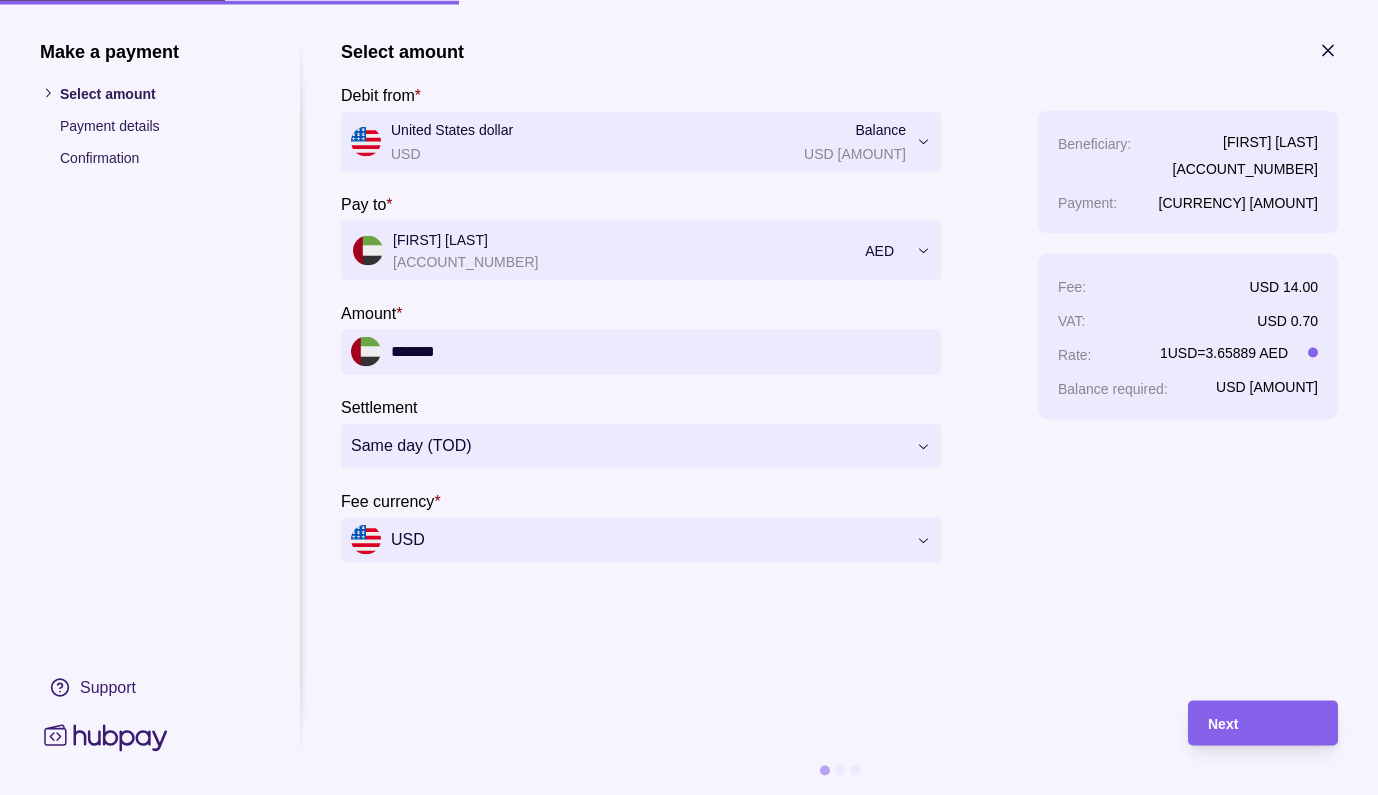 click on "*******" at bounding box center (661, 351) 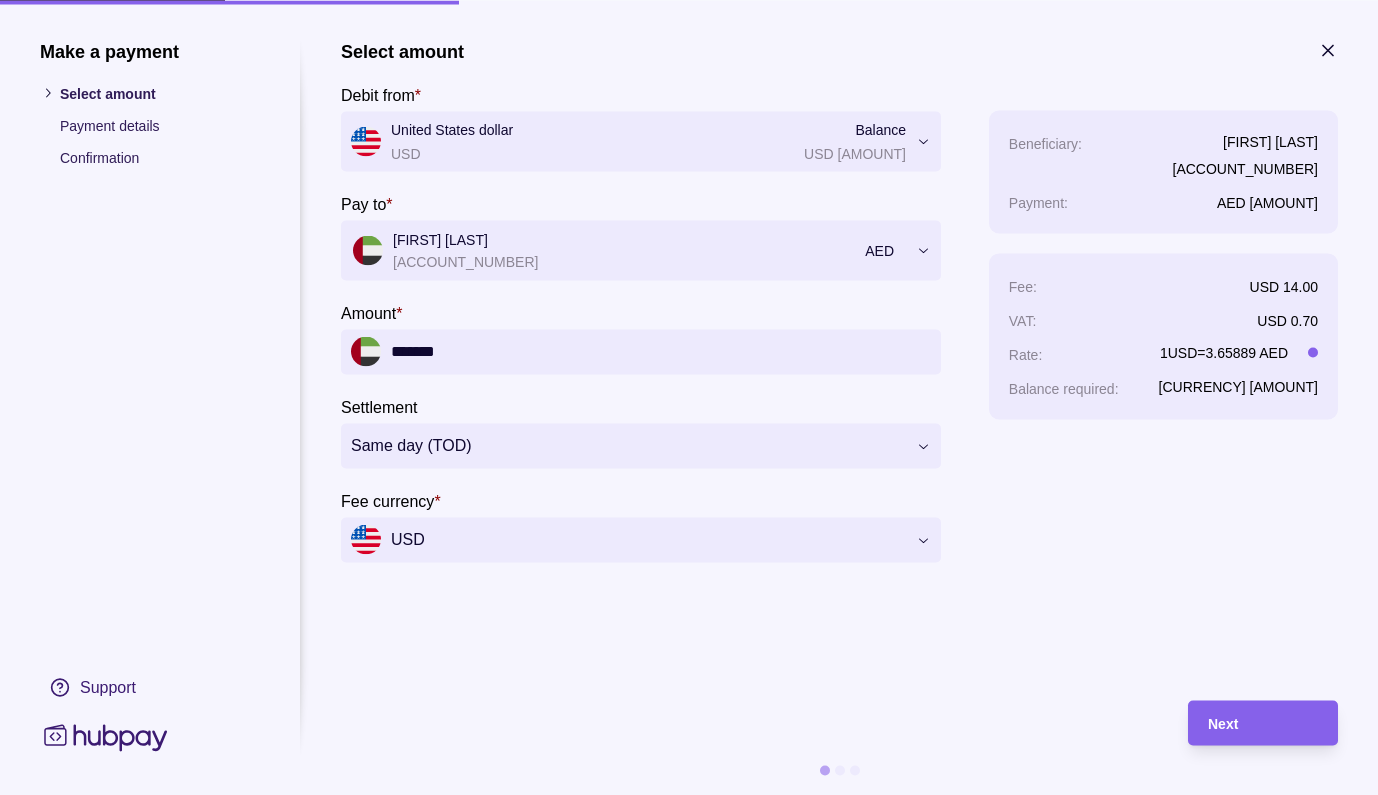 click on "Beneficiary : [FIRST] [LAST] [ACCOUNT_NUMBER] Payment : [CURRENCY] [AMOUNT] Fee : [CURRENCY] [AMOUNT] VAT : [CURRENCY] [AMOUNT] Rate : 1  [CURRENCY]  =  [NUMBER]   [CURRENCY] Balance required : [CURRENCY] [AMOUNT]" at bounding box center (1163, 336) 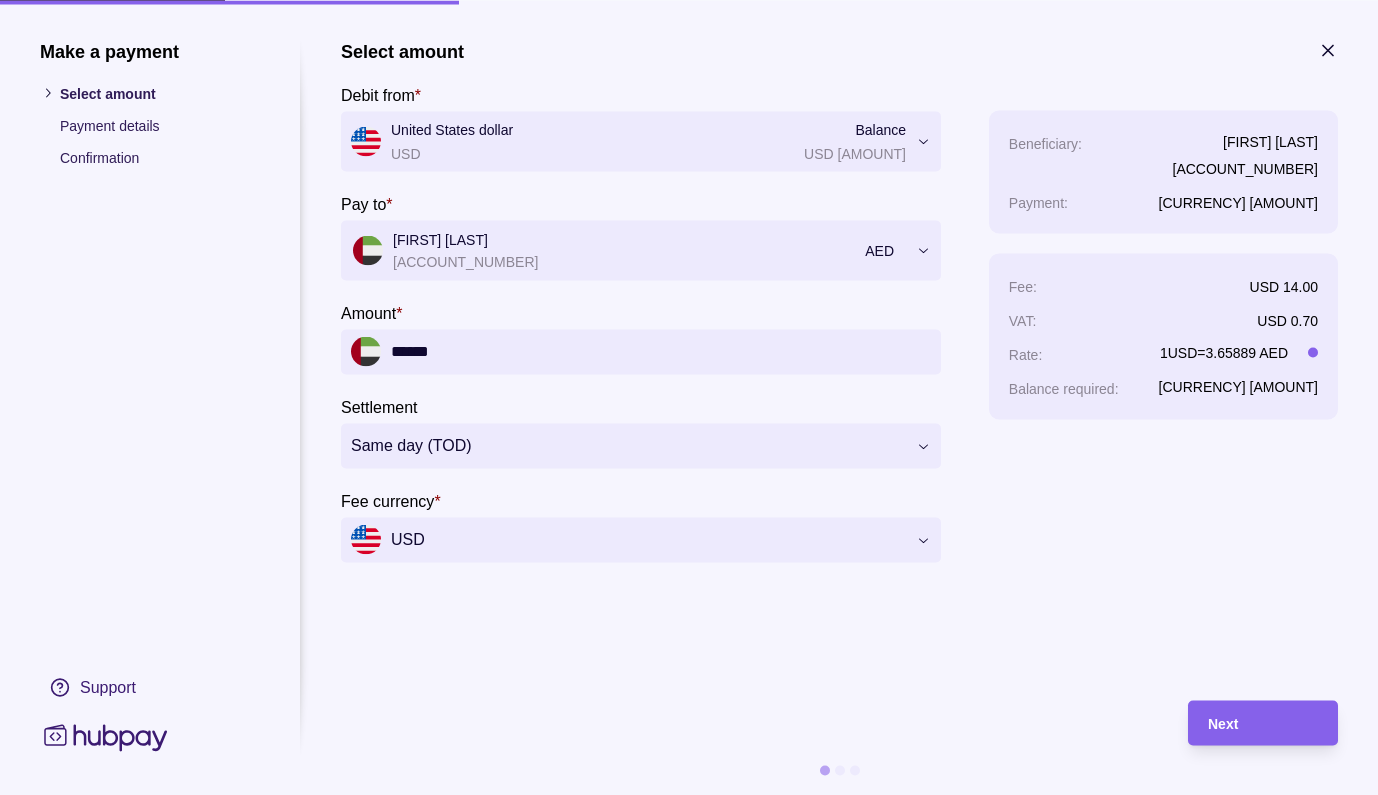 type on "*******" 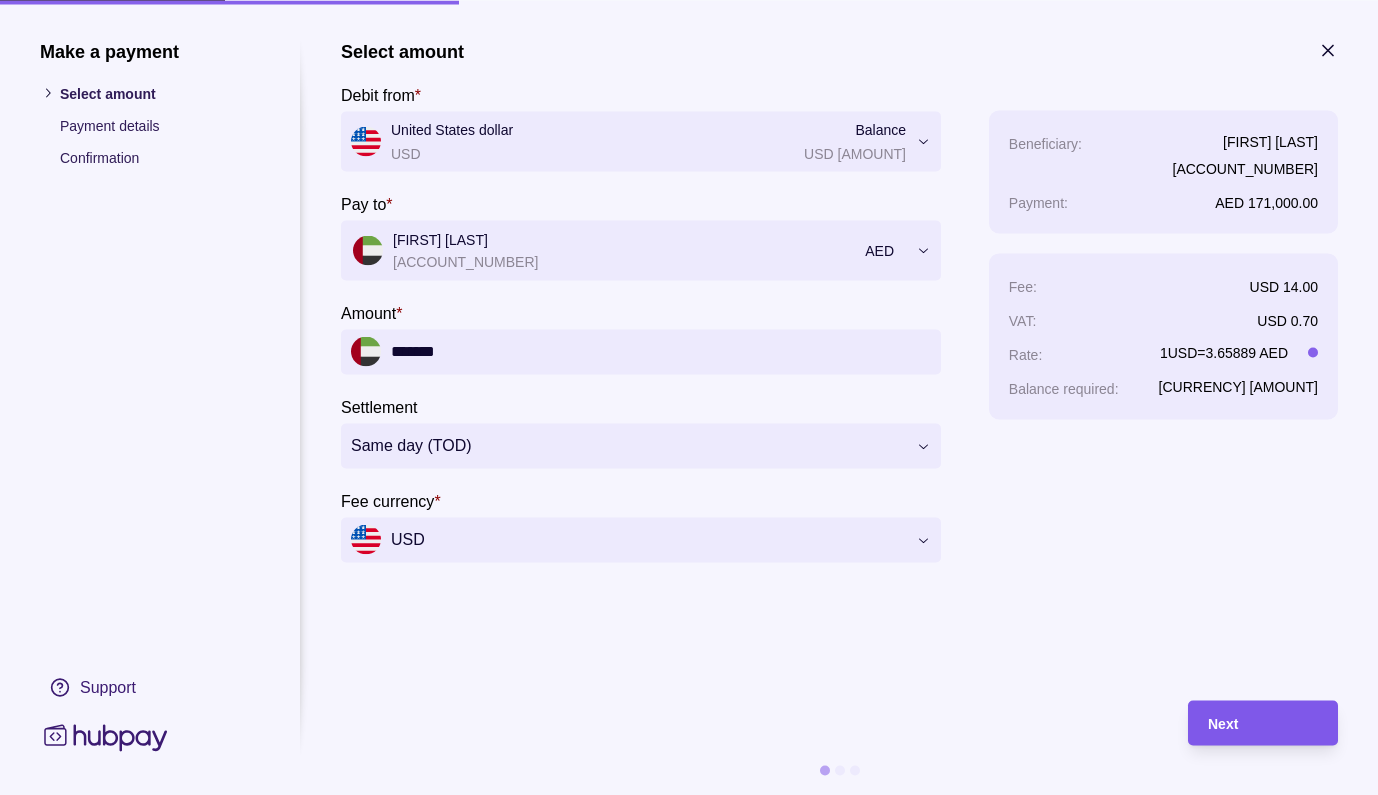 click on "Next" at bounding box center [1263, 723] 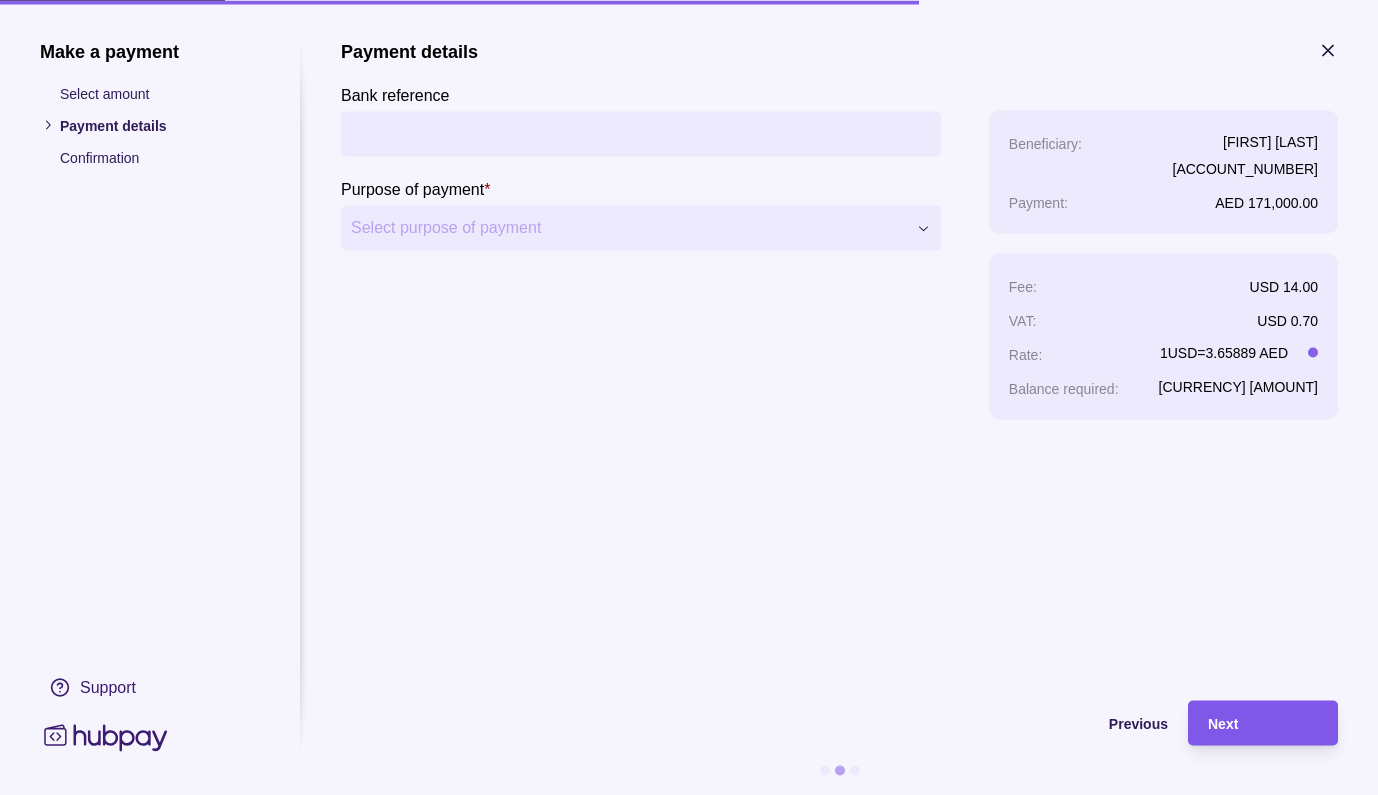 click on "Next" at bounding box center (1263, 723) 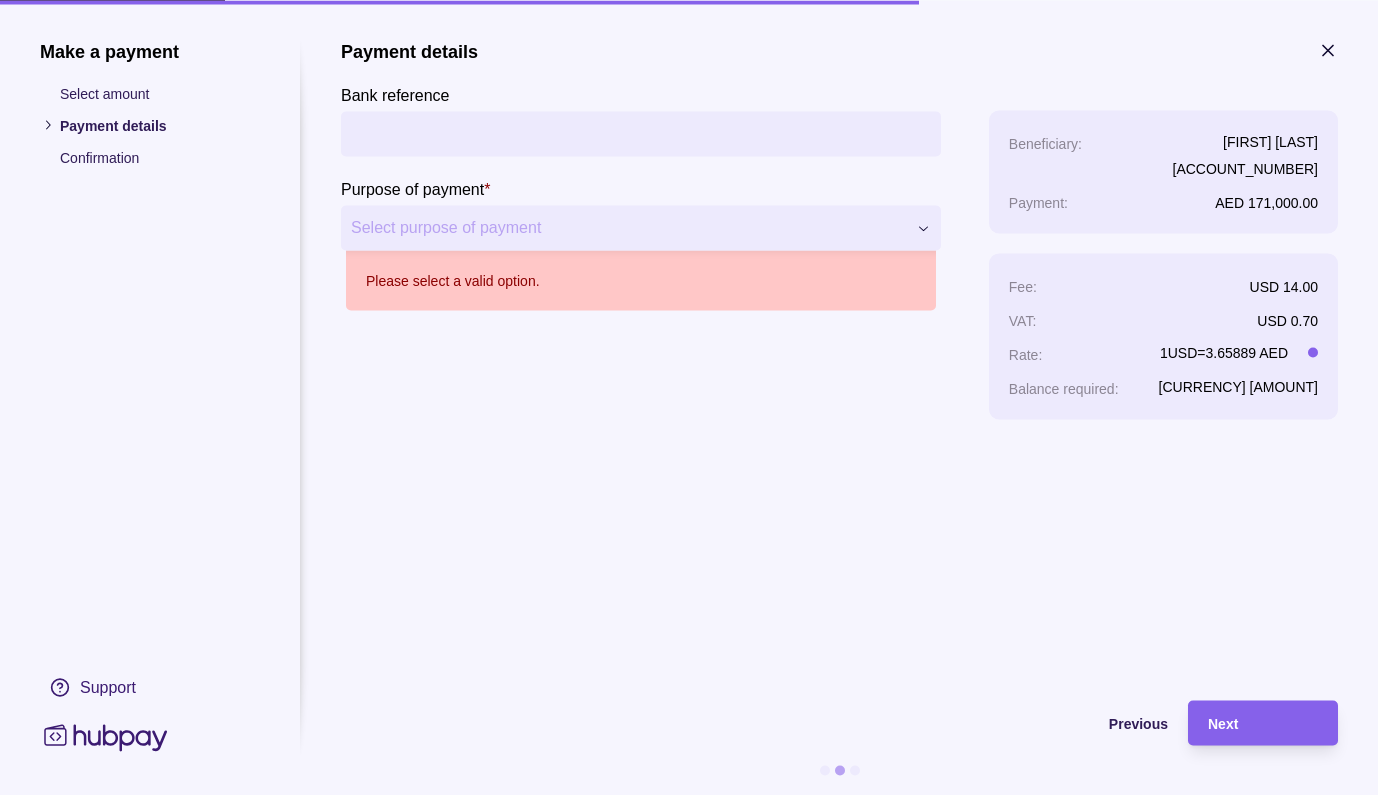 click on "Select purpose of payment" at bounding box center [628, 228] 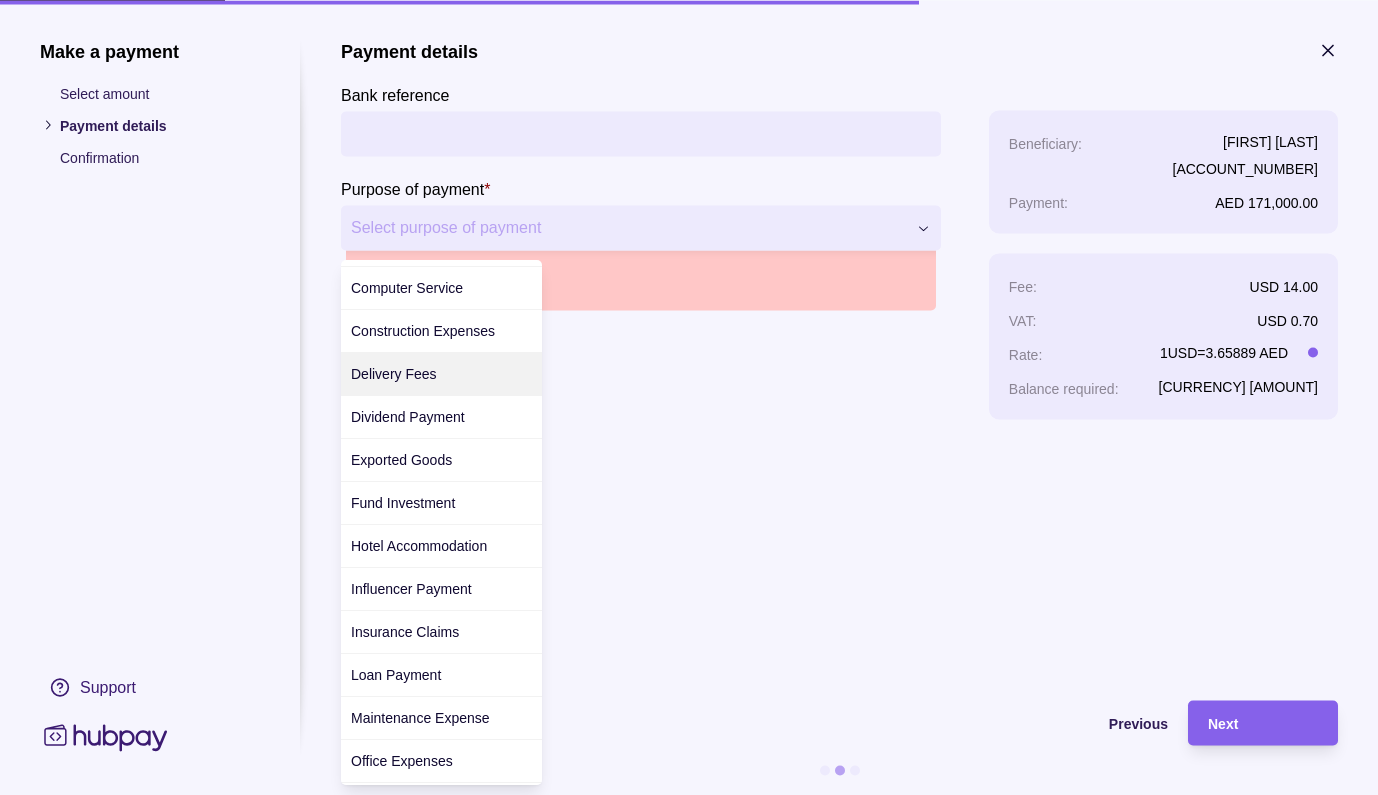 scroll, scrollTop: 158, scrollLeft: 0, axis: vertical 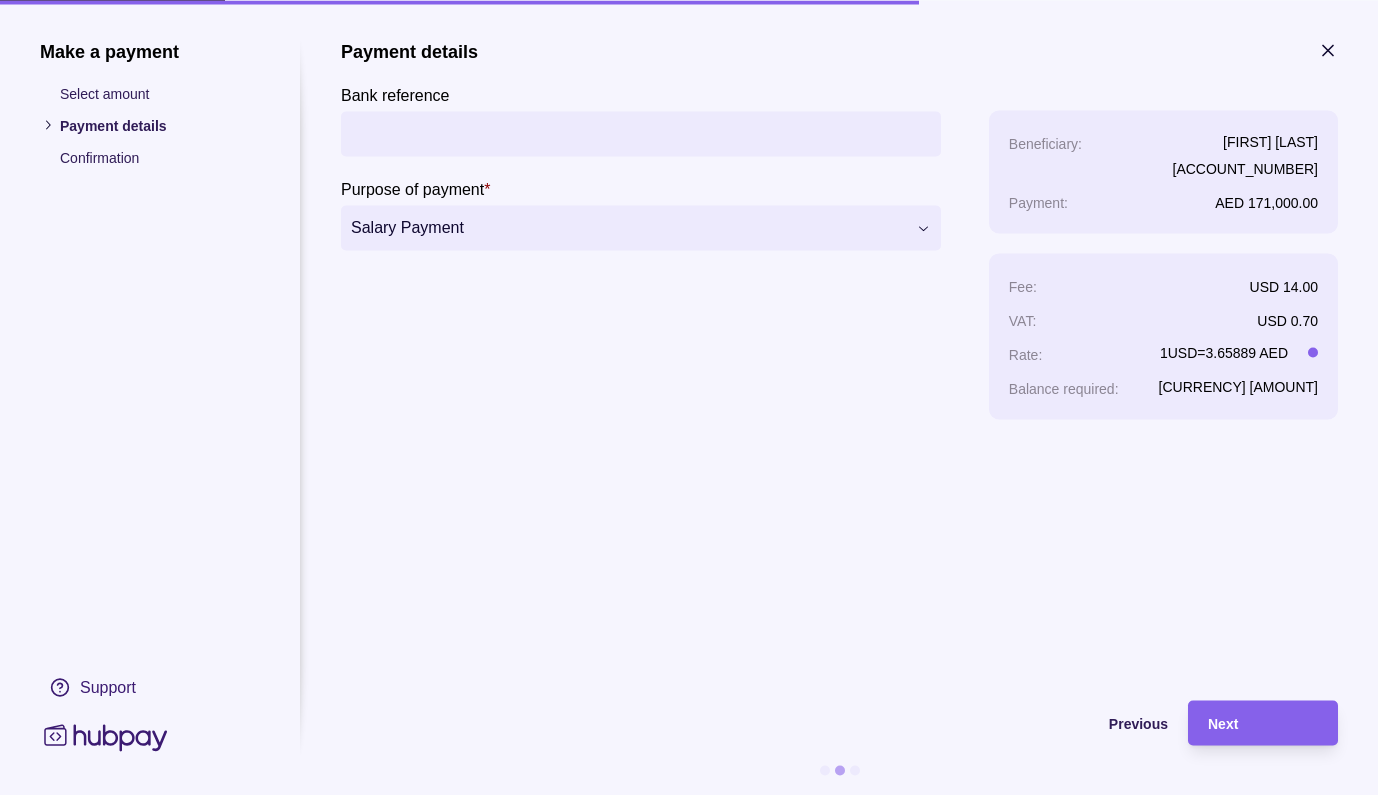 click on "Bank reference" at bounding box center [641, 133] 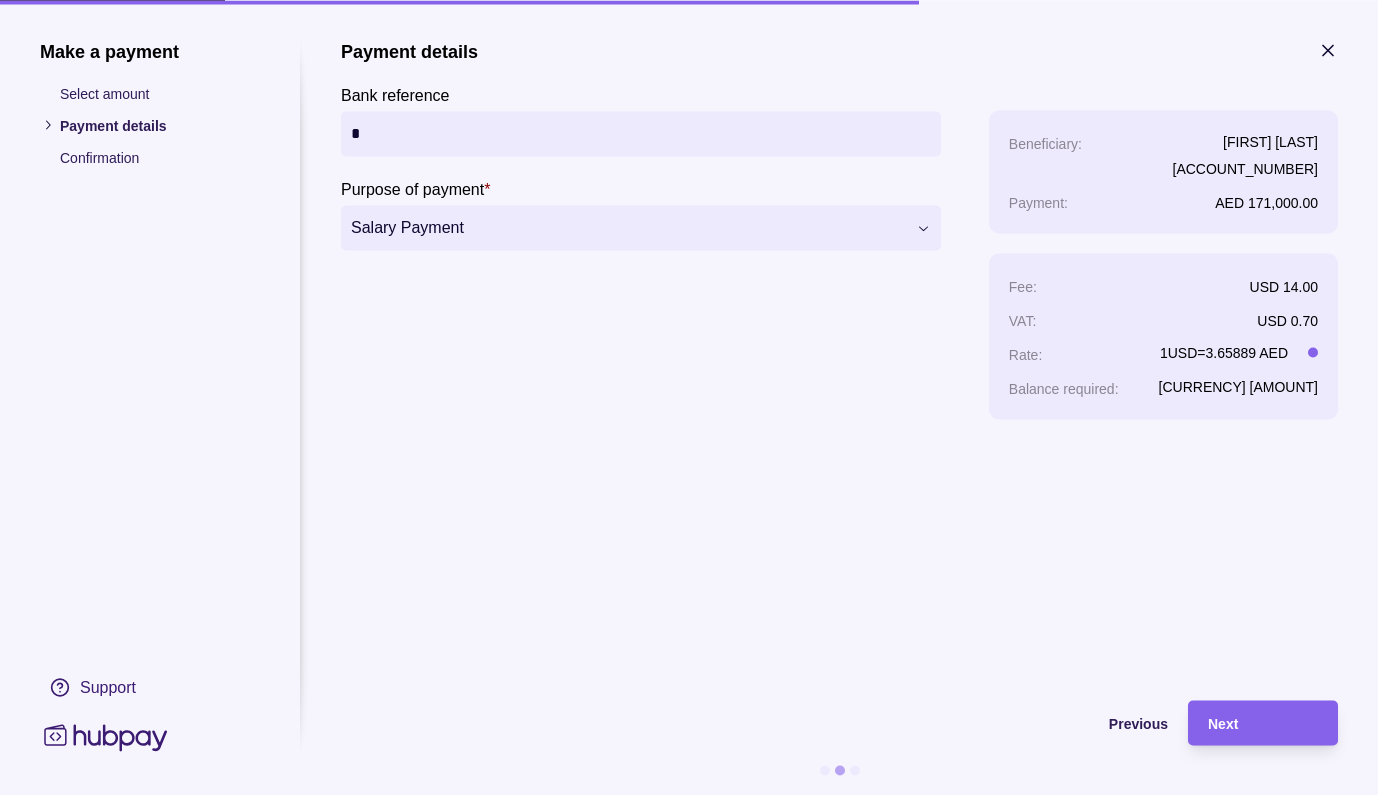 type 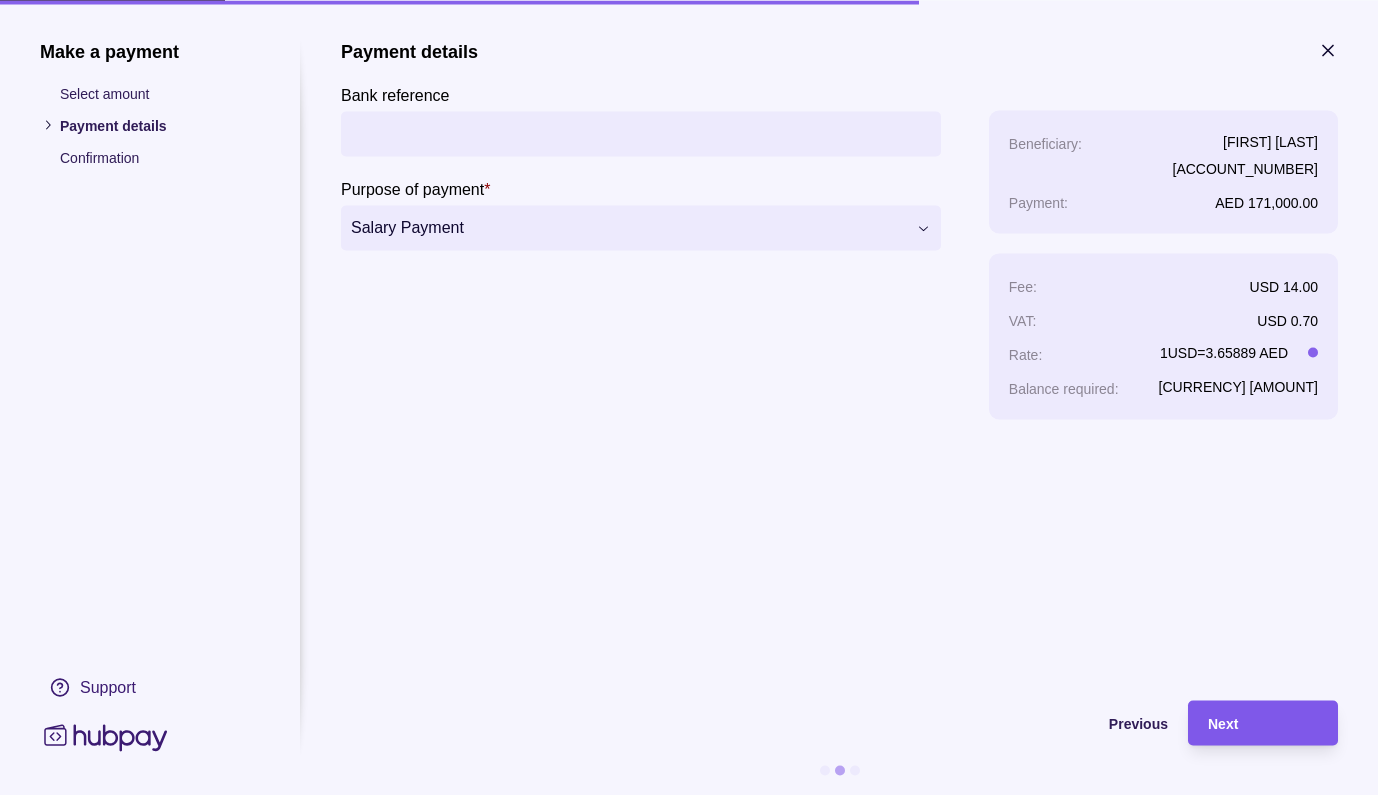 click on "Next" at bounding box center (1263, 723) 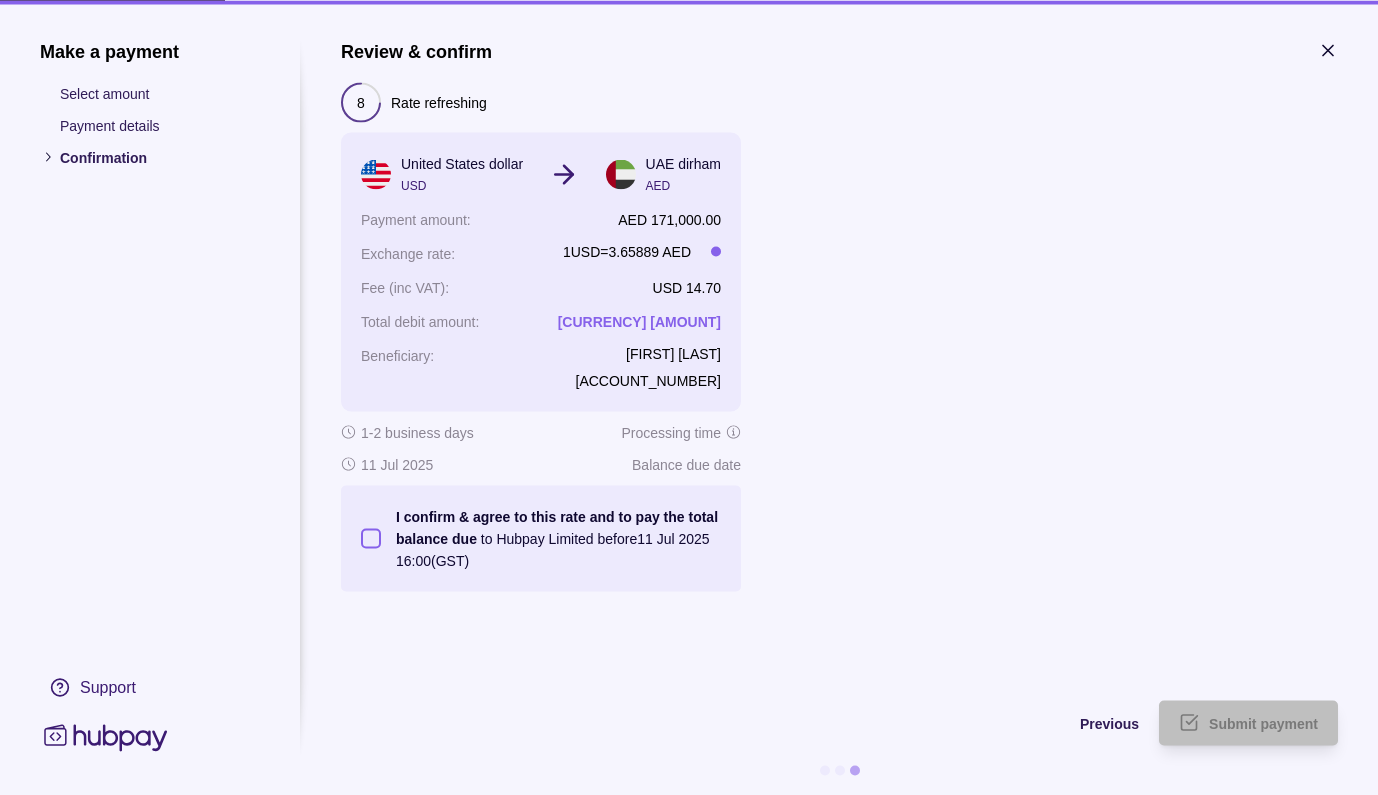 click on "I confirm & agree to this rate and to pay the total balance due   to Hubpay Limited before  [DATE]   16:00  (GST)" at bounding box center (371, 538) 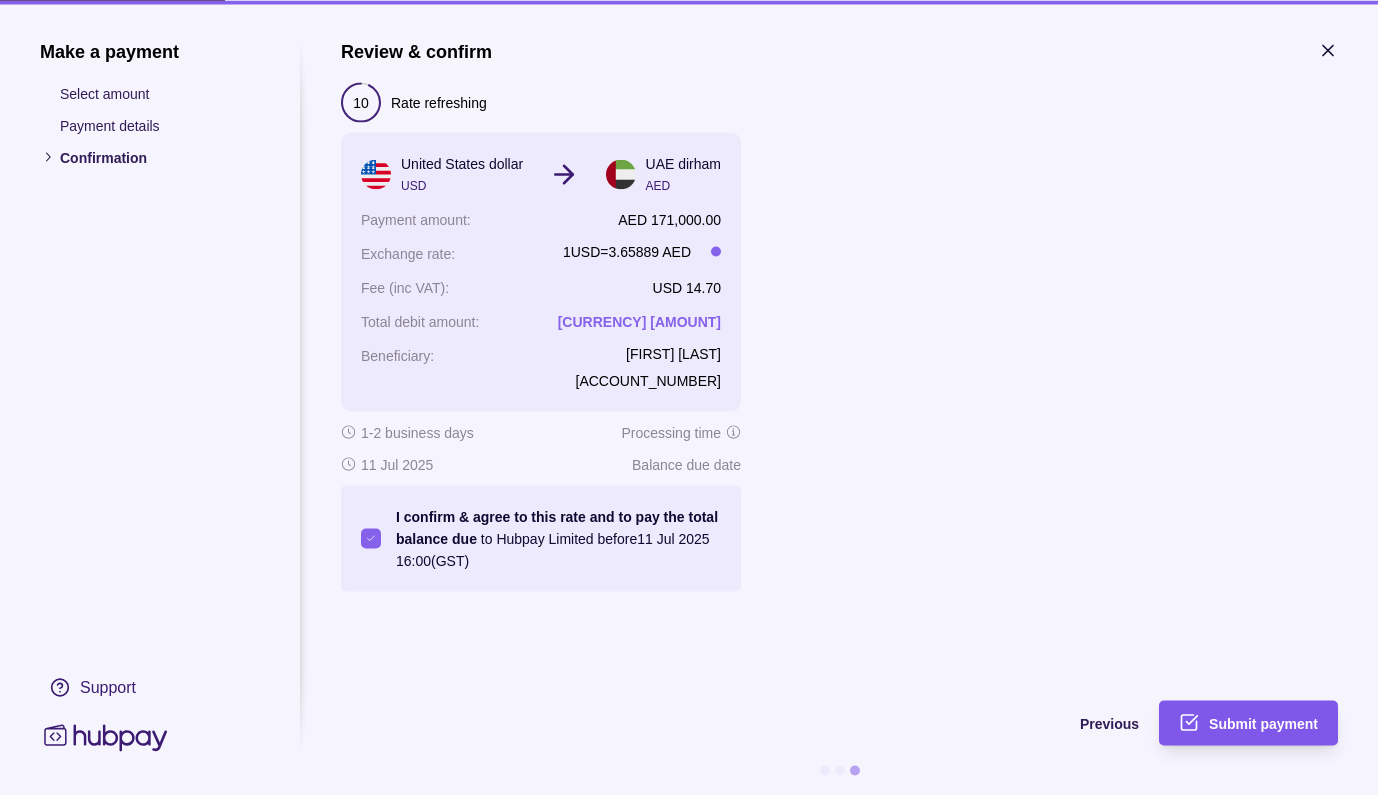 click on "Submit payment" at bounding box center [1263, 724] 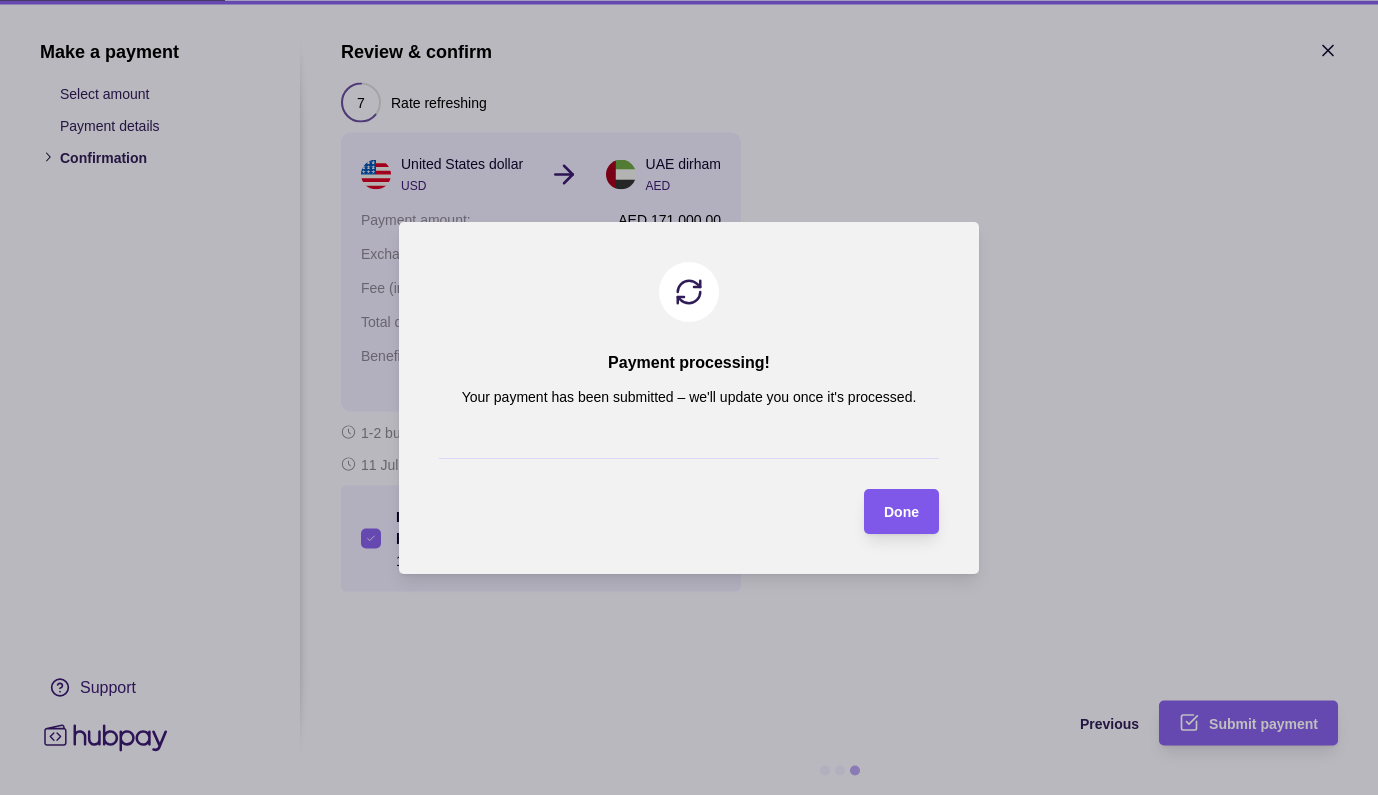 click on "Done" at bounding box center (901, 512) 